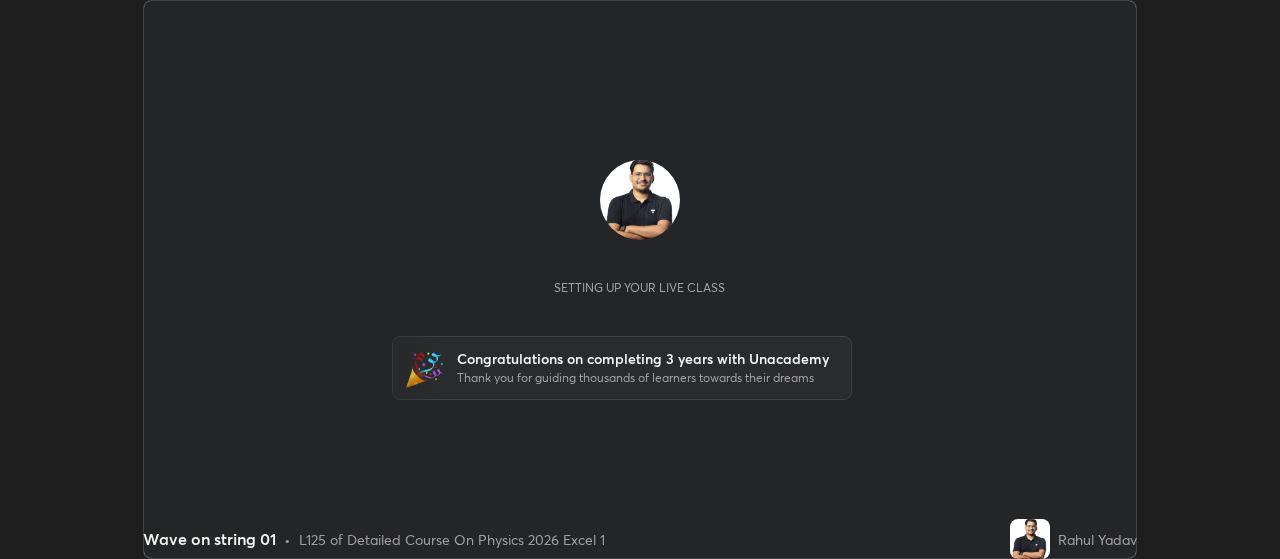 scroll, scrollTop: 0, scrollLeft: 0, axis: both 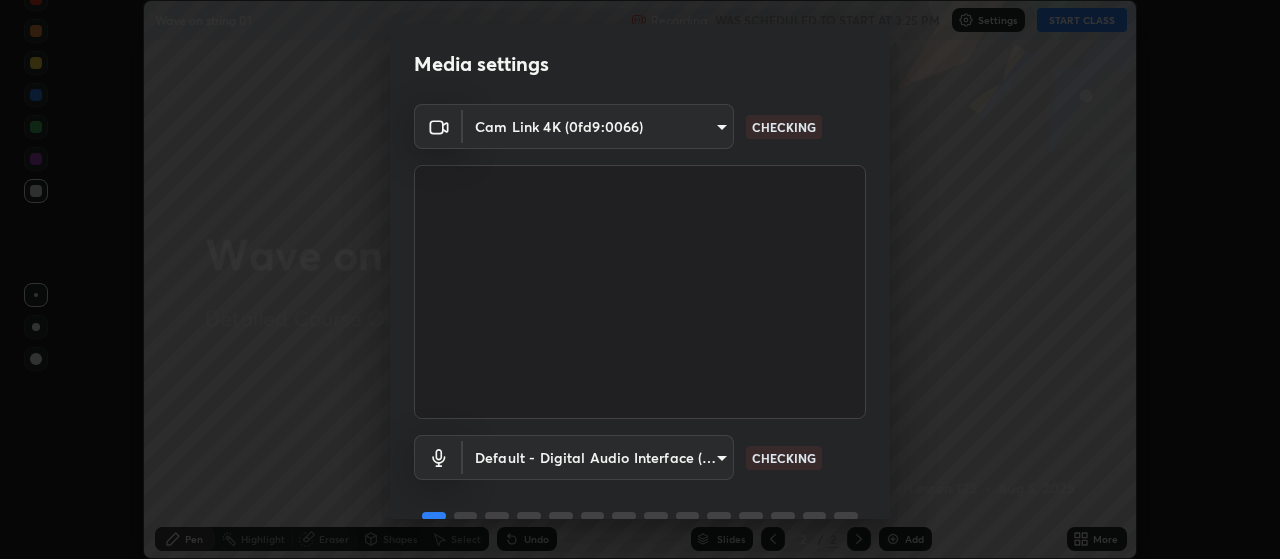 click on "Erase all Wave on string 01 Recording WAS SCHEDULED TO START AT  3:25 PM Settings START CLASS Setting up your live class Congratulations on completing 3 years with Unacademy Thank you for guiding thousands of learners towards their dreams Wave on string 01 • L125 of Detailed Course On Physics 2026 Excel 1 [FIRST] [LAST] Pen Highlight Eraser Shapes Select Undo Slides 2 / 2 Add More Enable hand raising Enable raise hand to speak to learners. Once enabled, chat will be turned off temporarily. Enable x   No doubts shared Encourage your learners to ask a doubt for better clarity Report an issue Reason for reporting Buffering Chat not working Audio - Video sync issue Educator video quality low ​ Attach an image Report Media settings Cam Link 4K (0fd9:0066) fac9536daab24c56acf129b55a1aadd665c86ee8c161641939eed352d2b8b199 CHECKING Default - Digital Audio Interface (Cam Link 4K) default CHECKING 1 / 5 Next" at bounding box center (640, 279) 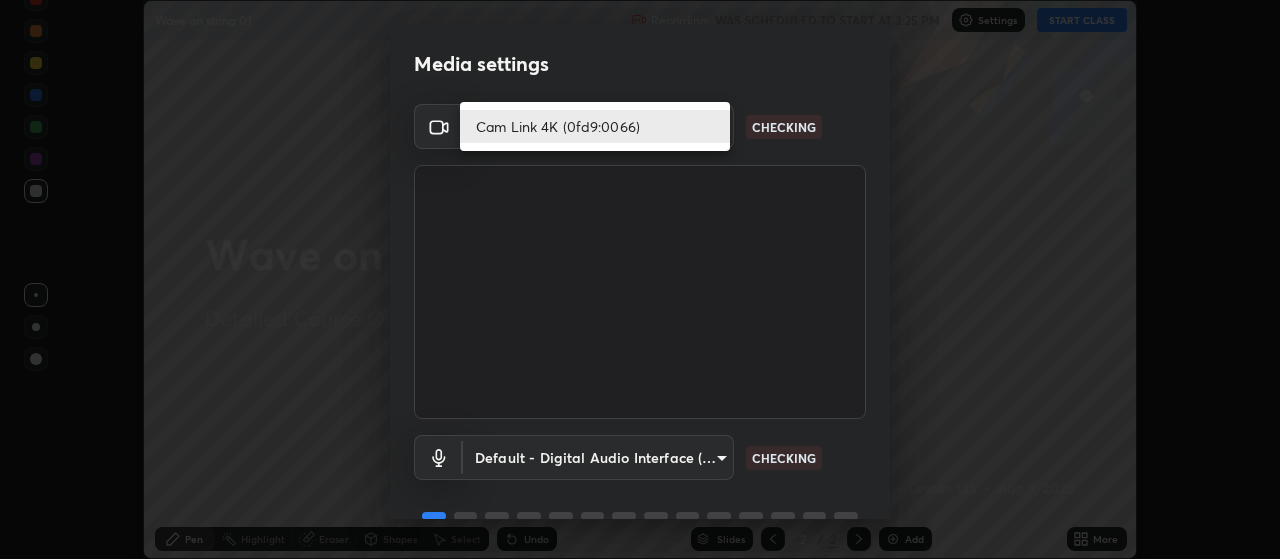 click on "Cam Link 4K (0fd9:0066)" at bounding box center (595, 126) 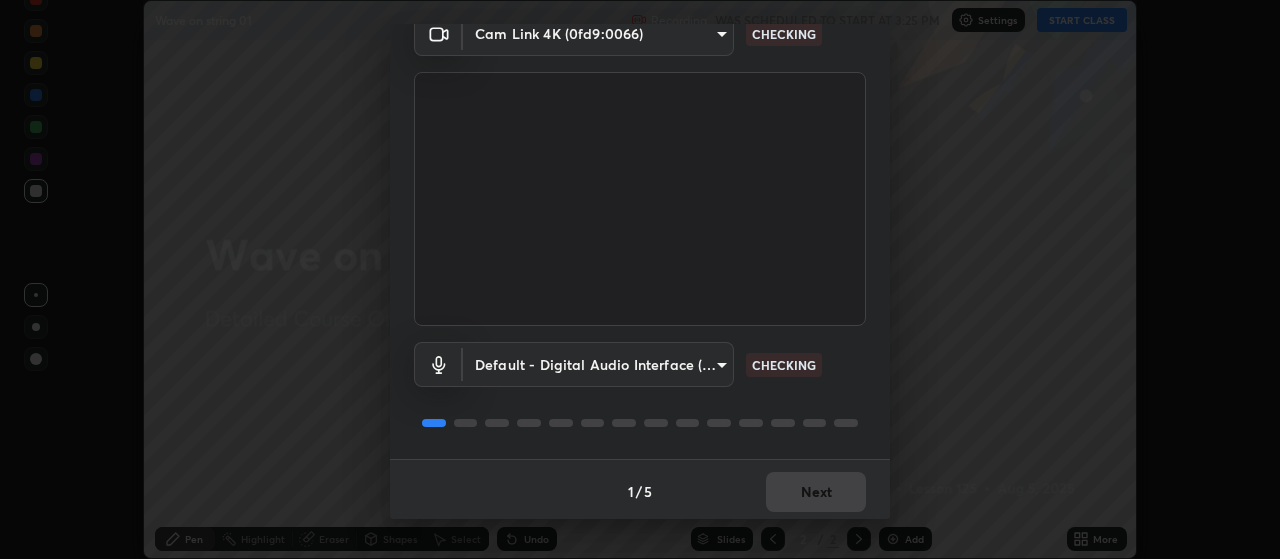 scroll, scrollTop: 97, scrollLeft: 0, axis: vertical 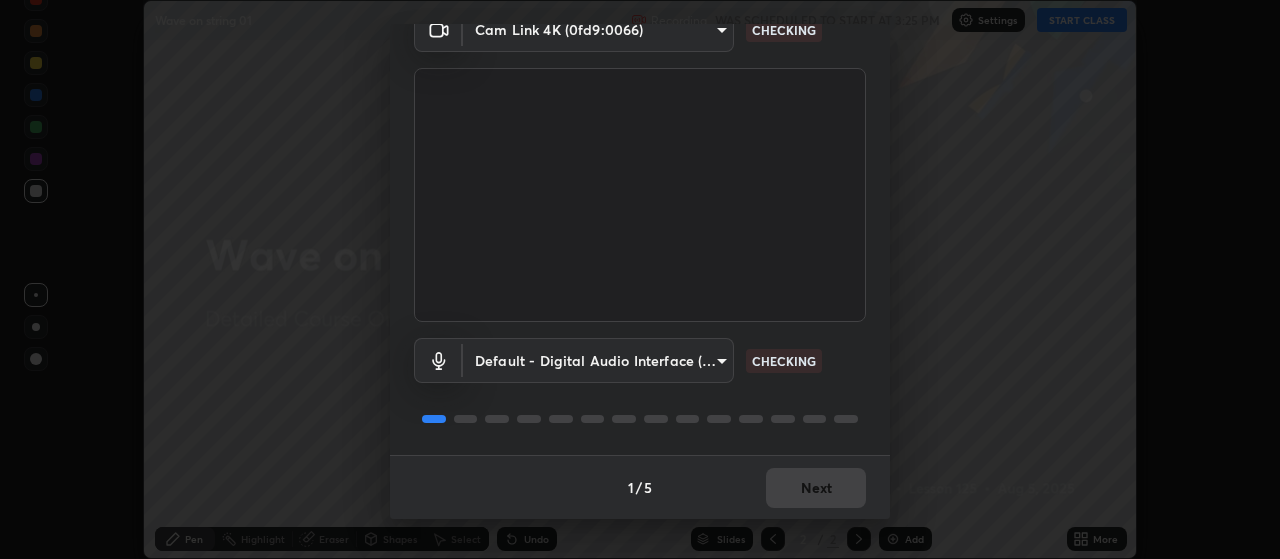 click on "Erase all Wave on string 01 Recording WAS SCHEDULED TO START AT  3:25 PM Settings START CLASS Setting up your live class Congratulations on completing 3 years with Unacademy Thank you for guiding thousands of learners towards their dreams Wave on string 01 • L125 of Detailed Course On Physics 2026 Excel 1 [FIRST] [LAST] Pen Highlight Eraser Shapes Select Undo Slides 2 / 2 Add More Enable hand raising Enable raise hand to speak to learners. Once enabled, chat will be turned off temporarily. Enable x   No doubts shared Encourage your learners to ask a doubt for better clarity Report an issue Reason for reporting Buffering Chat not working Audio - Video sync issue Educator video quality low ​ Attach an image Report Media settings Cam Link 4K (0fd9:0066) fac9536daab24c56acf129b55a1aadd665c86ee8c161641939eed352d2b8b199 CHECKING Default - Digital Audio Interface (Cam Link 4K) default CHECKING 1 / 5 Next" at bounding box center (640, 279) 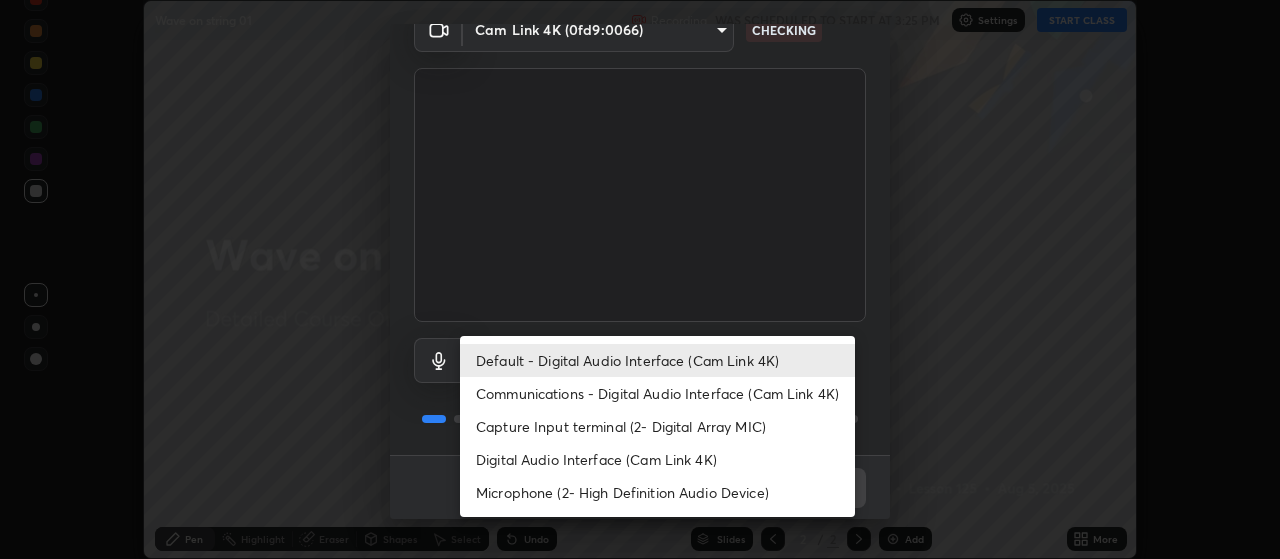 click on "Default - Digital Audio Interface (Cam Link 4K)" at bounding box center (657, 360) 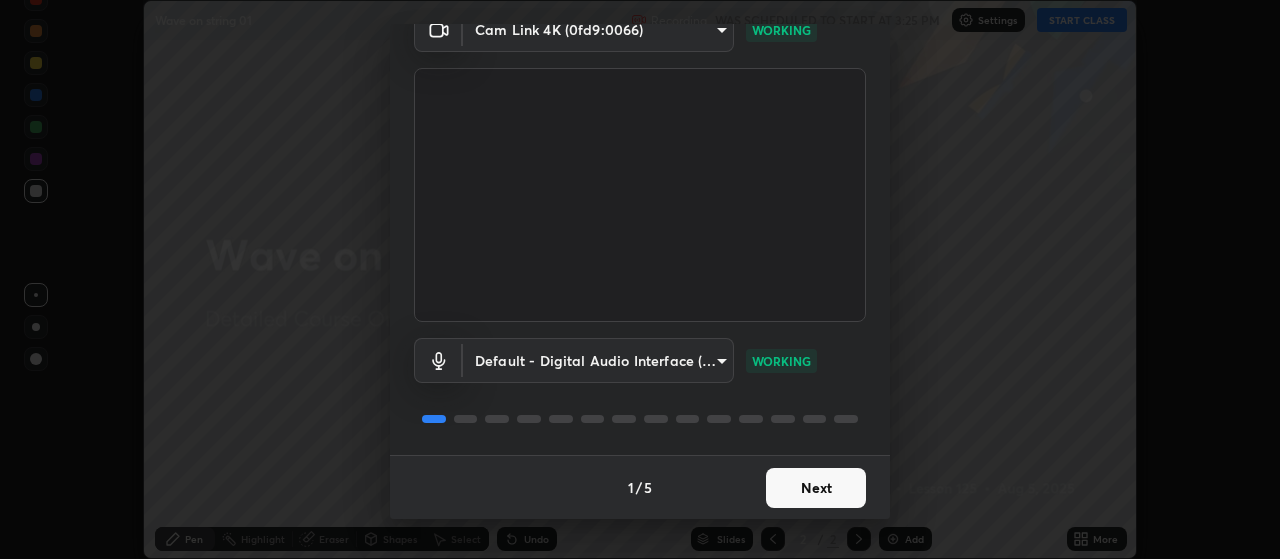 click on "Next" at bounding box center [816, 488] 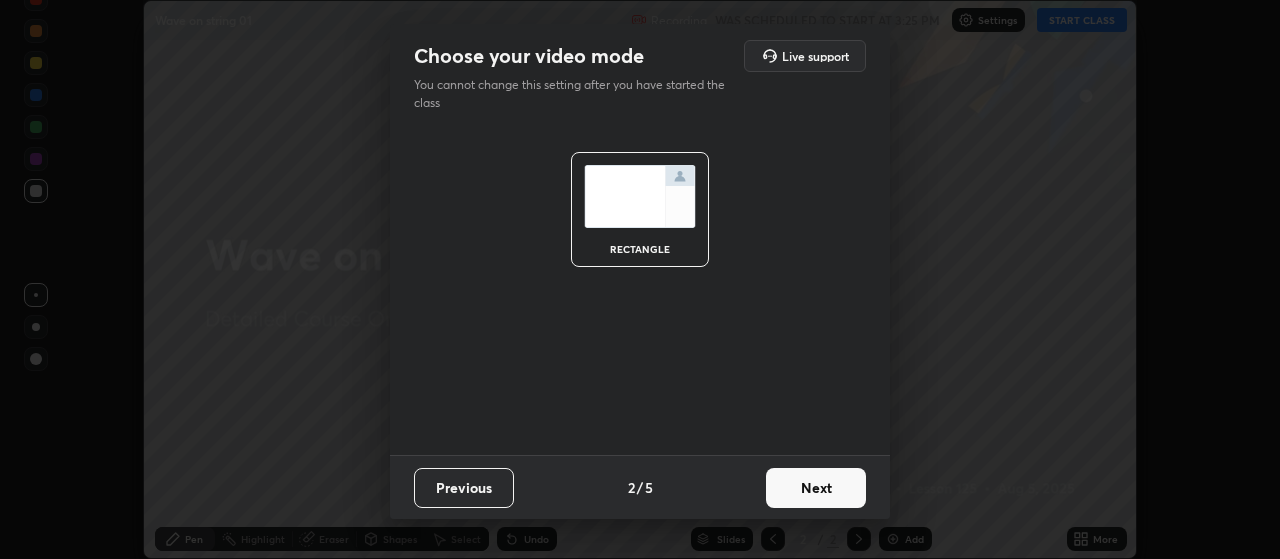 click on "Next" at bounding box center [816, 488] 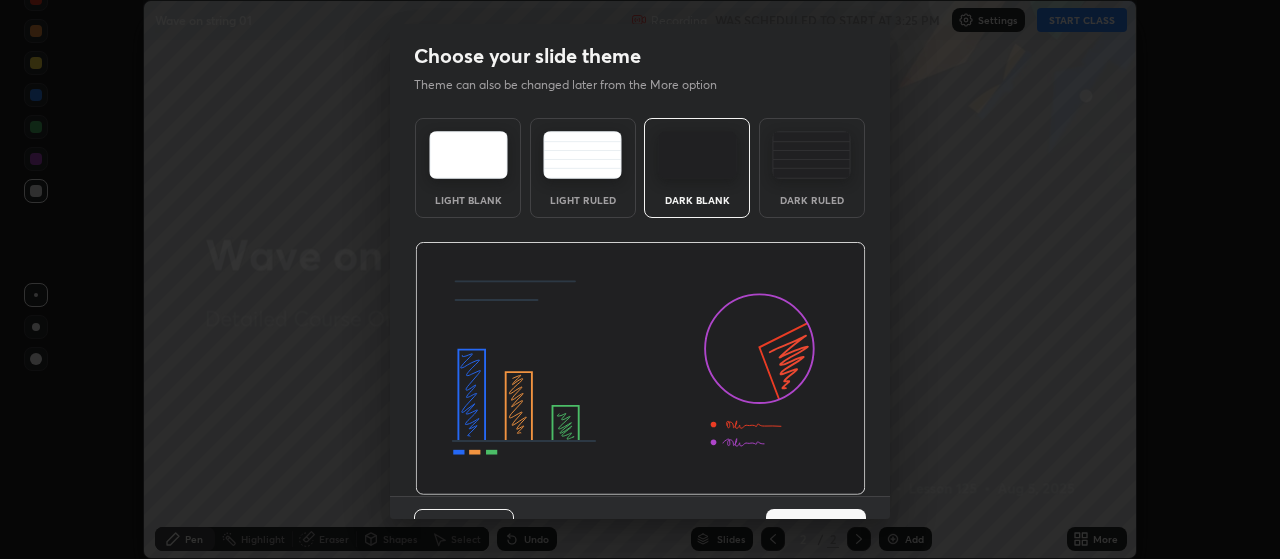scroll, scrollTop: 41, scrollLeft: 0, axis: vertical 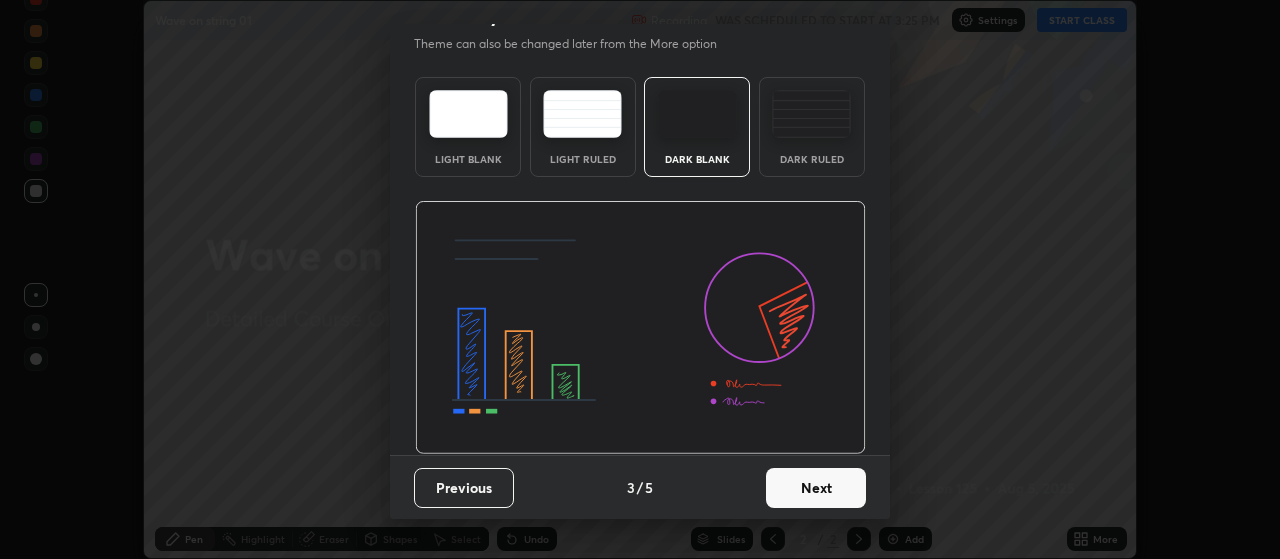 click on "Previous 3 / 5 Next" at bounding box center [640, 487] 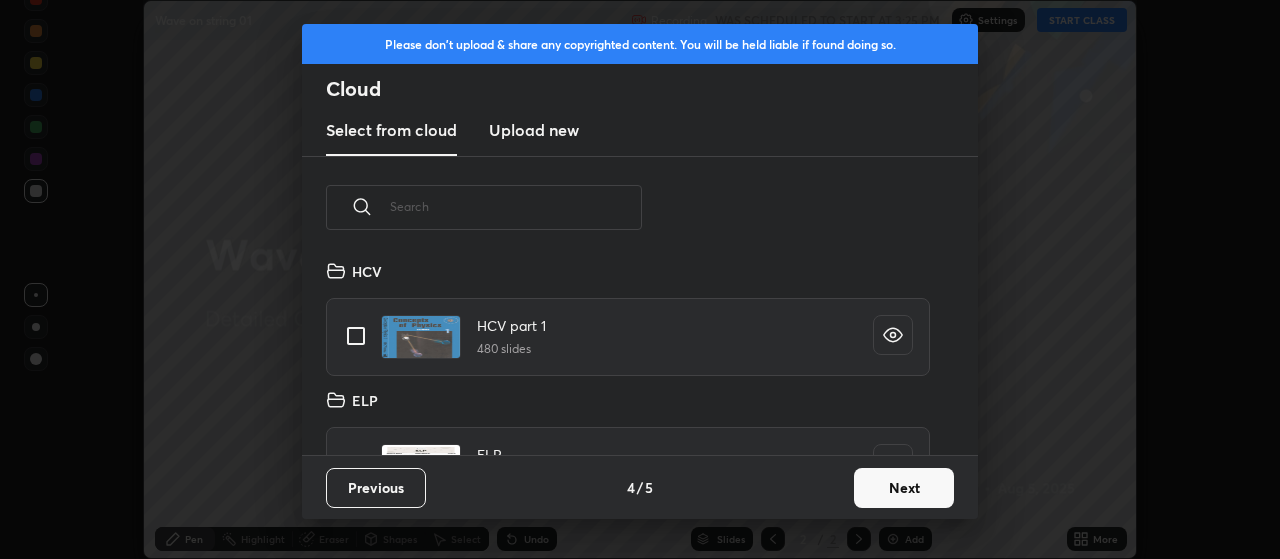 scroll, scrollTop: 7, scrollLeft: 11, axis: both 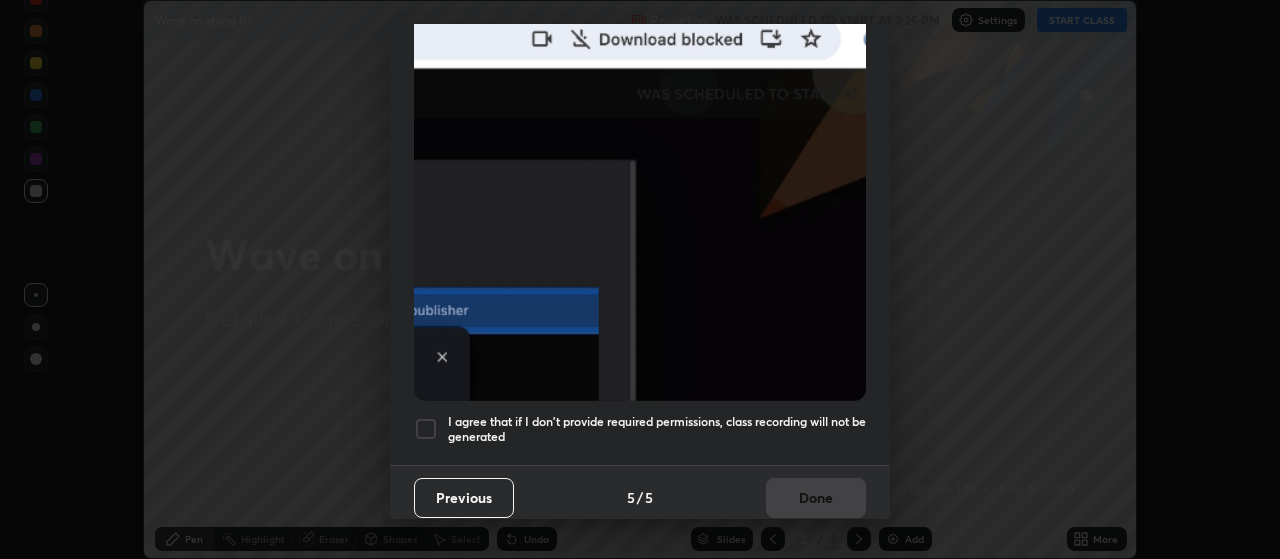 click at bounding box center [426, 429] 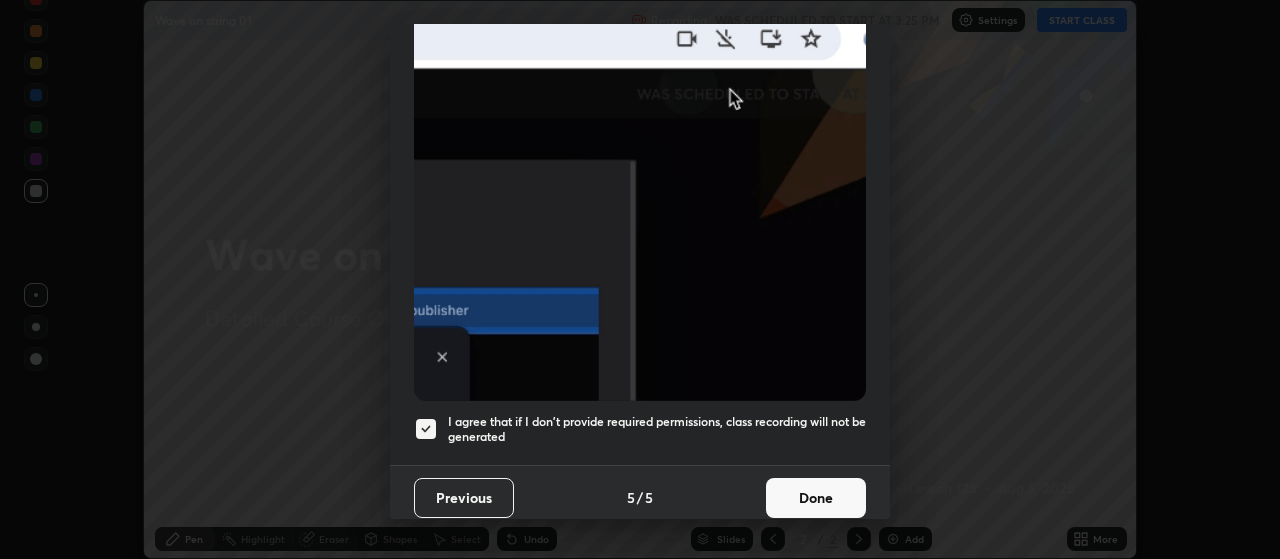 click on "Done" at bounding box center [816, 498] 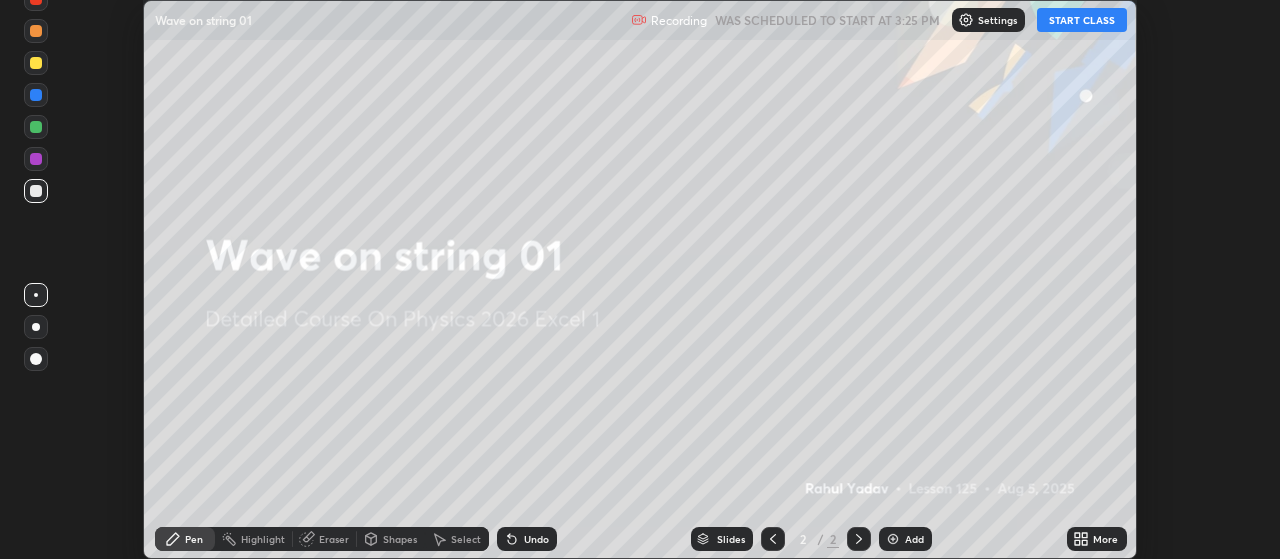 click 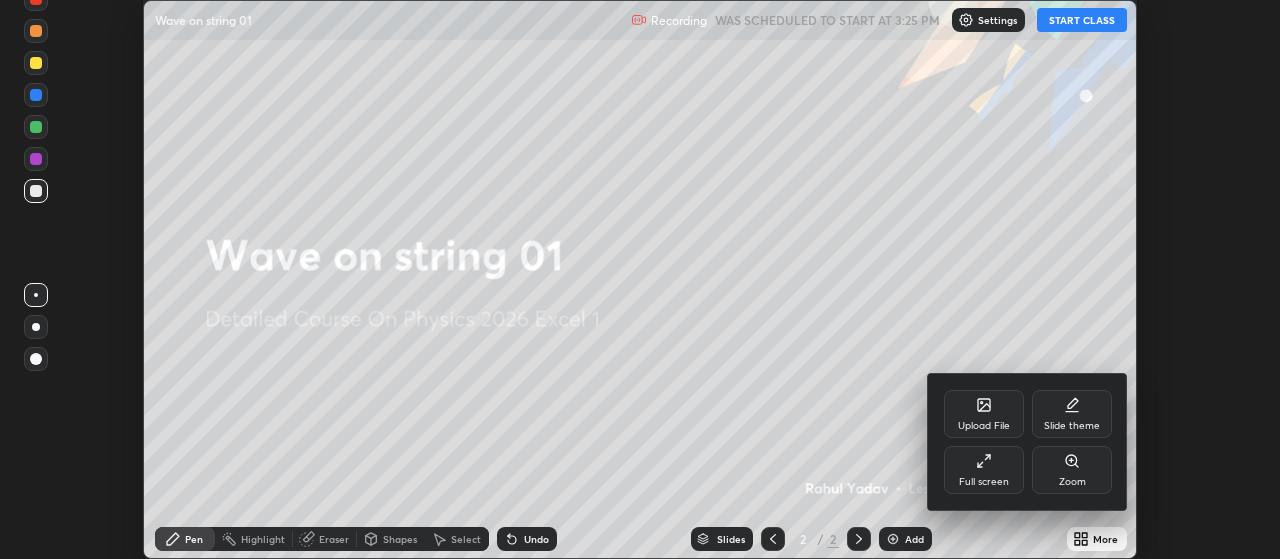 click 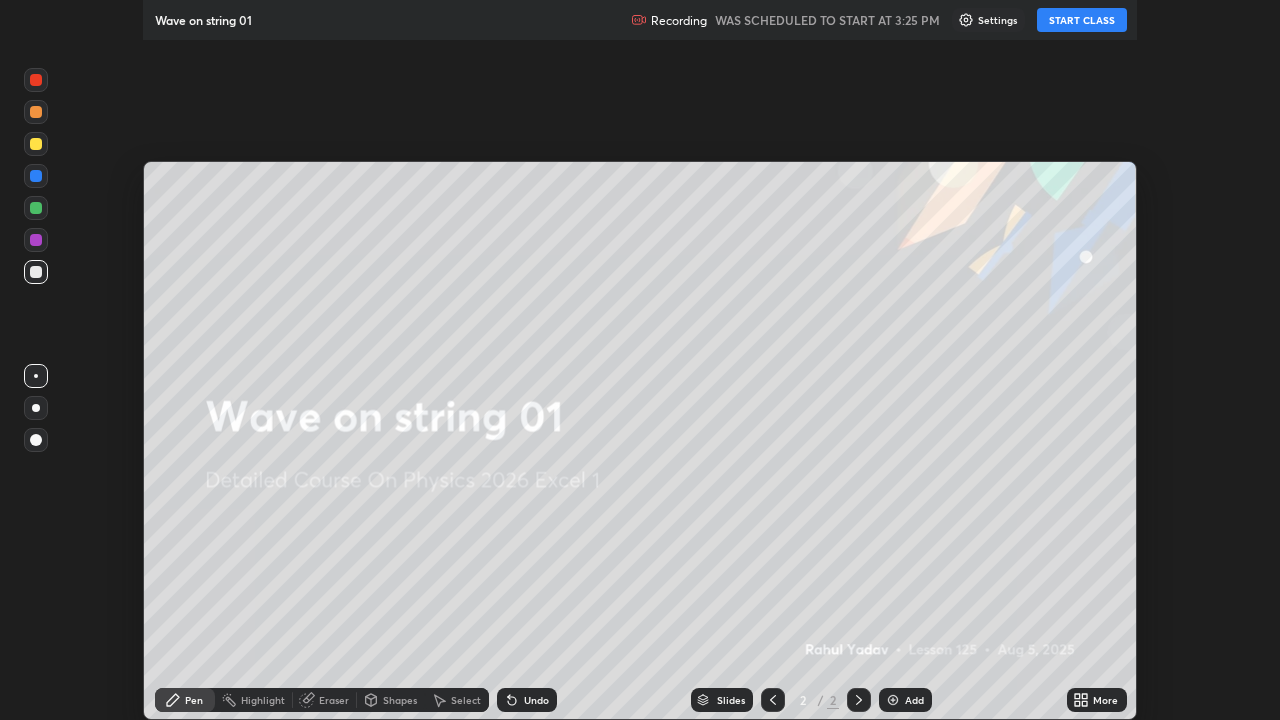 scroll, scrollTop: 99280, scrollLeft: 98720, axis: both 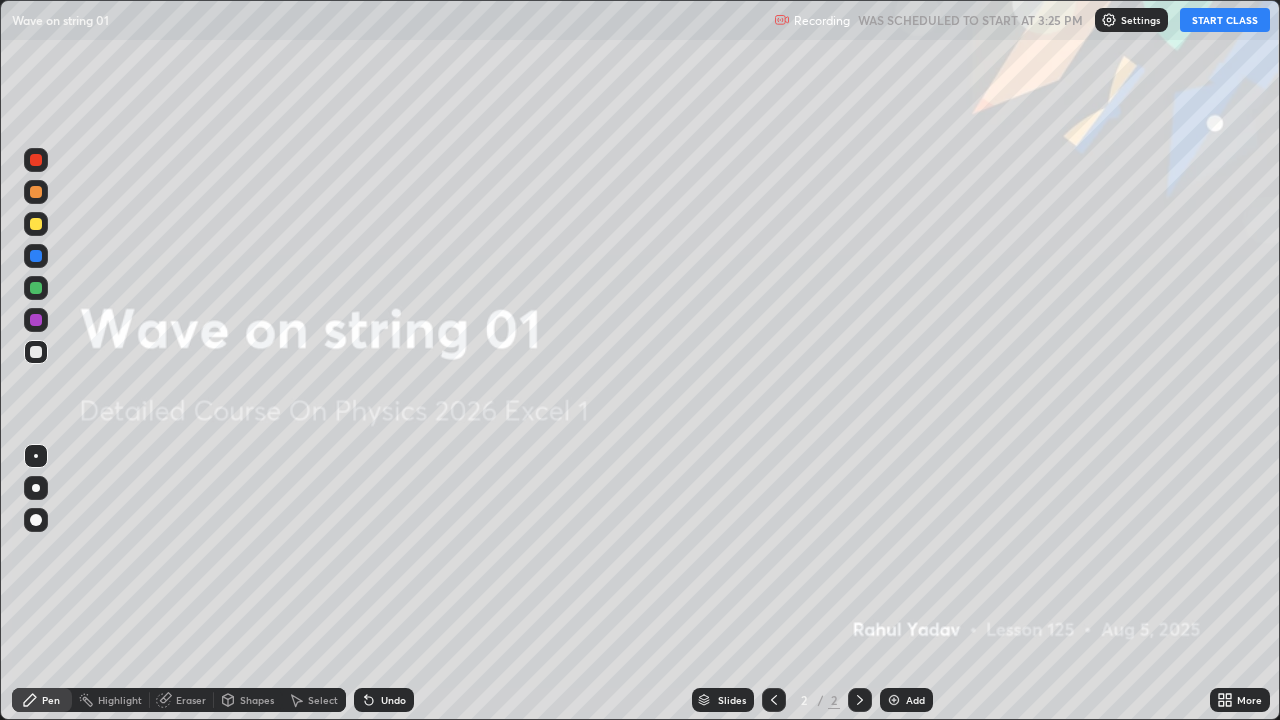 click on "START CLASS" at bounding box center (1225, 20) 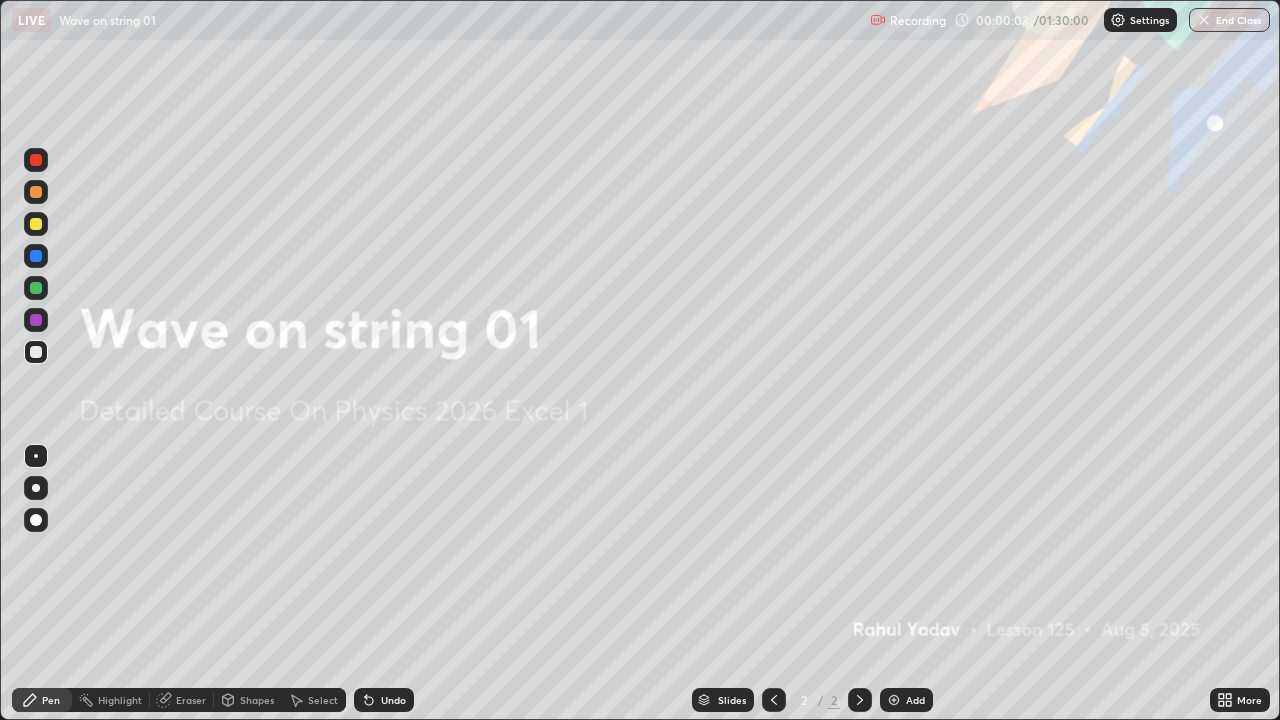 click at bounding box center (36, 488) 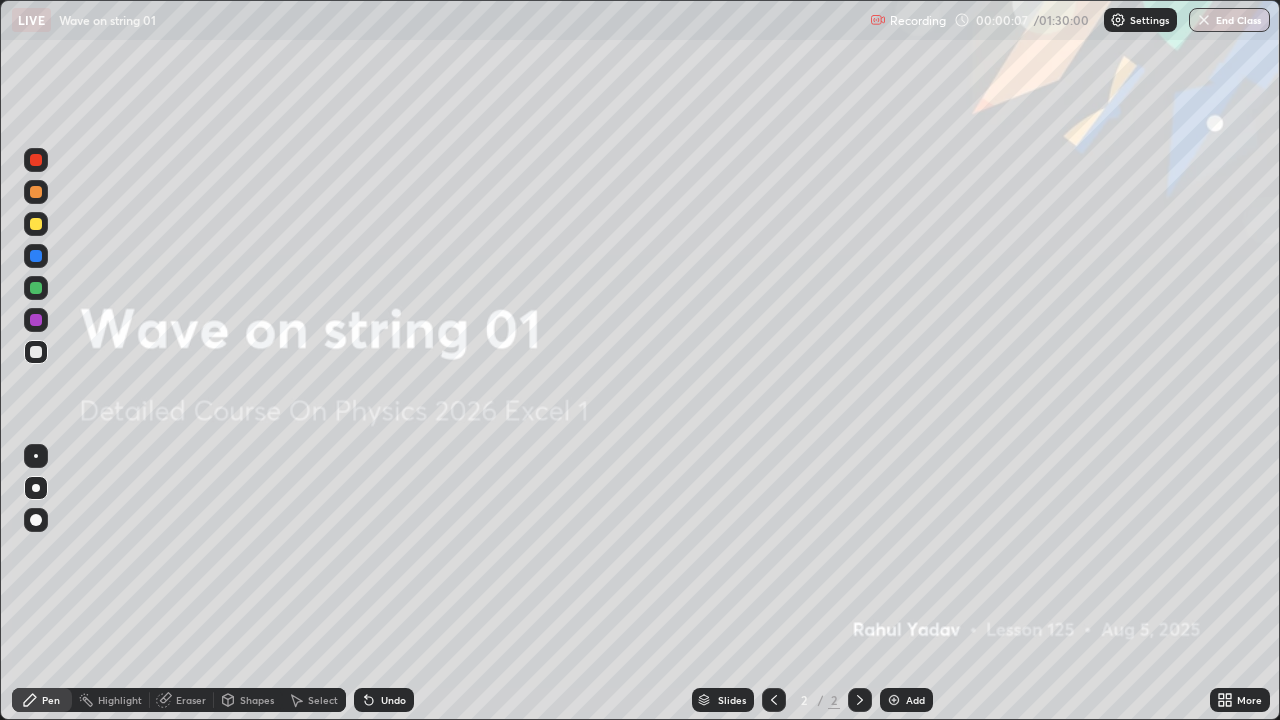 click at bounding box center (894, 700) 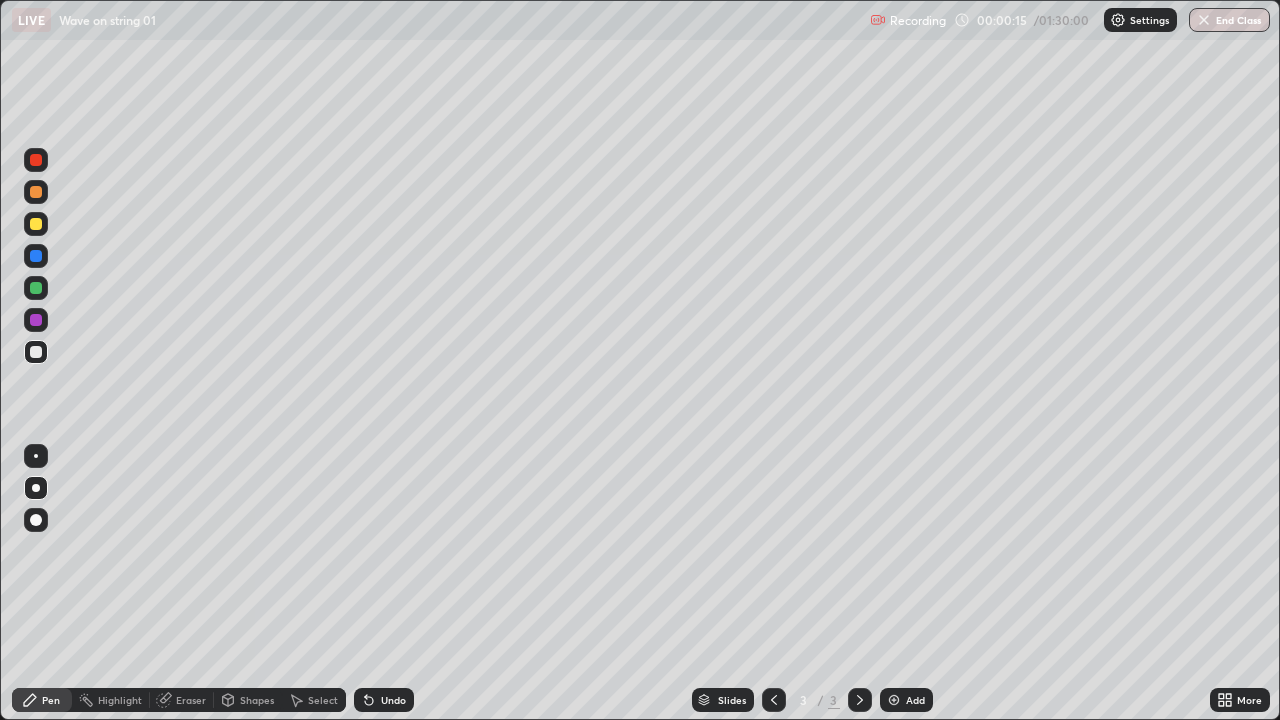 click at bounding box center (36, 488) 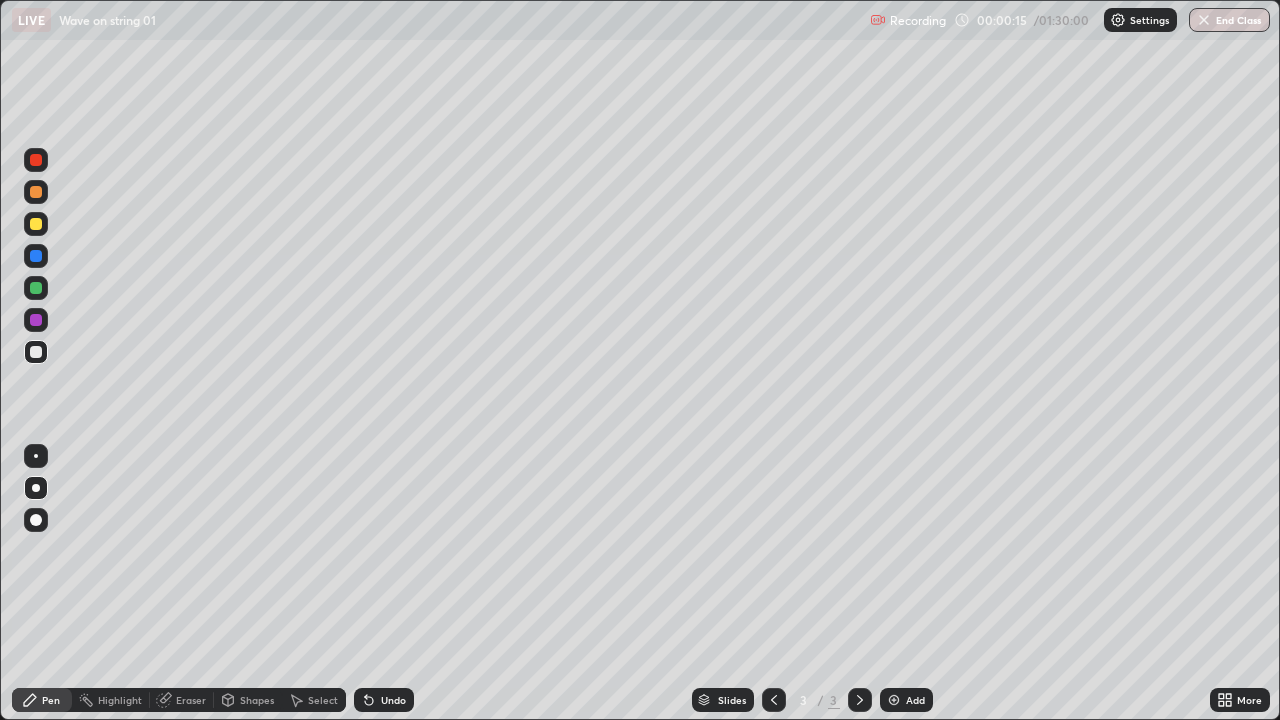 click at bounding box center [36, 520] 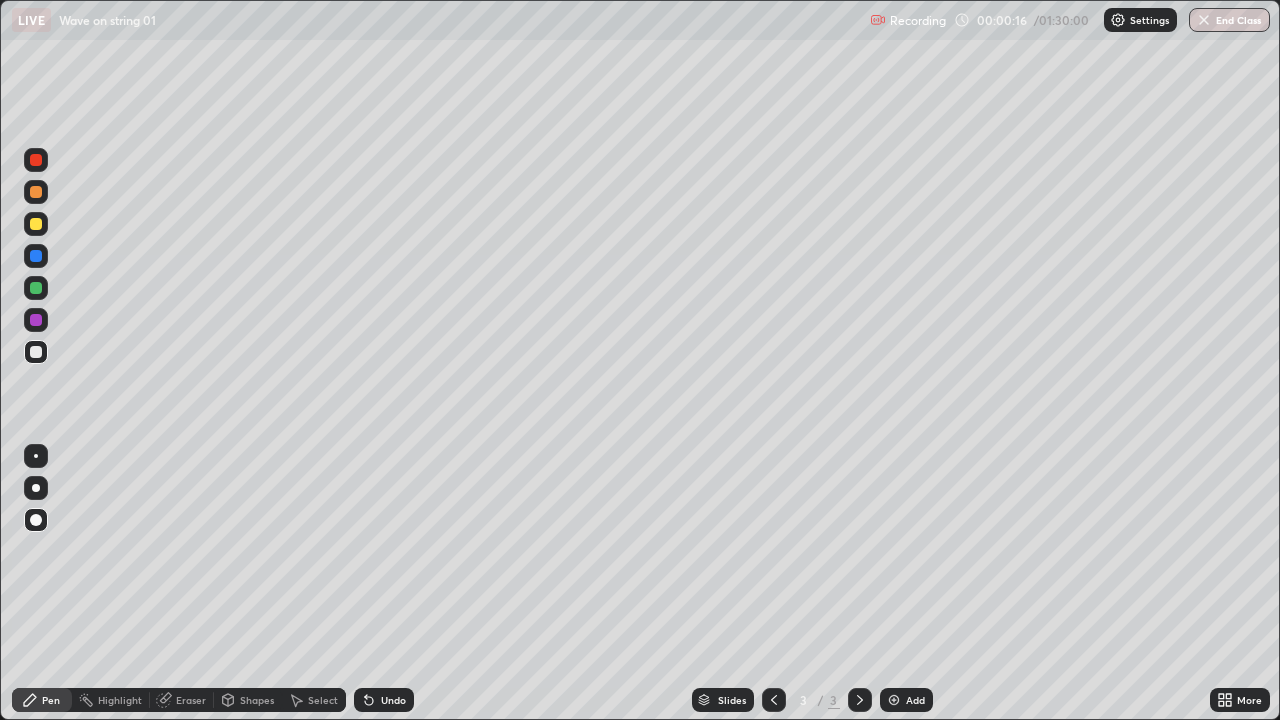 click at bounding box center (36, 488) 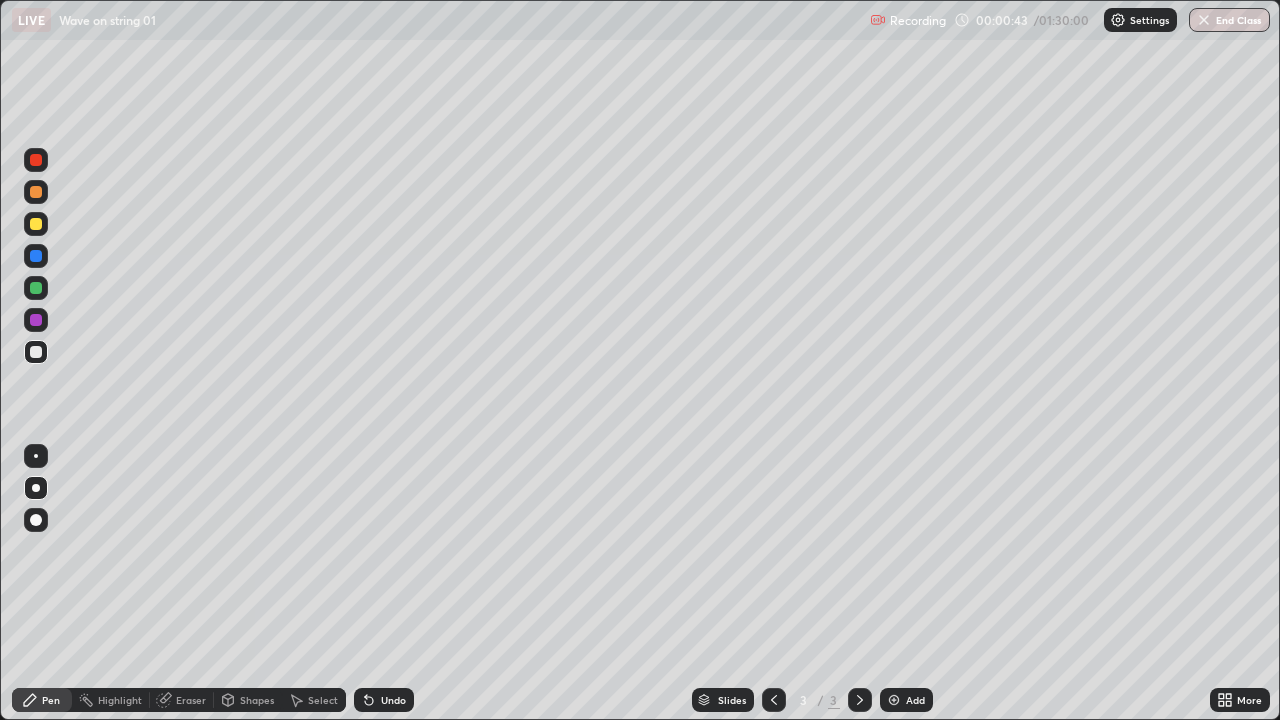 click at bounding box center [36, 224] 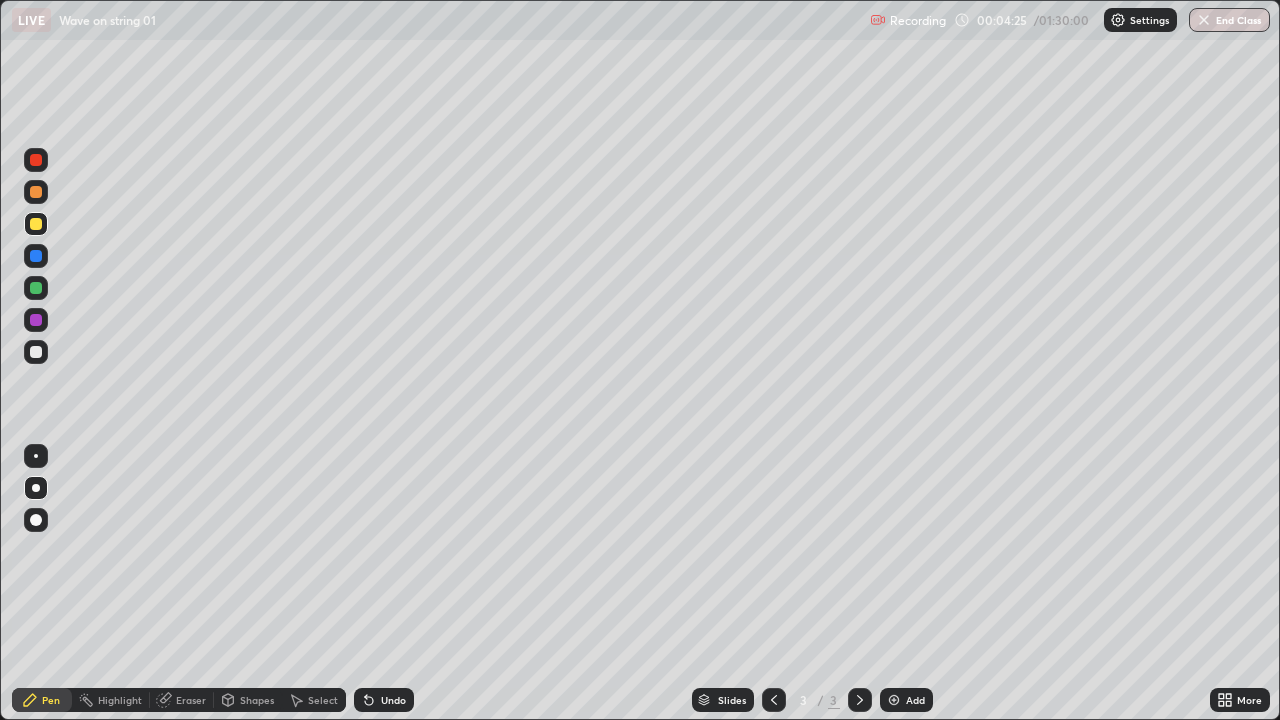 click on "Shapes" at bounding box center [257, 700] 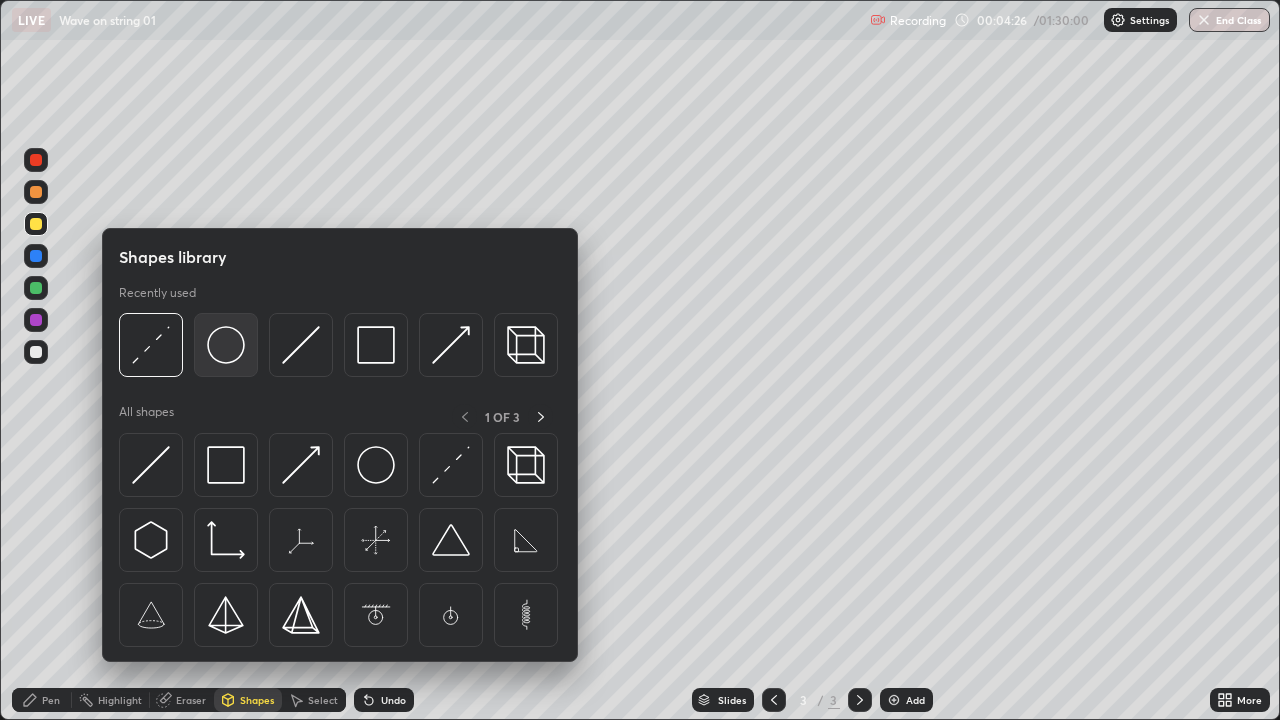 click at bounding box center [226, 345] 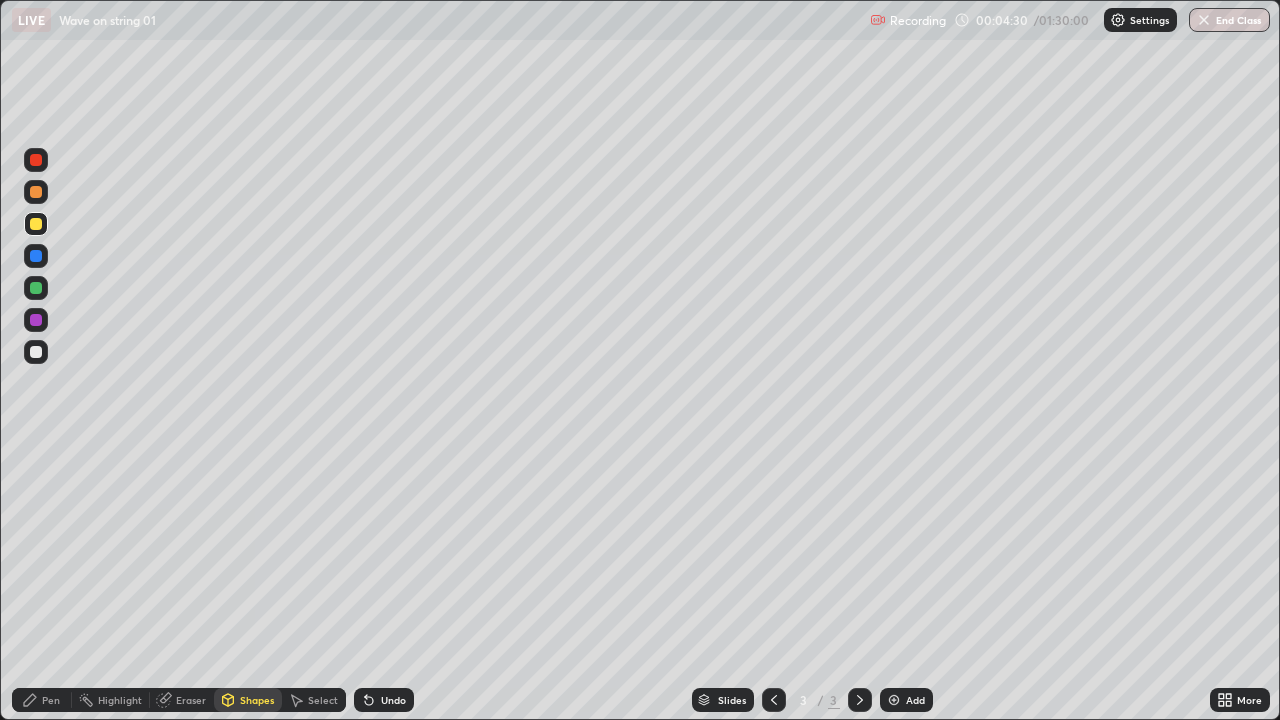 click on "Eraser" at bounding box center (182, 700) 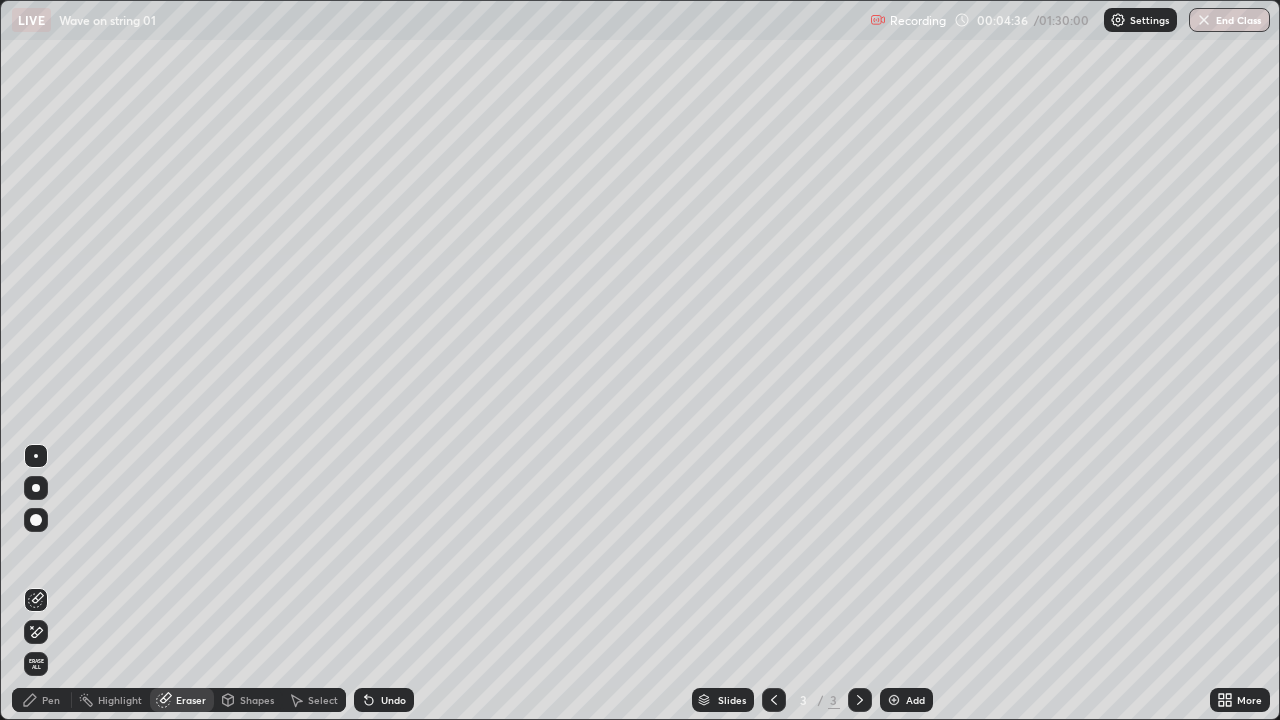 click on "Select" at bounding box center (323, 700) 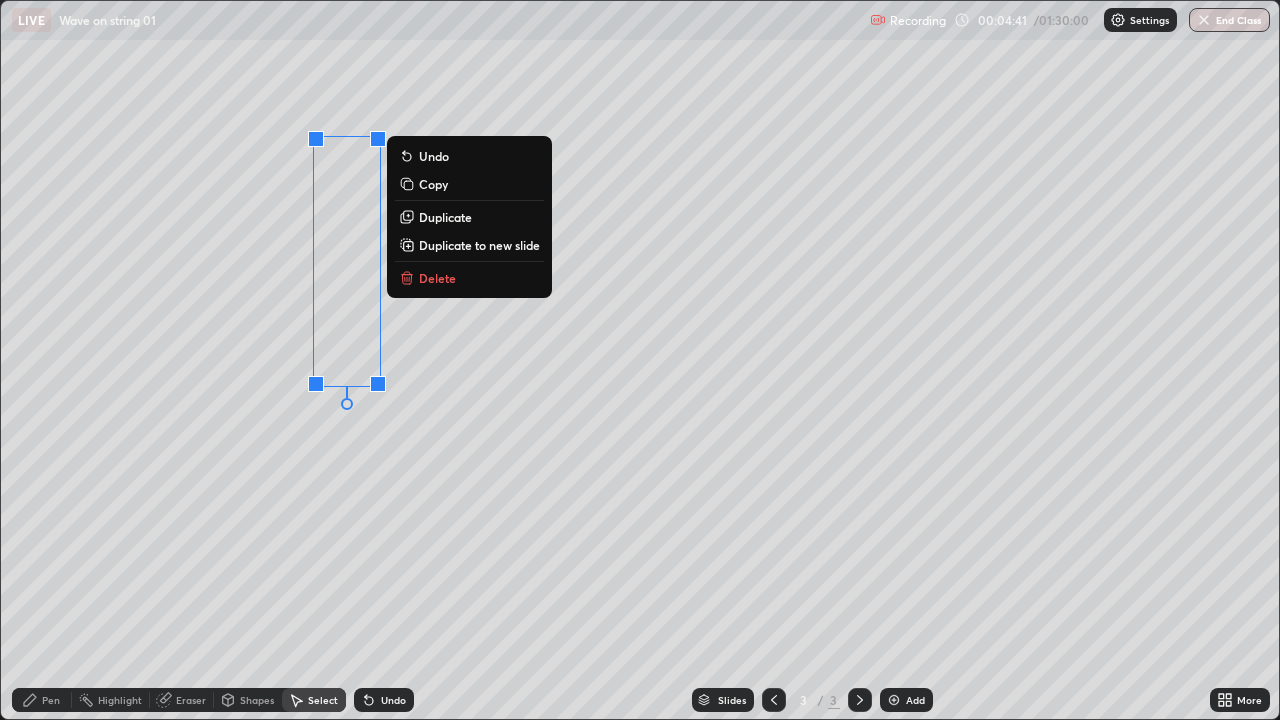 click on "0 ° Undo Copy Duplicate Duplicate to new slide Delete" at bounding box center [640, 360] 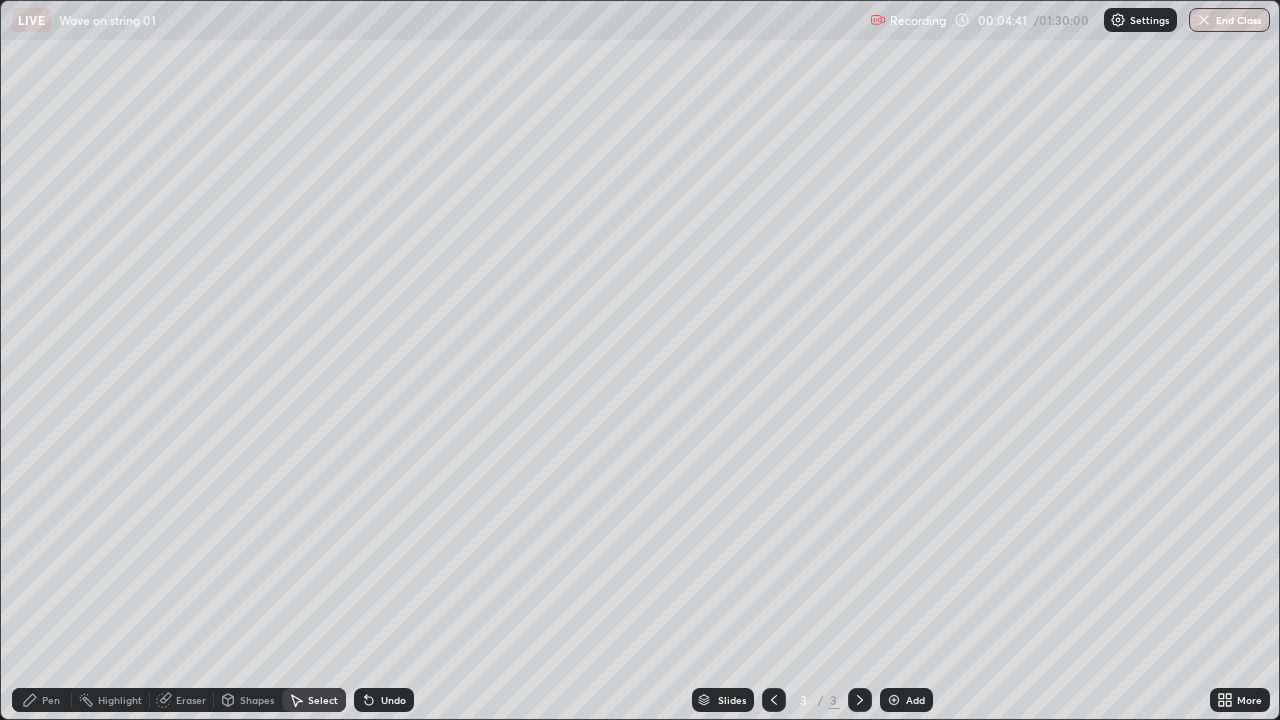 click on "Shapes" at bounding box center [248, 700] 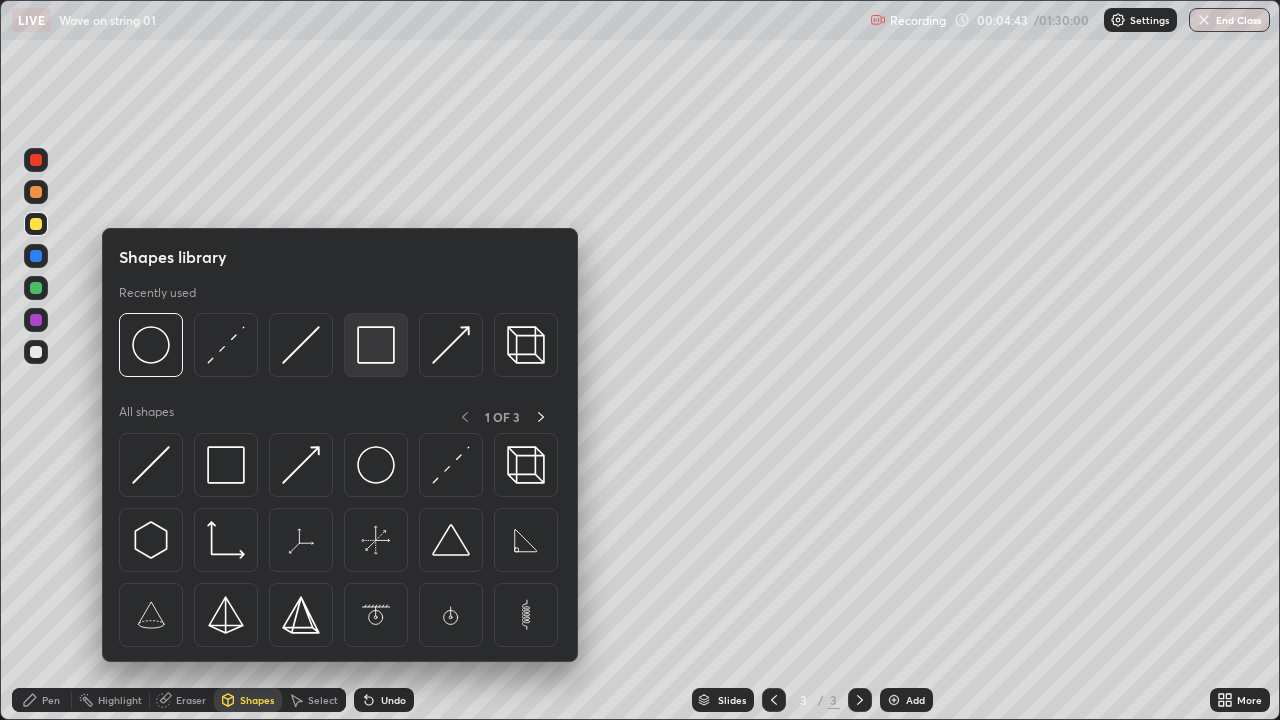 click at bounding box center [376, 345] 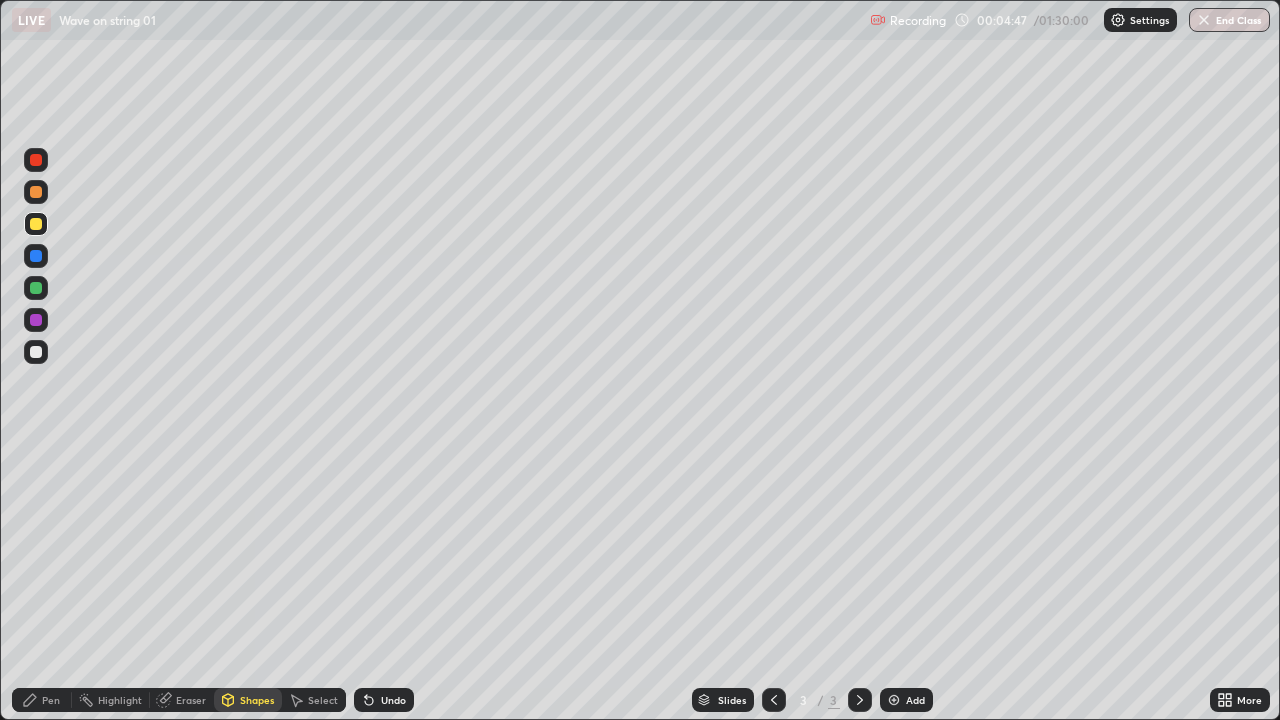 click on "Pen" at bounding box center [51, 700] 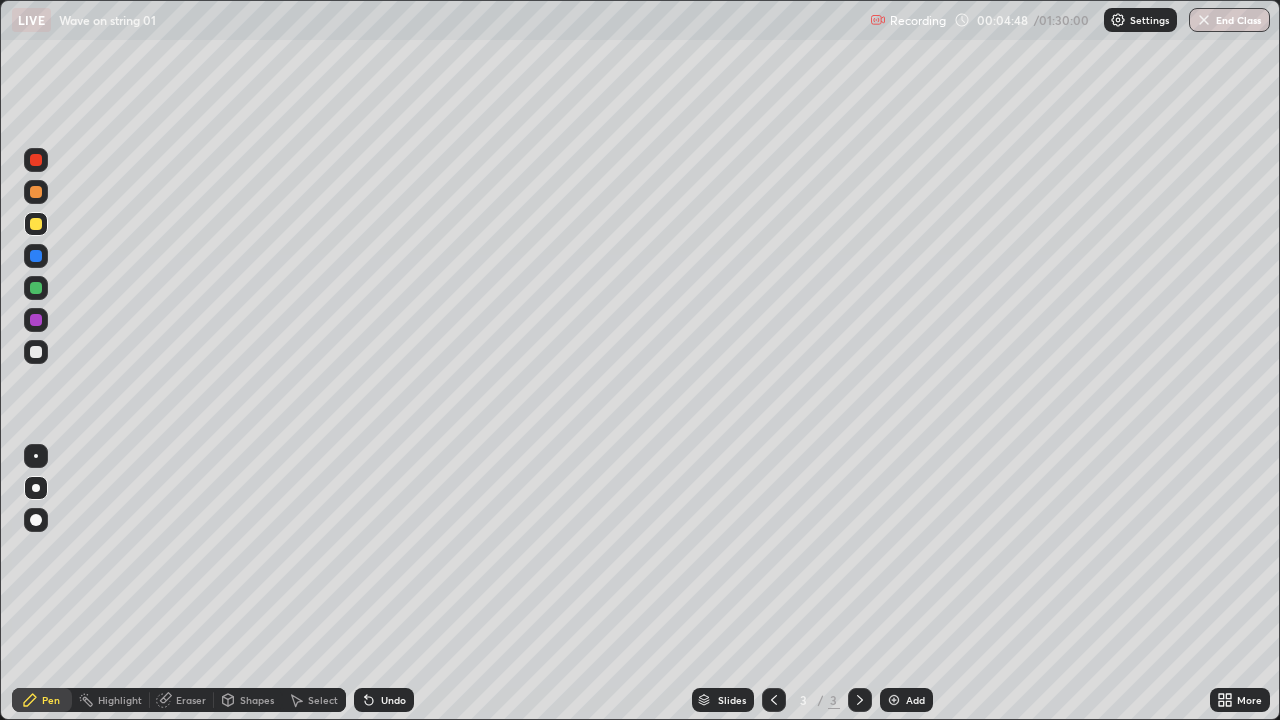 click at bounding box center (36, 352) 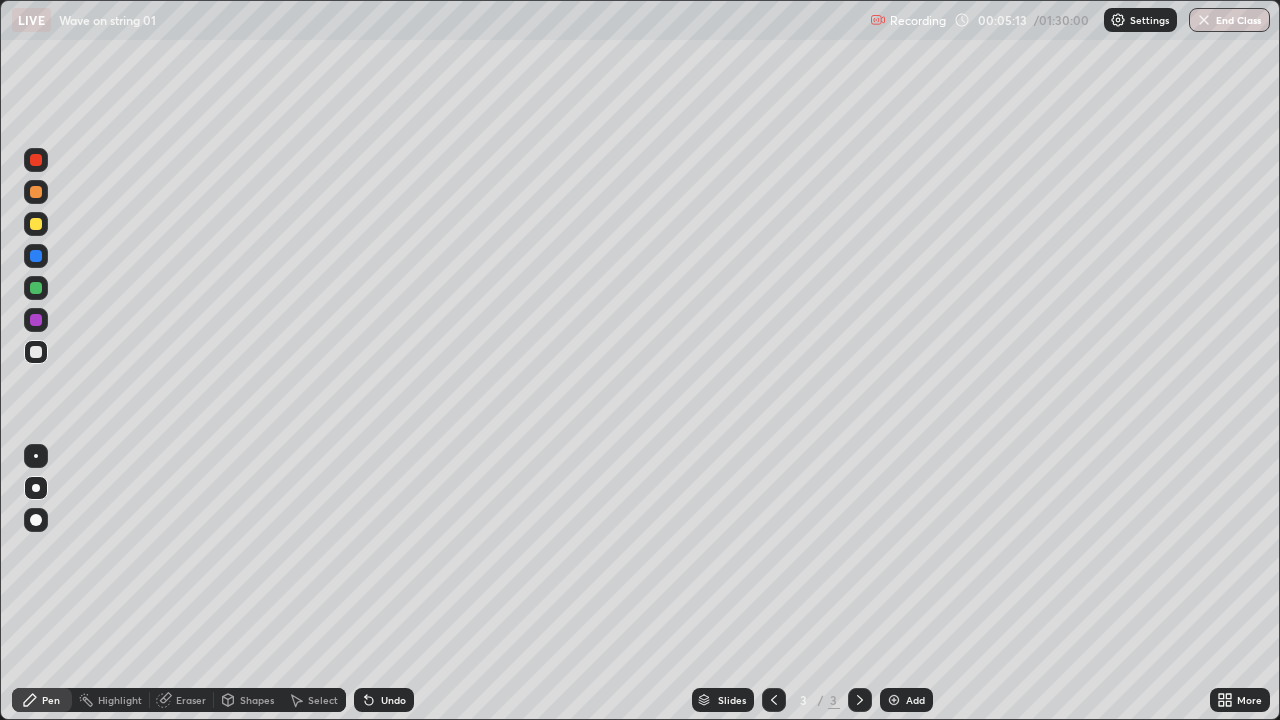 click at bounding box center [36, 256] 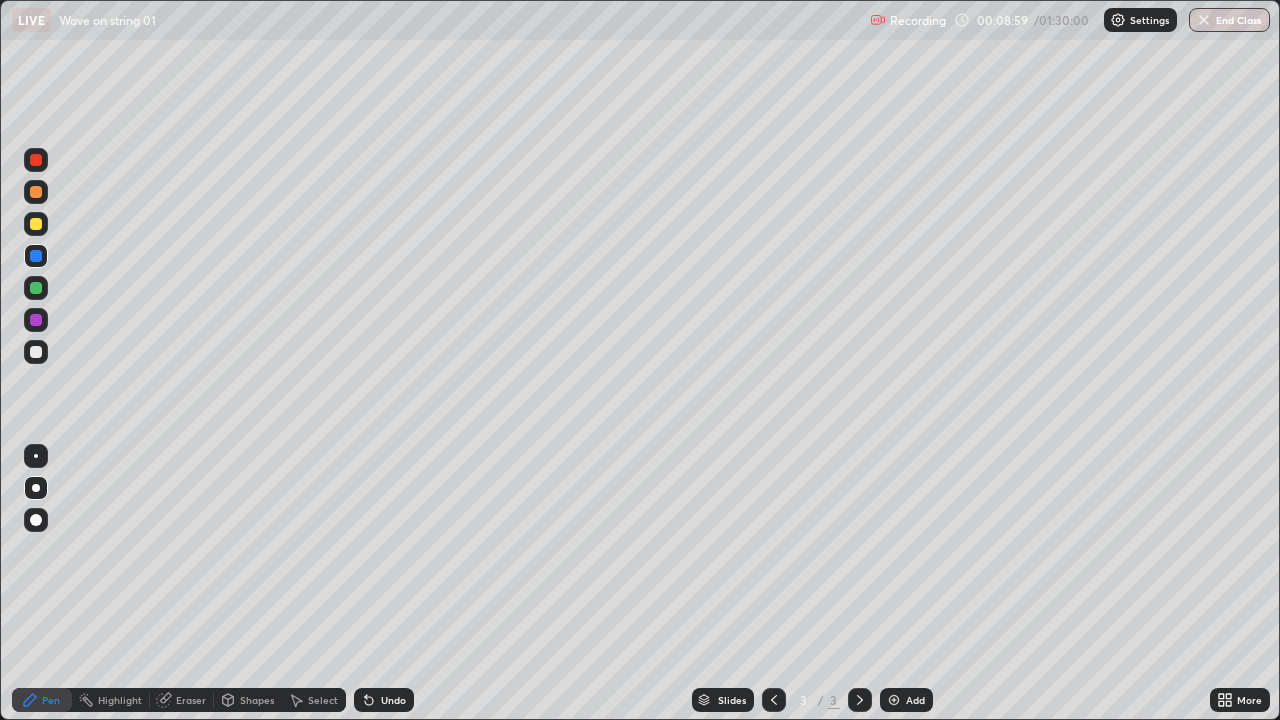click on "Shapes" at bounding box center (257, 700) 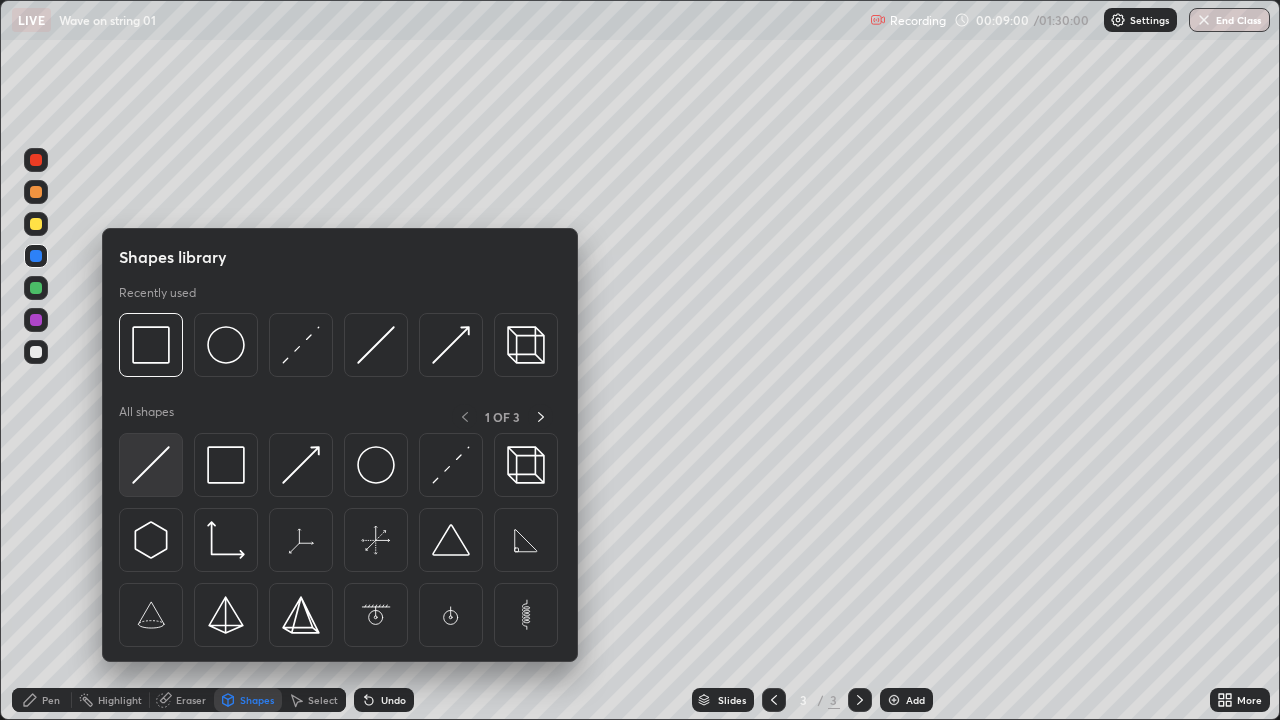 click at bounding box center (151, 465) 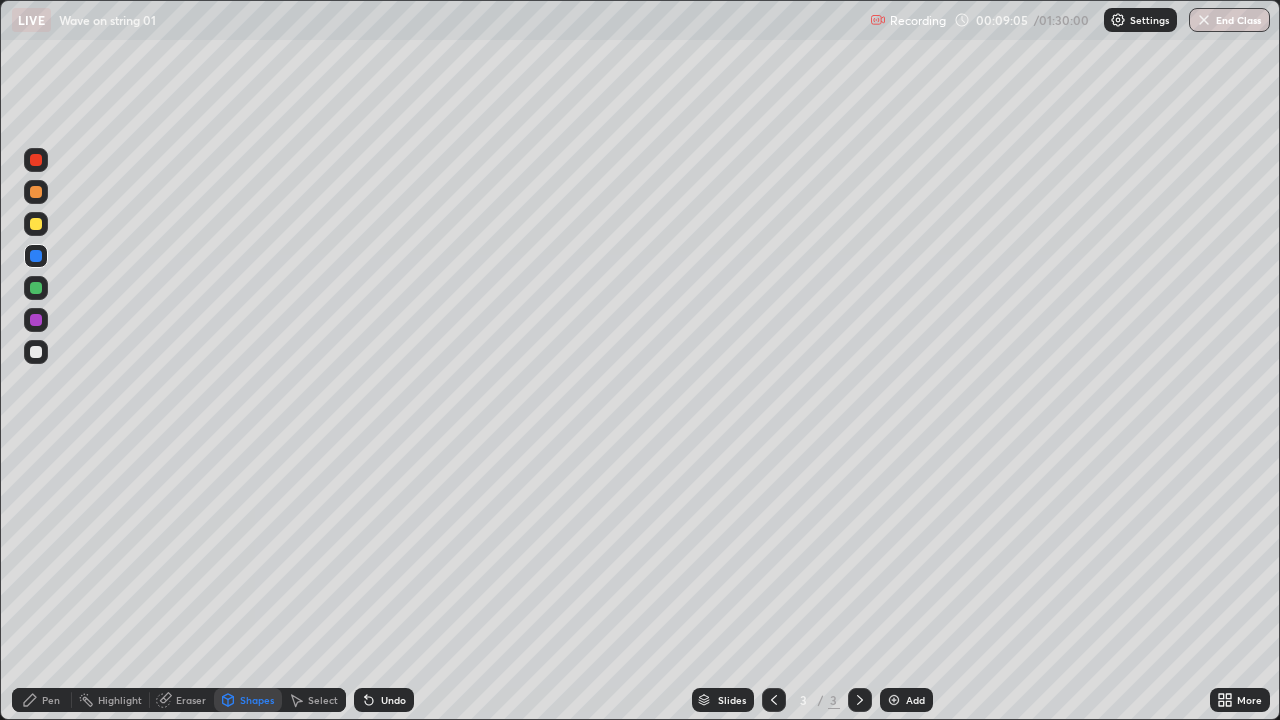 click on "Undo" at bounding box center [393, 700] 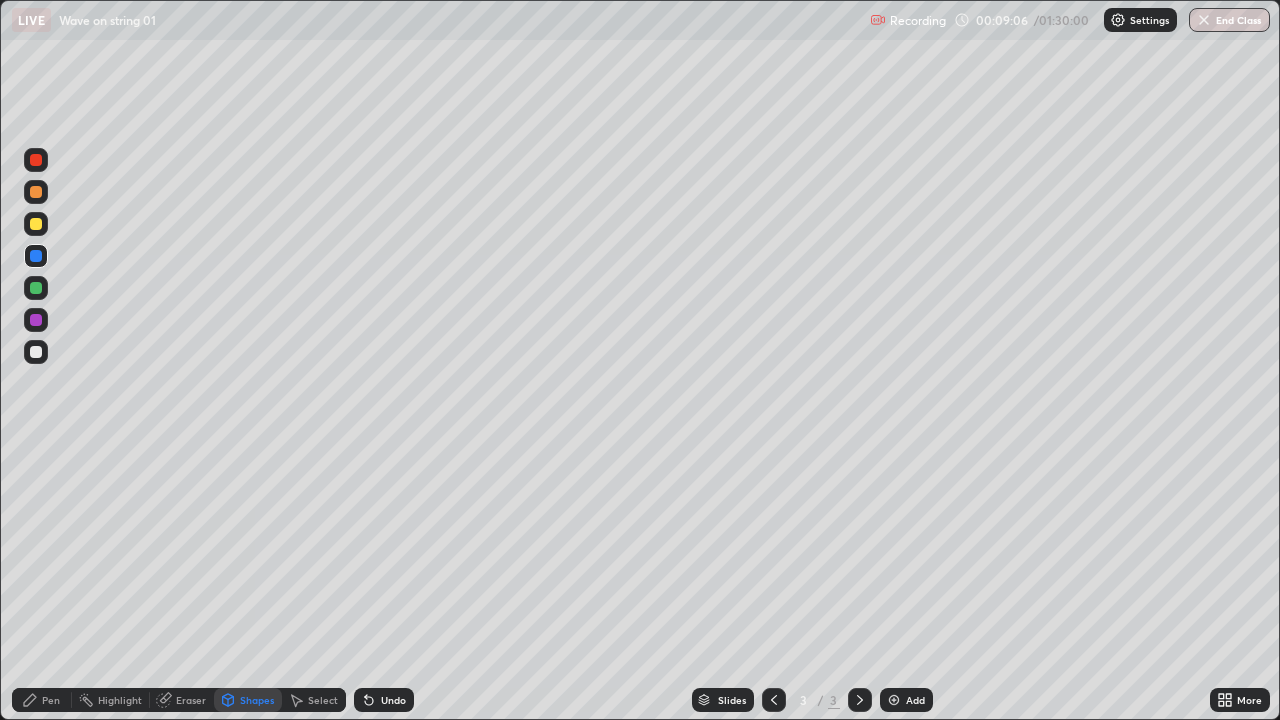 click on "Pen" at bounding box center (51, 700) 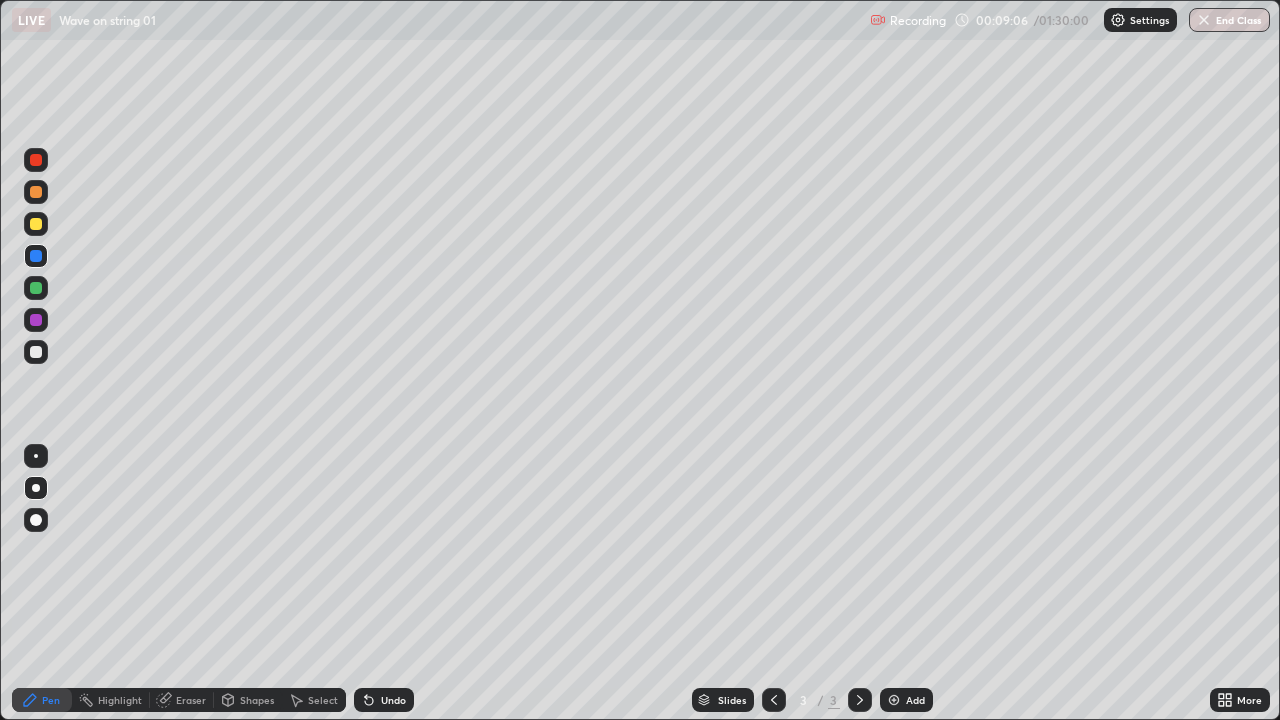 click at bounding box center (36, 352) 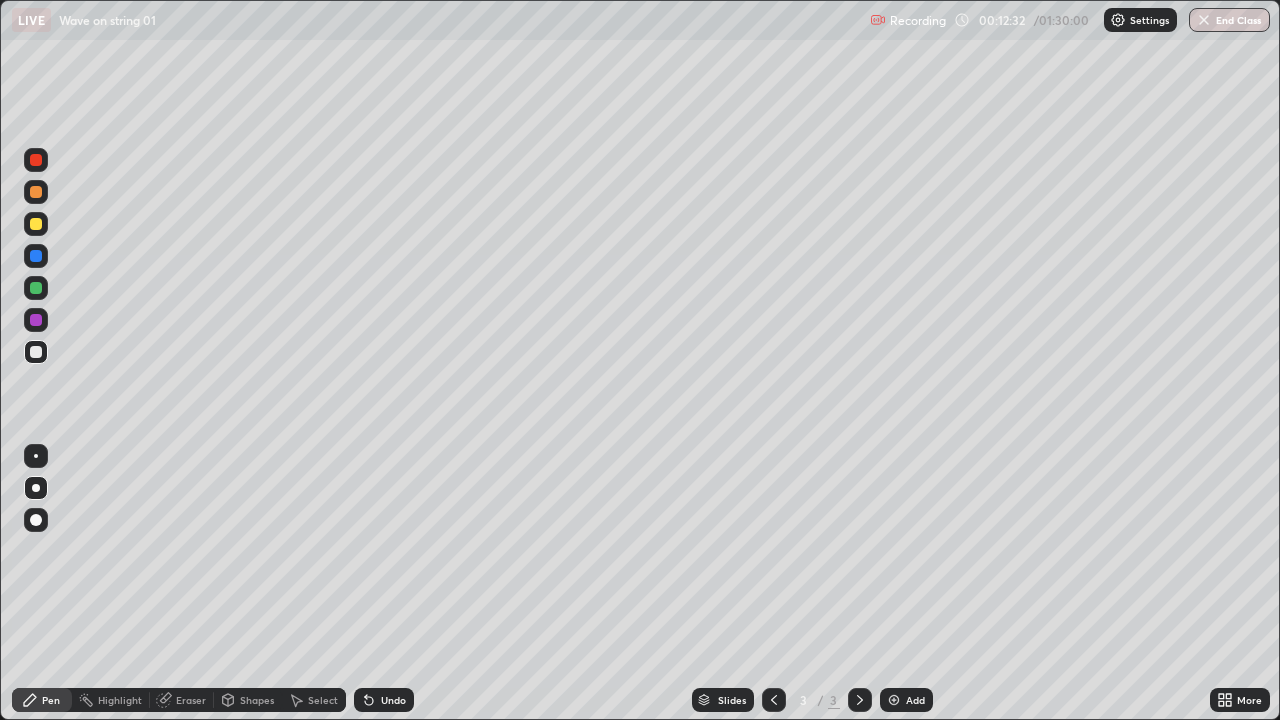 click at bounding box center (36, 224) 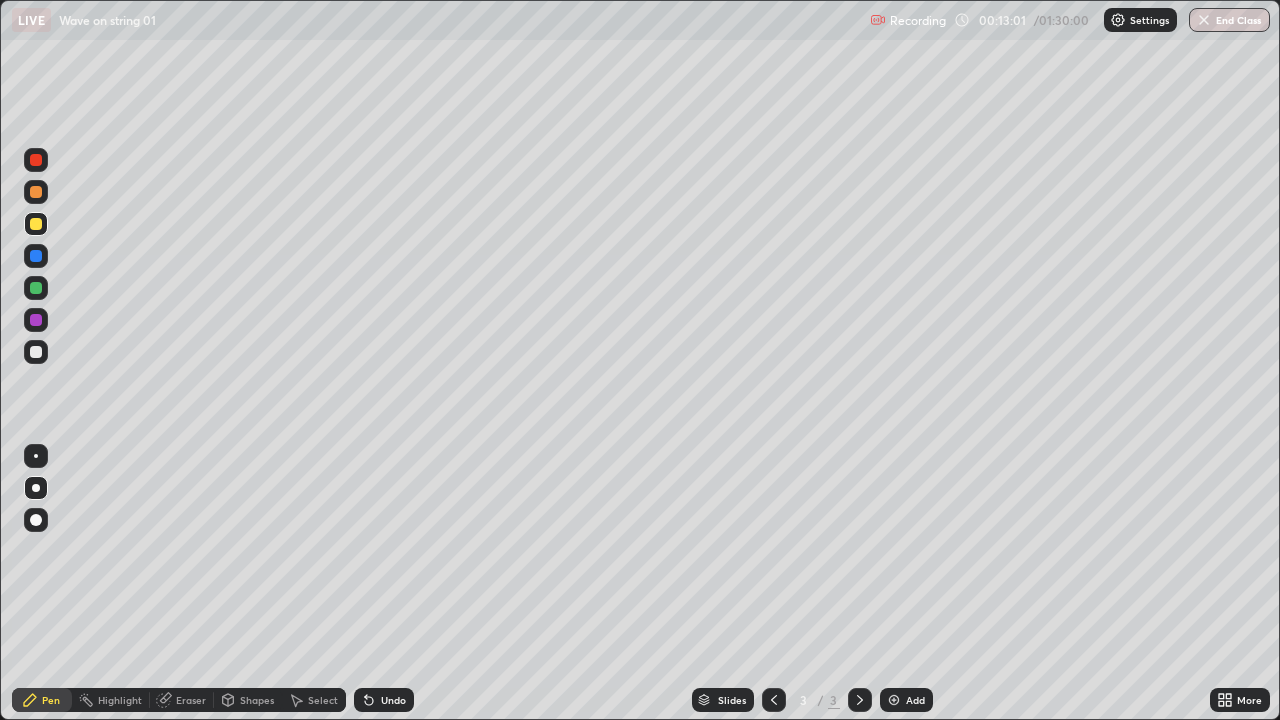 click on "Shapes" at bounding box center [257, 700] 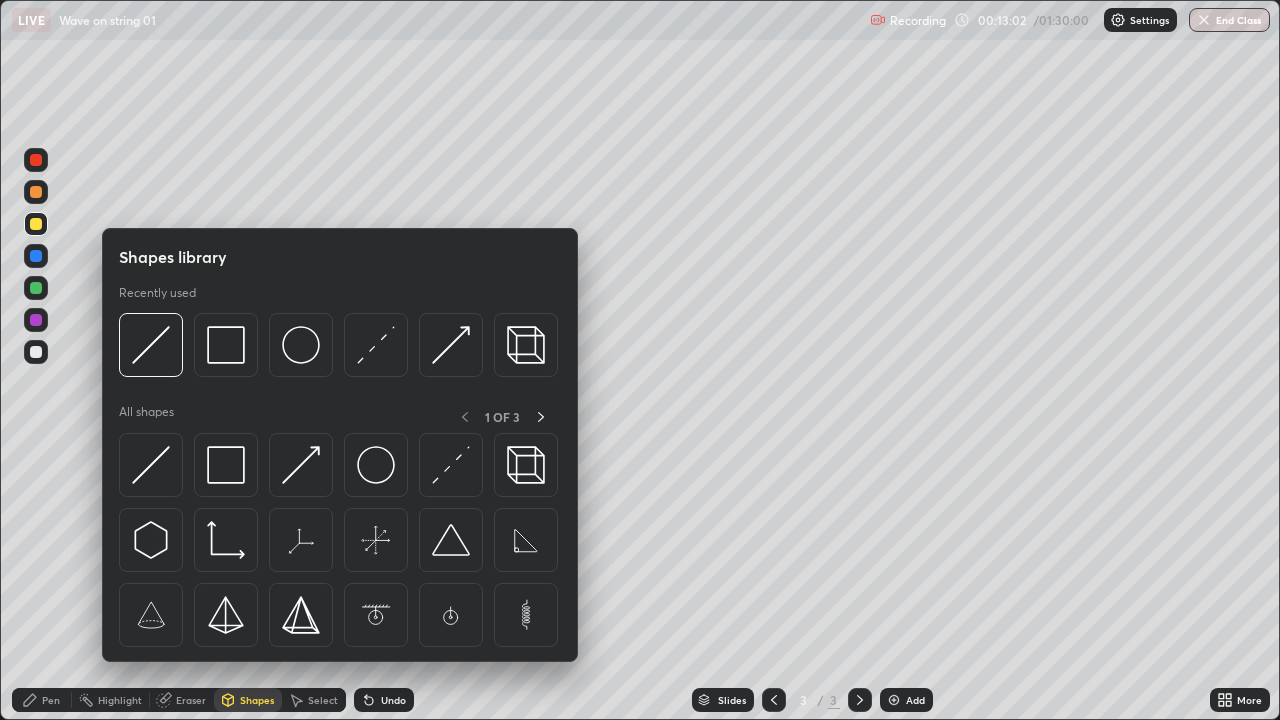 click on "Shapes" at bounding box center [248, 700] 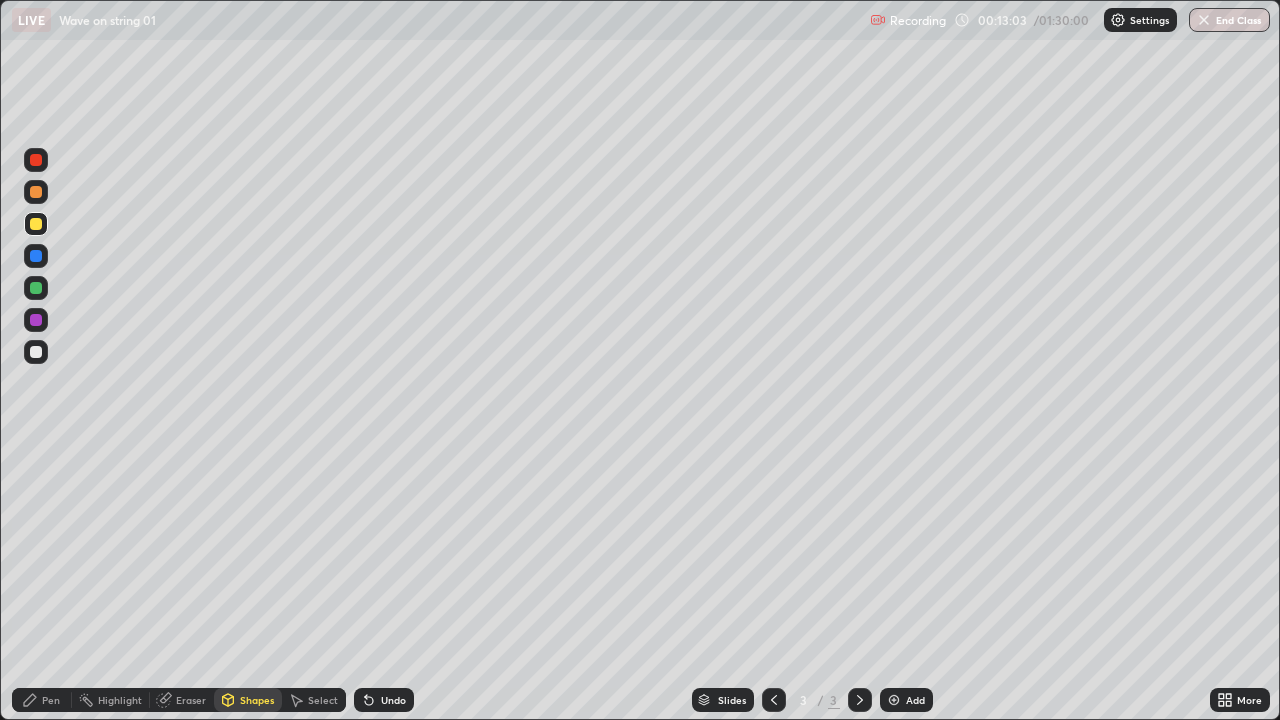 click on "Shapes" at bounding box center [248, 700] 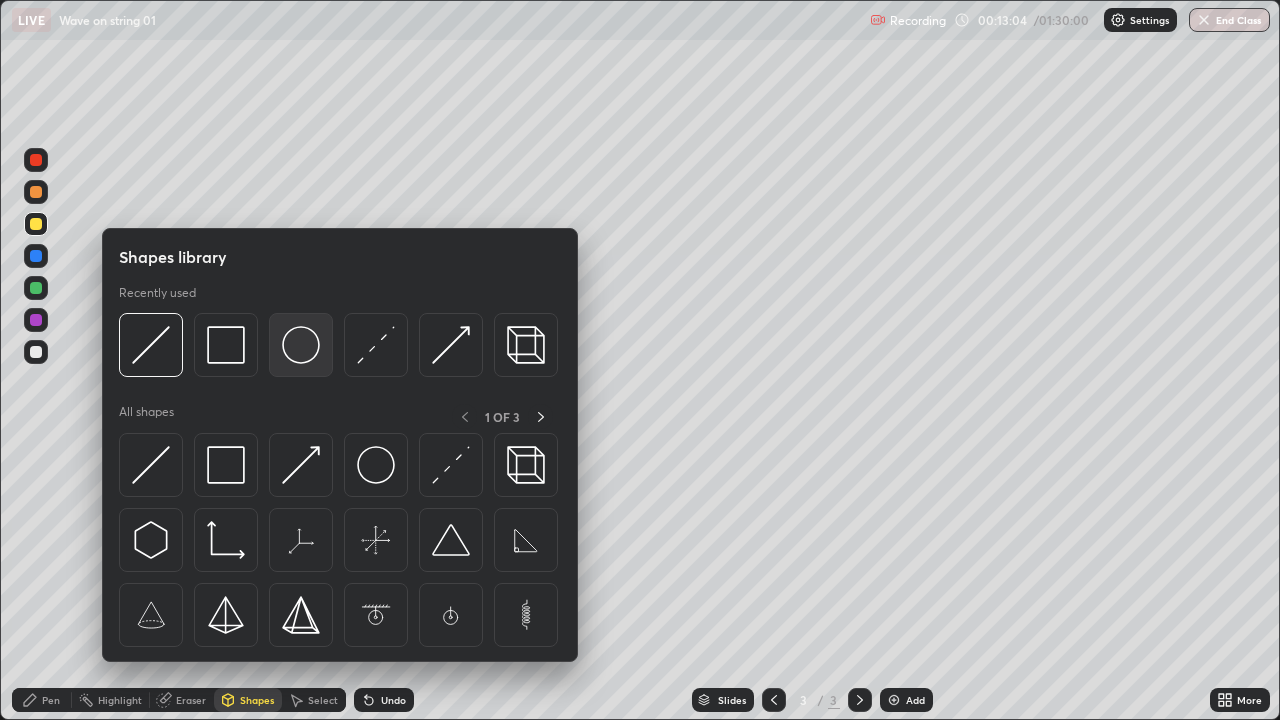 click at bounding box center (301, 345) 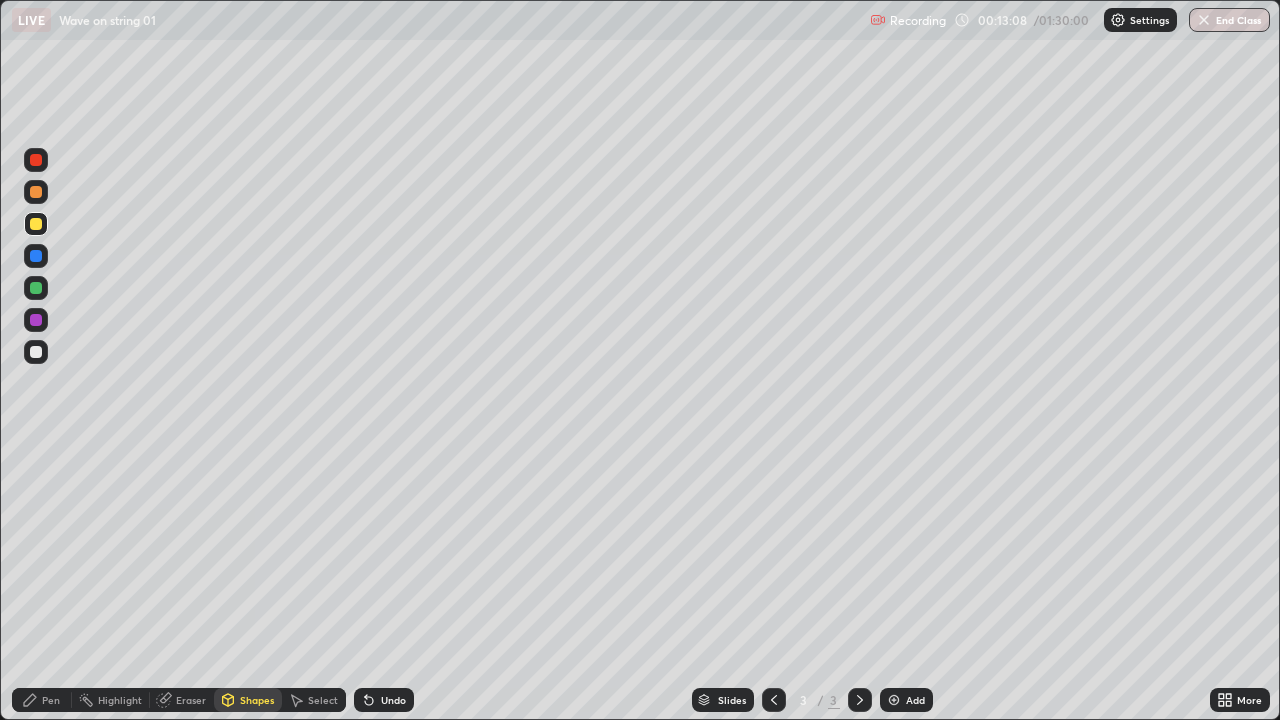 click on "Pen" at bounding box center [42, 700] 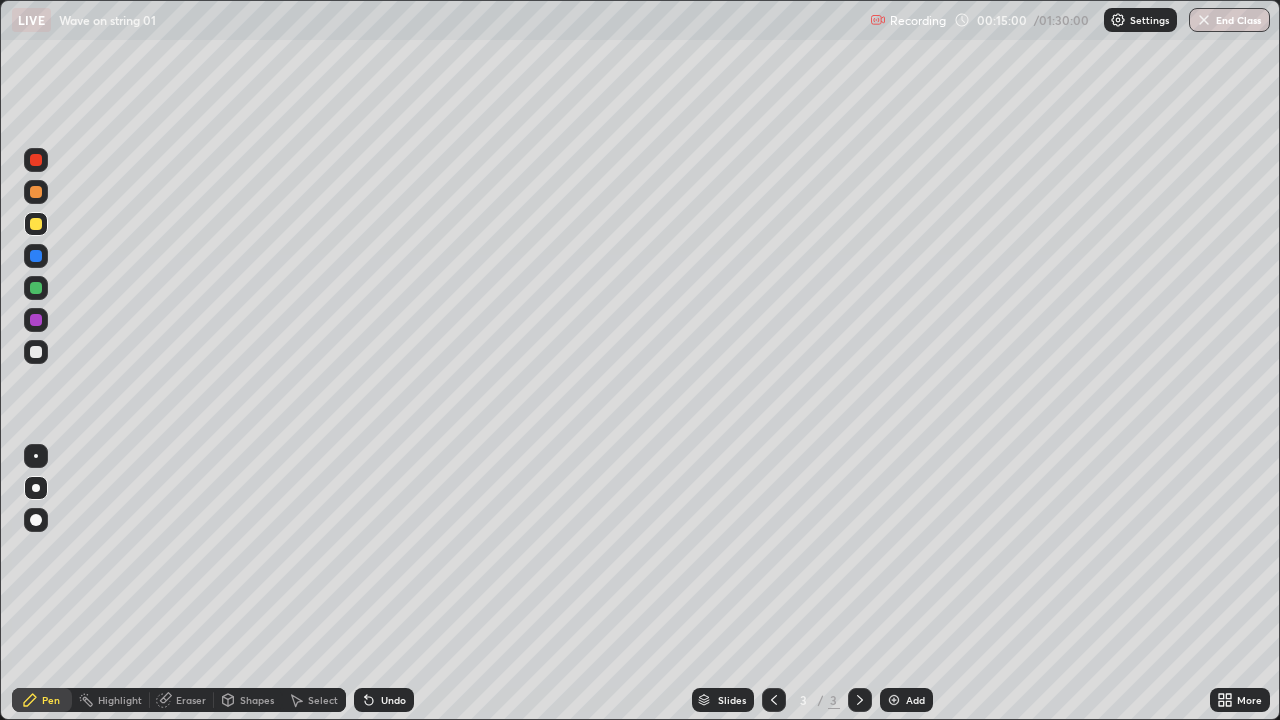 click on "Eraser" at bounding box center (182, 700) 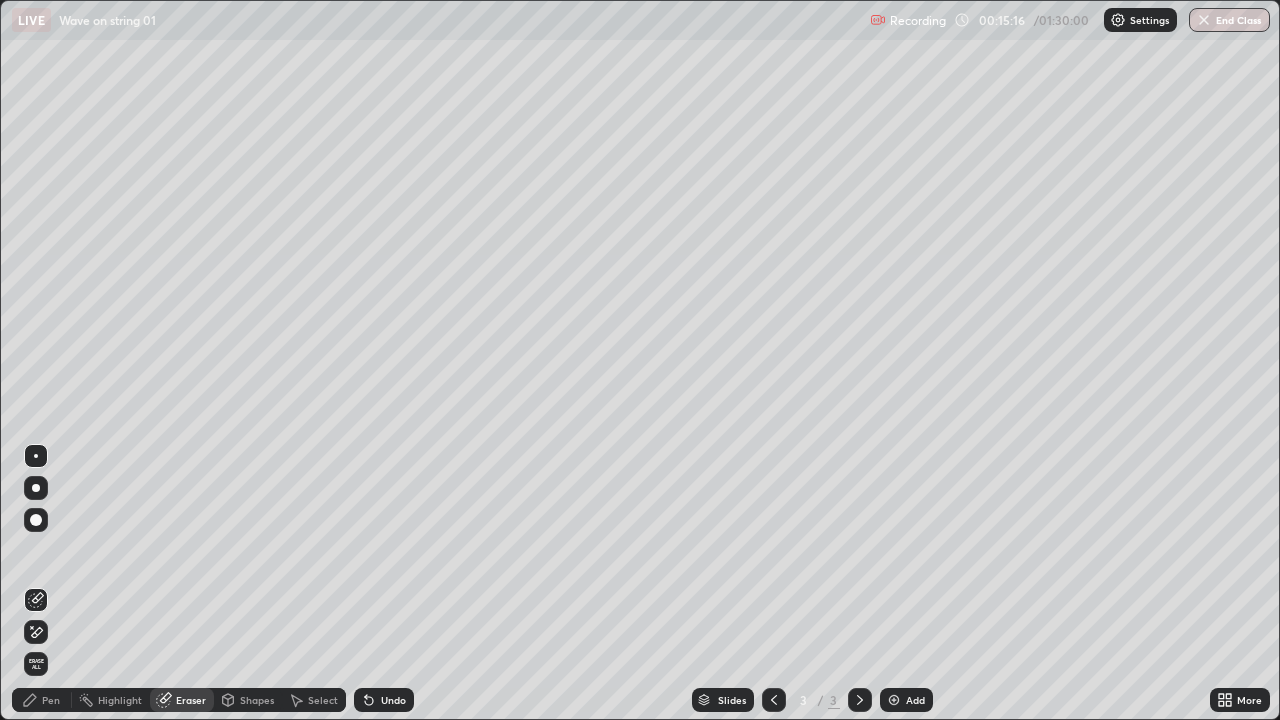 click on "Pen" at bounding box center (51, 700) 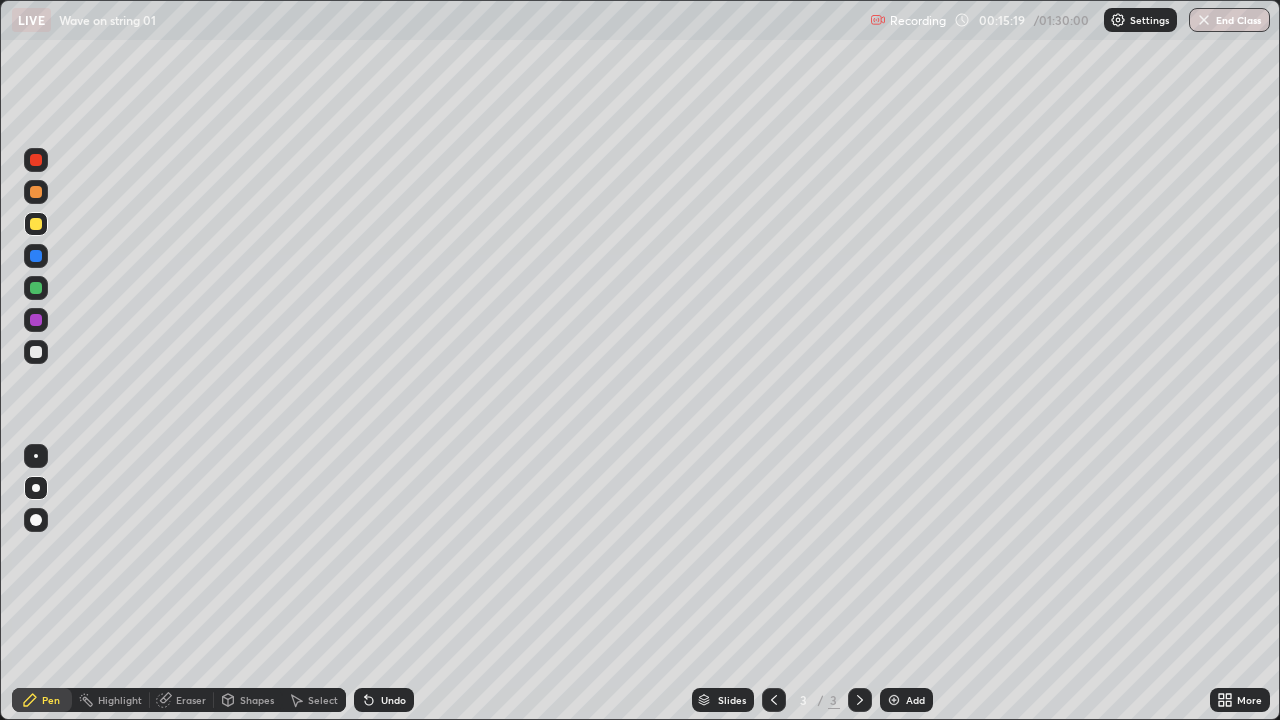 click at bounding box center [36, 352] 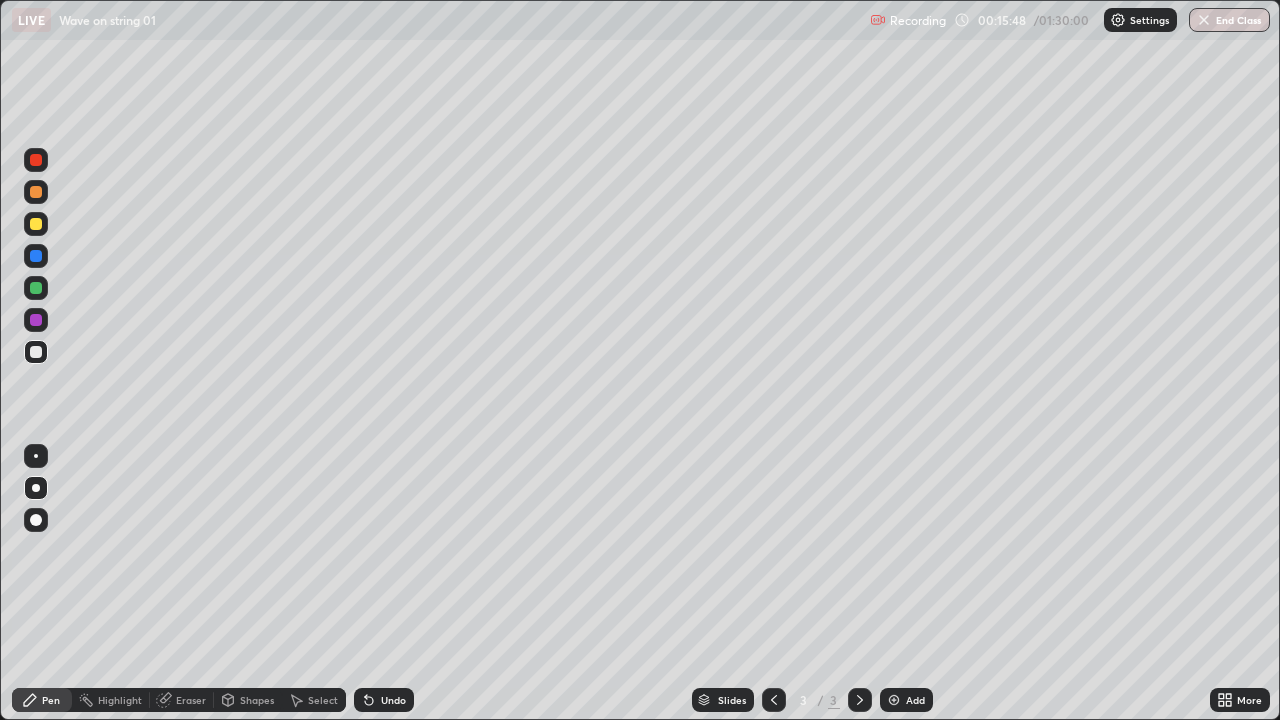 click at bounding box center [36, 224] 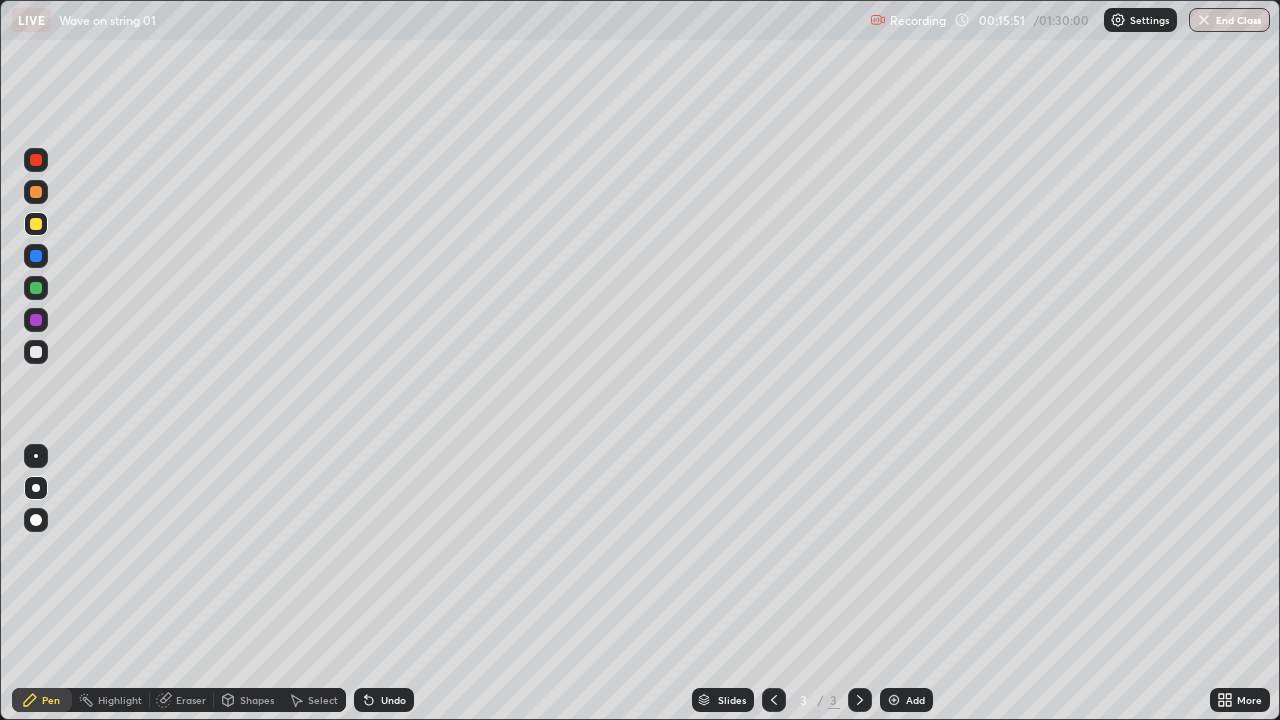 click 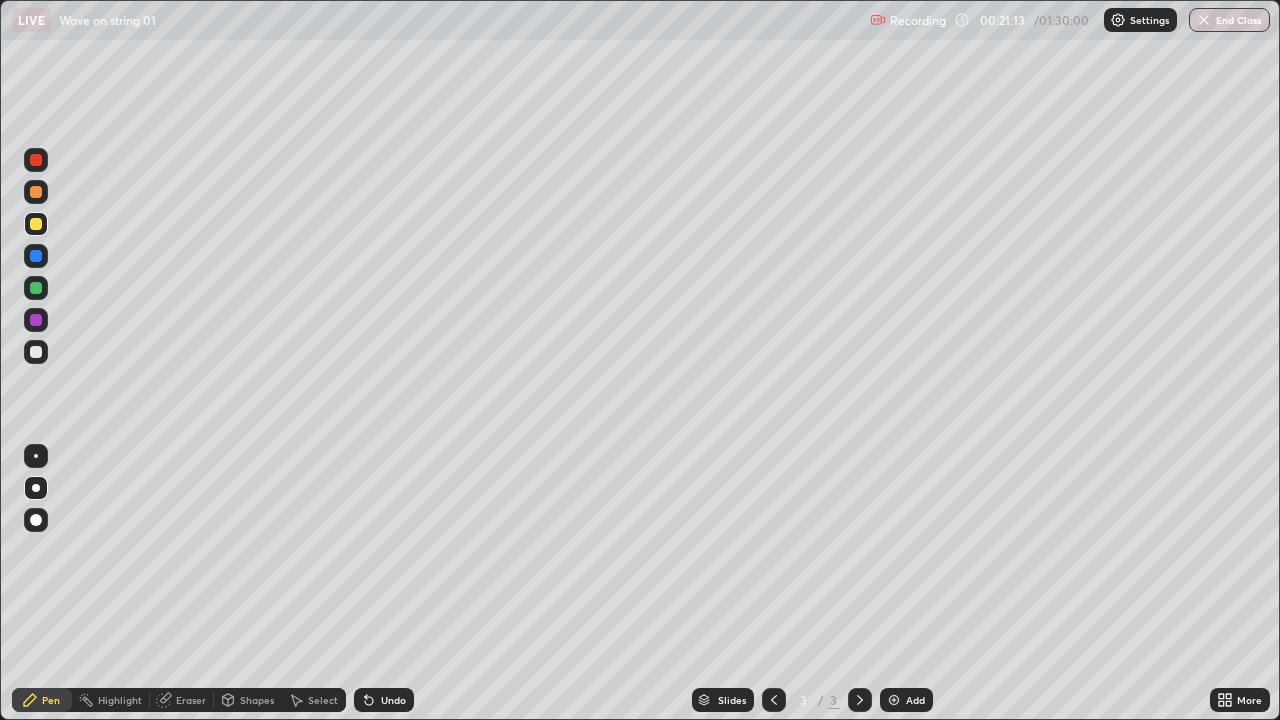 click on "Eraser" at bounding box center [191, 700] 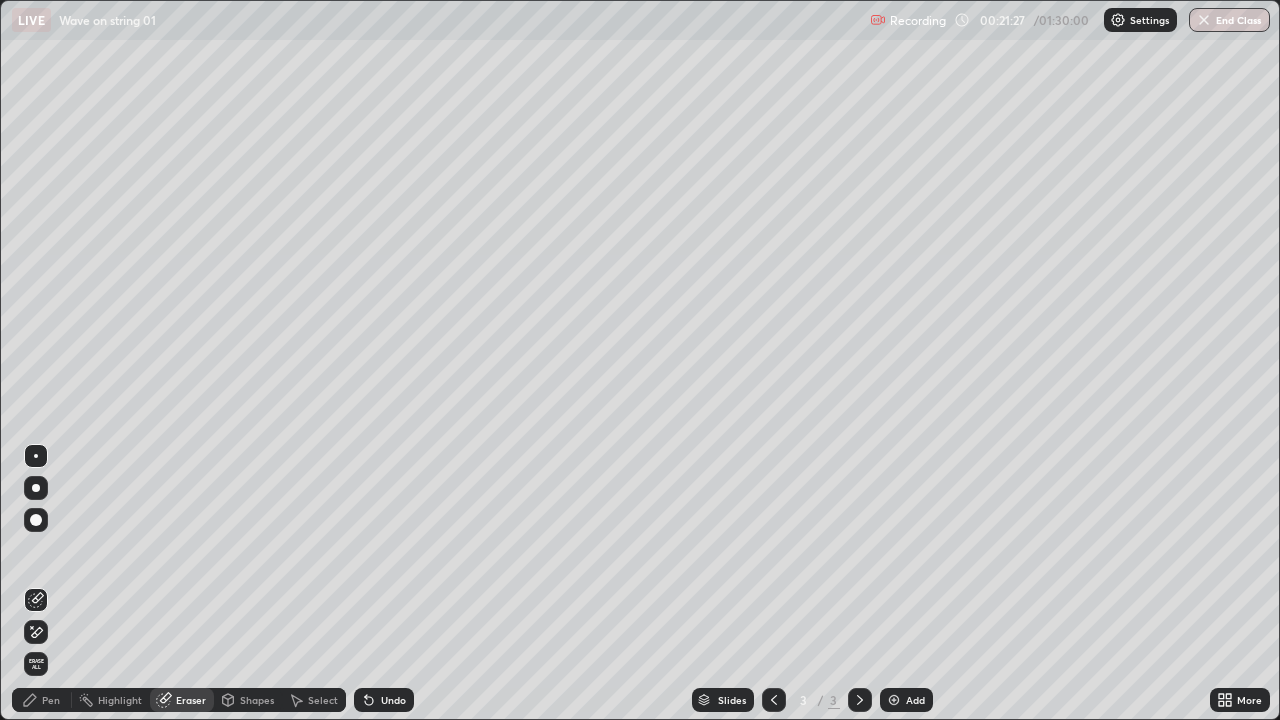 click on "Shapes" at bounding box center [257, 700] 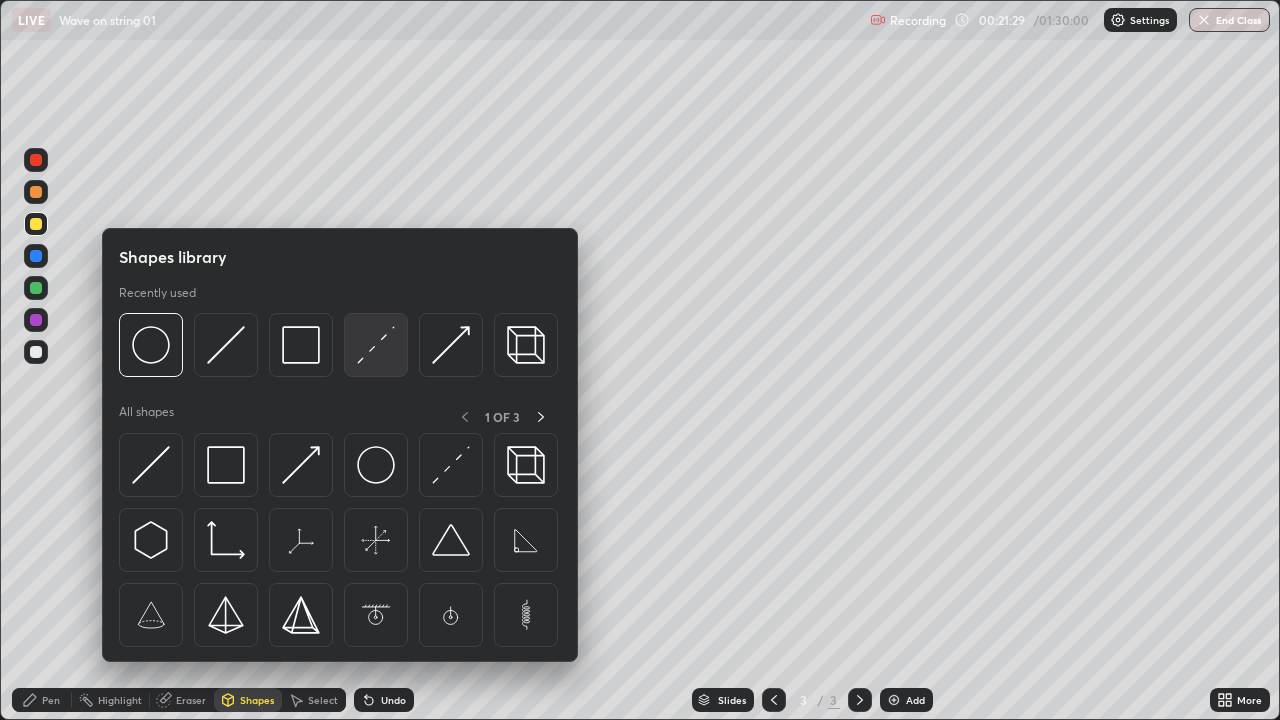 click at bounding box center [376, 345] 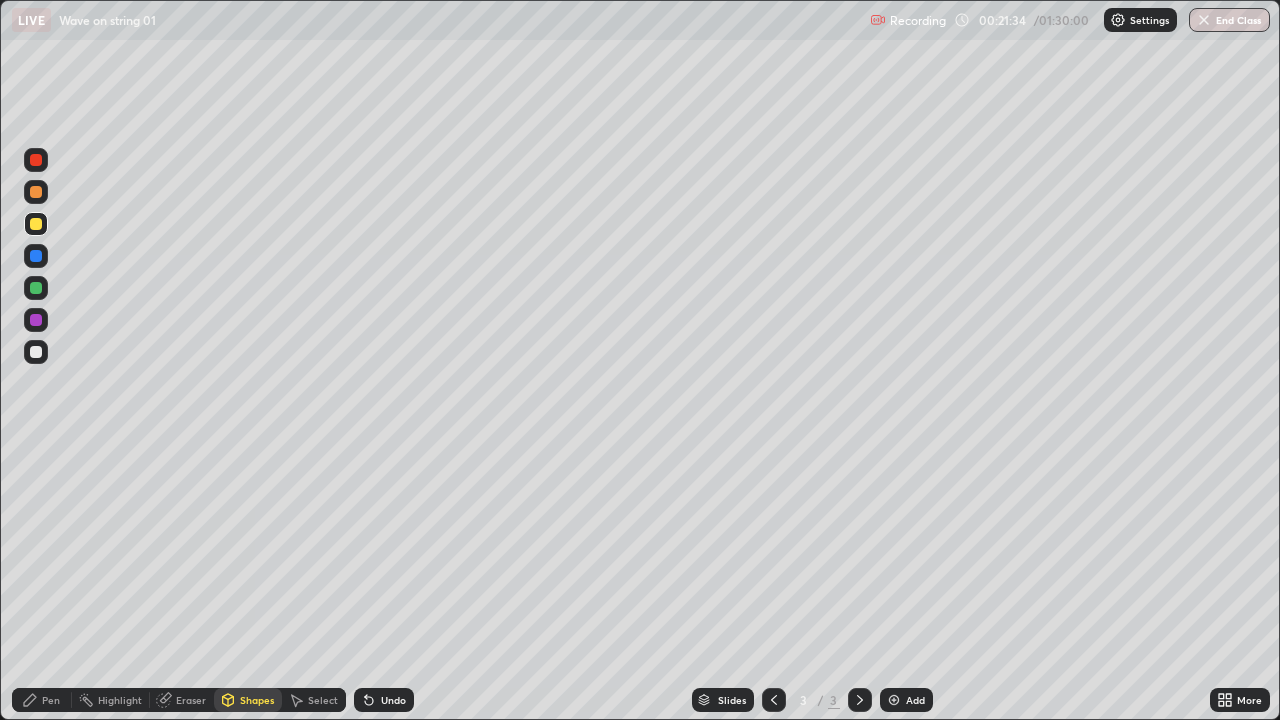 click on "Select" at bounding box center [314, 700] 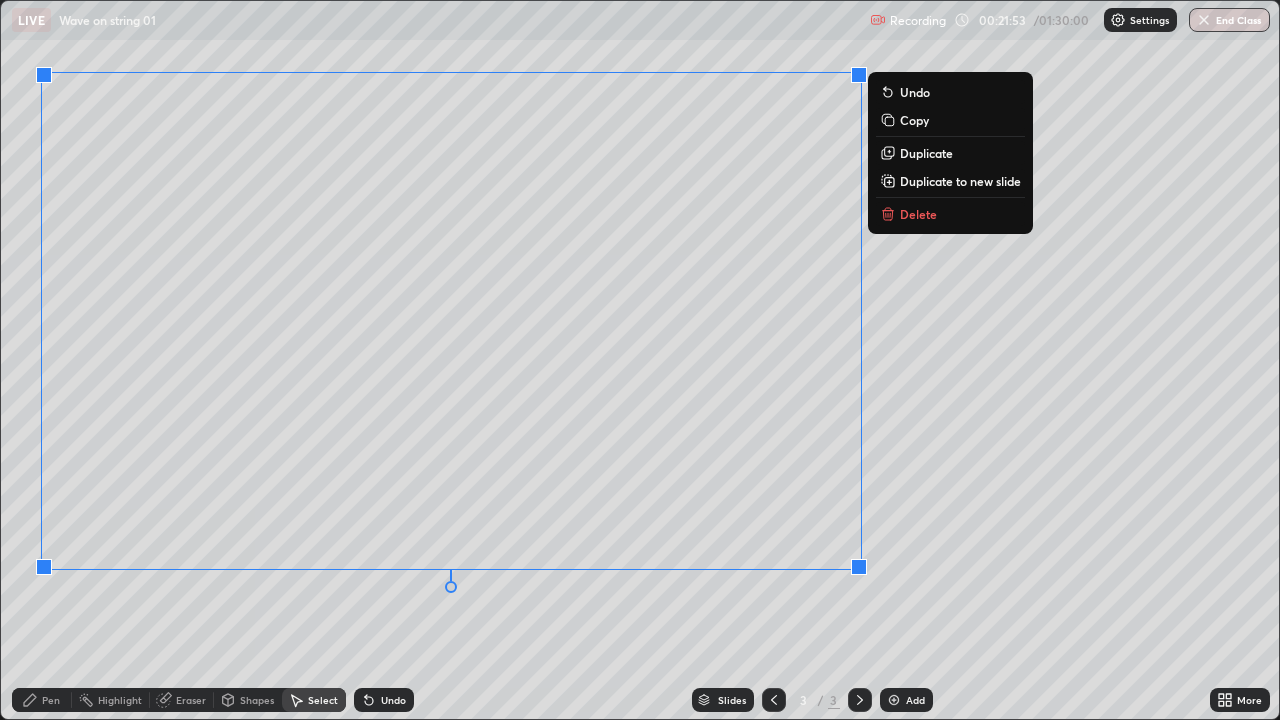 click on "0 ° Undo Copy Duplicate Duplicate to new slide Delete" at bounding box center [640, 360] 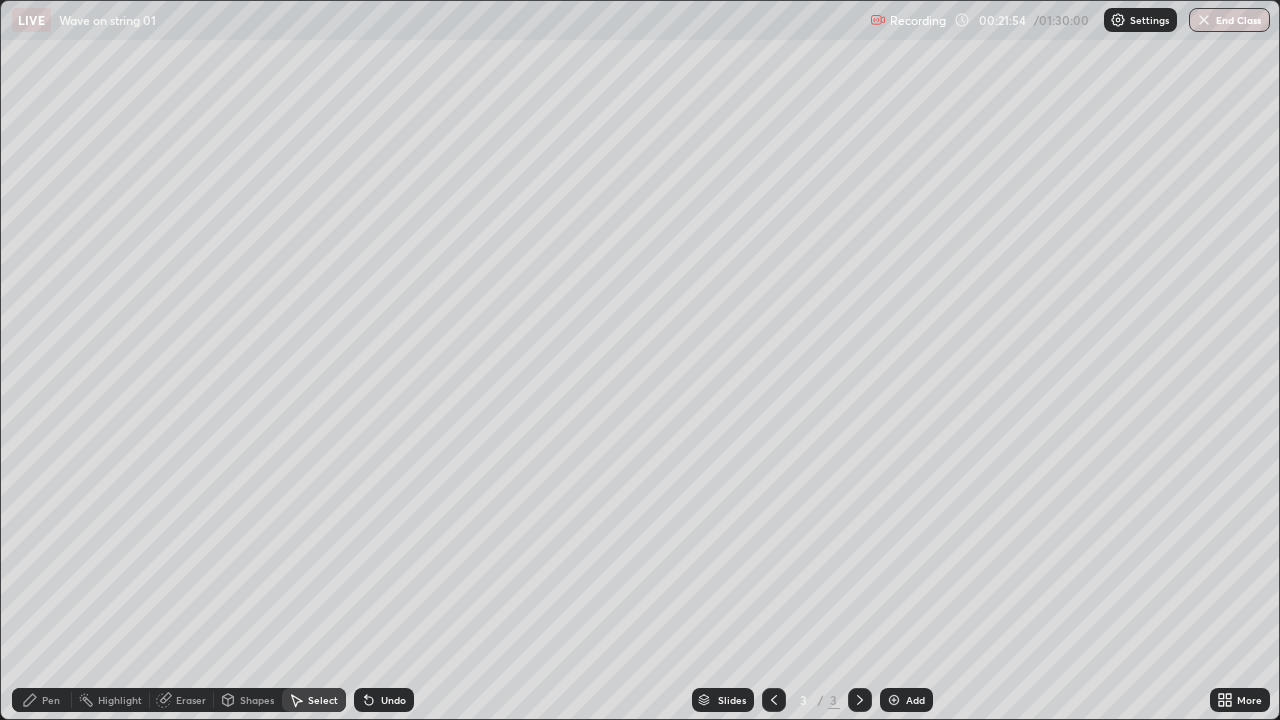 click on "Shapes" at bounding box center (257, 700) 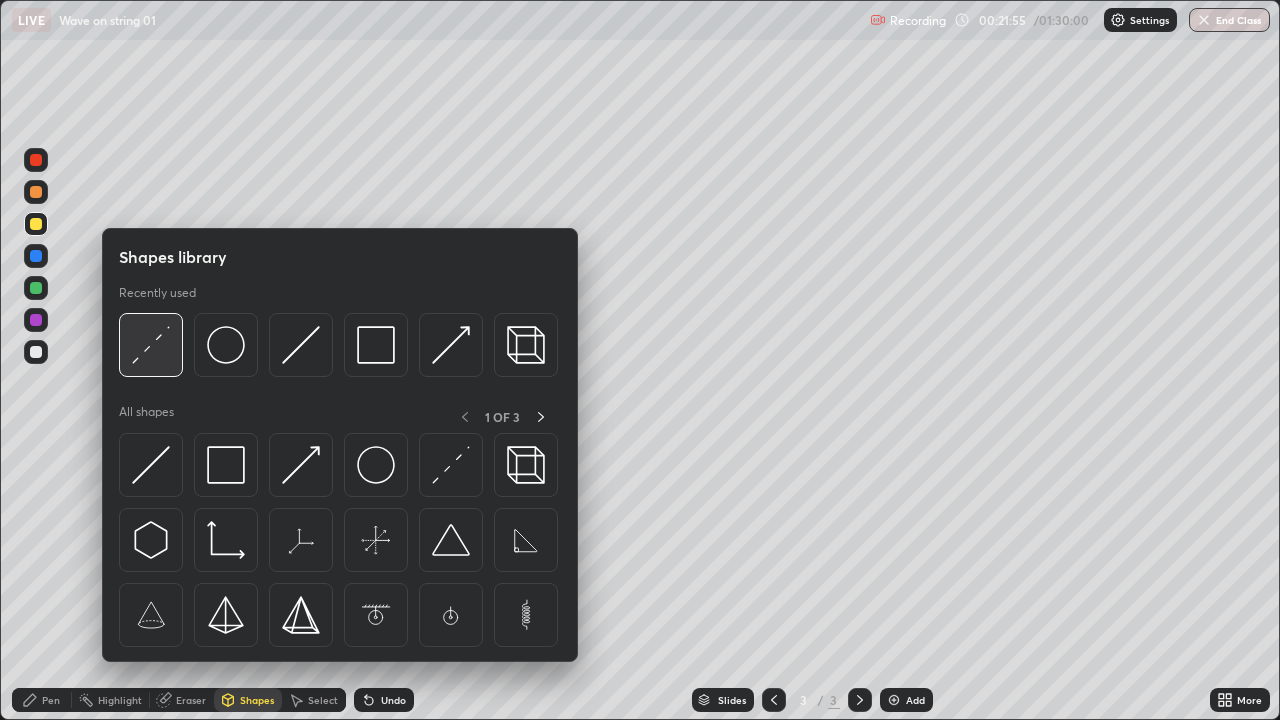 click at bounding box center (151, 345) 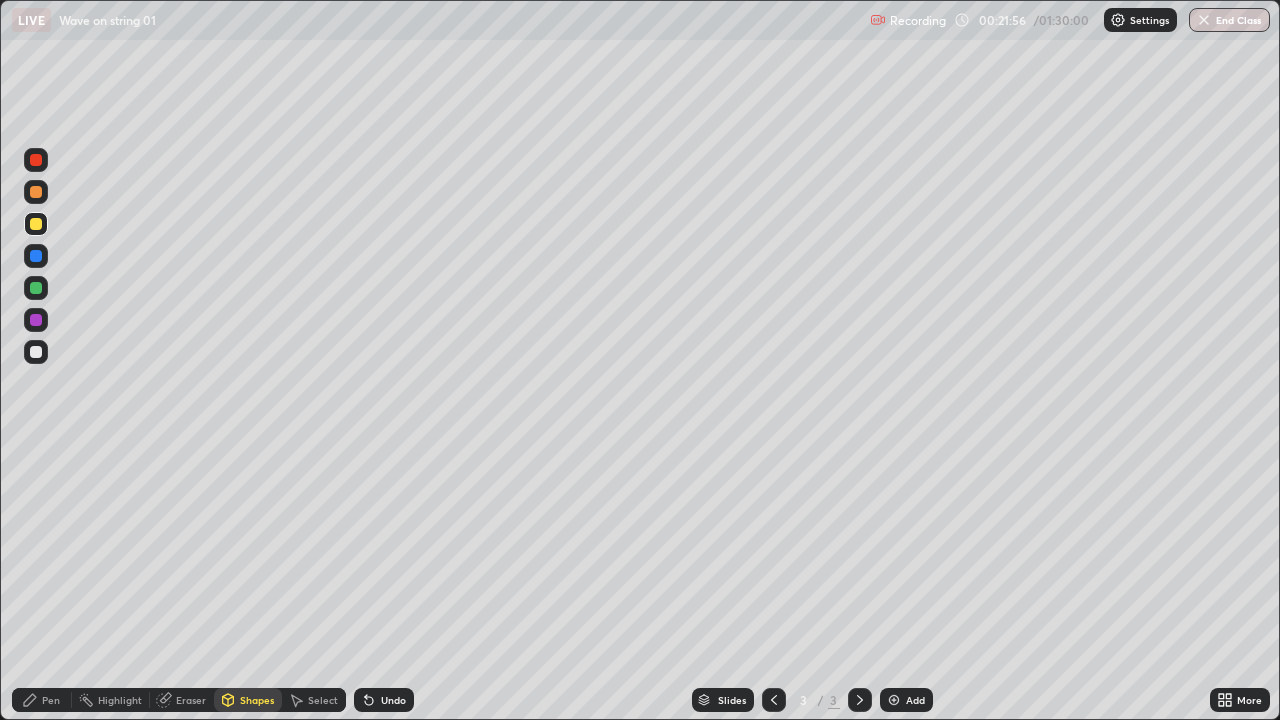 click at bounding box center (36, 352) 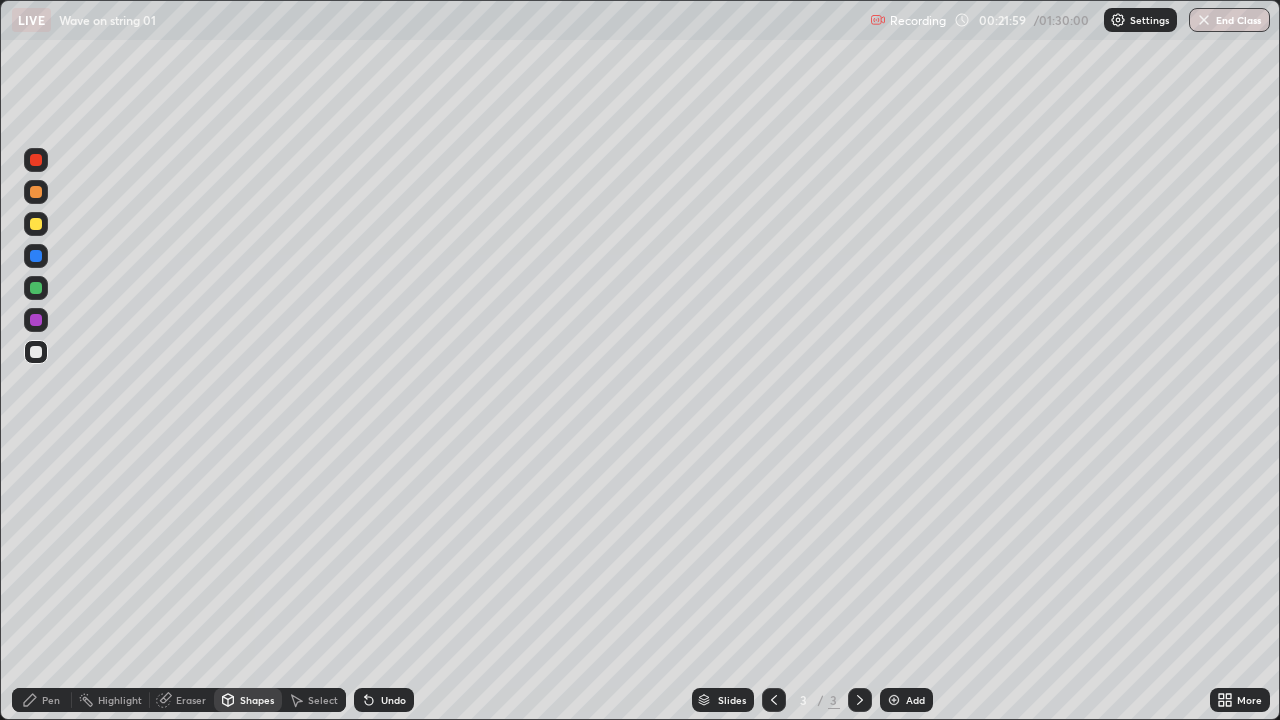 click at bounding box center [36, 224] 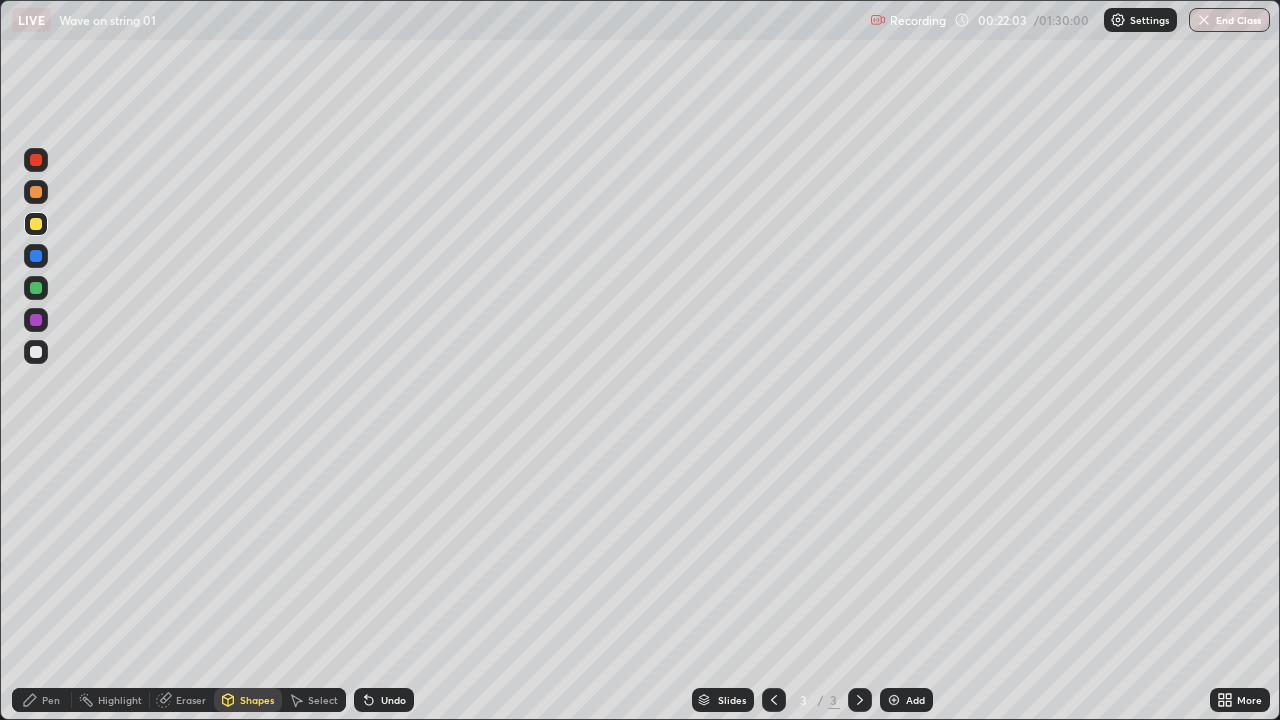 click on "Pen" at bounding box center (42, 700) 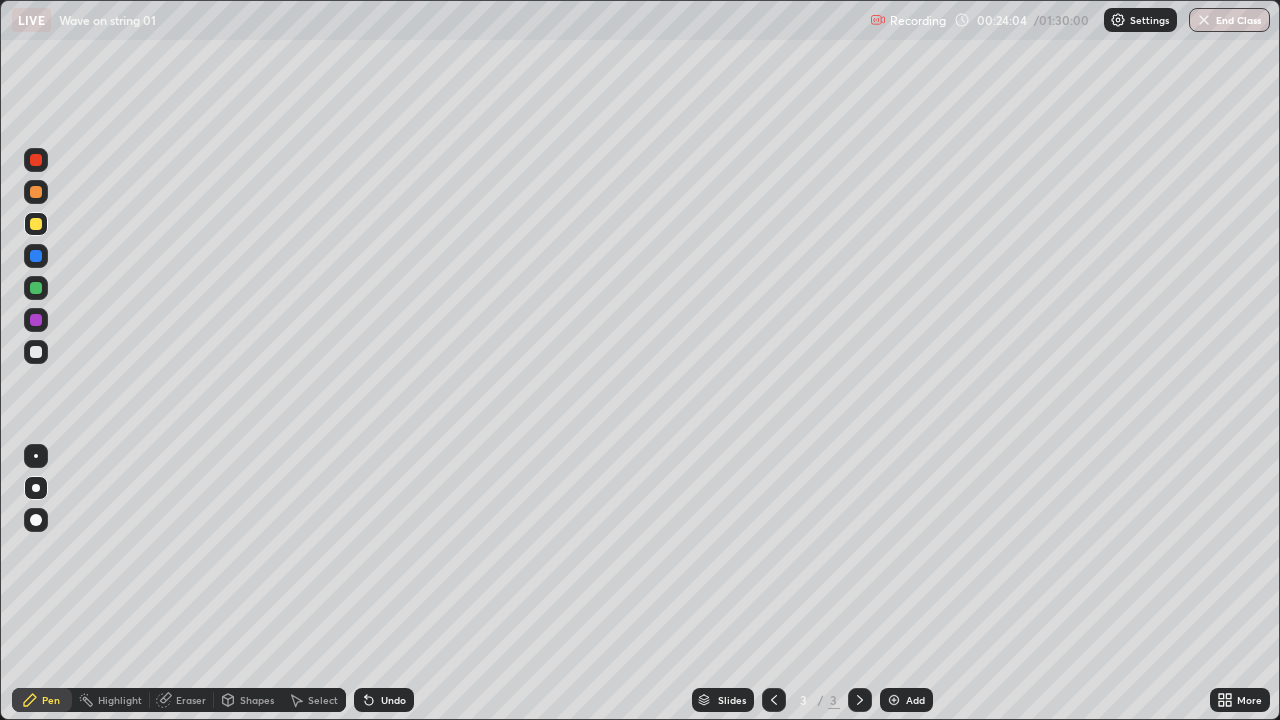 click 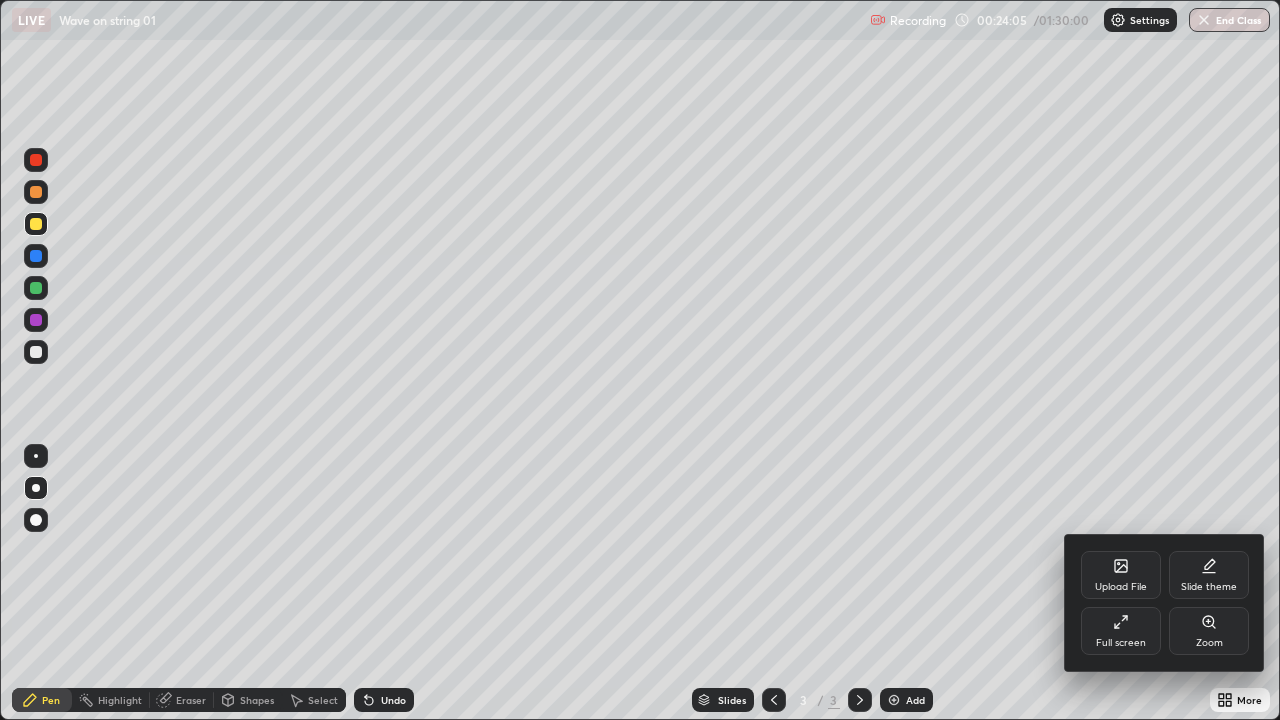 click on "Full screen" at bounding box center (1121, 631) 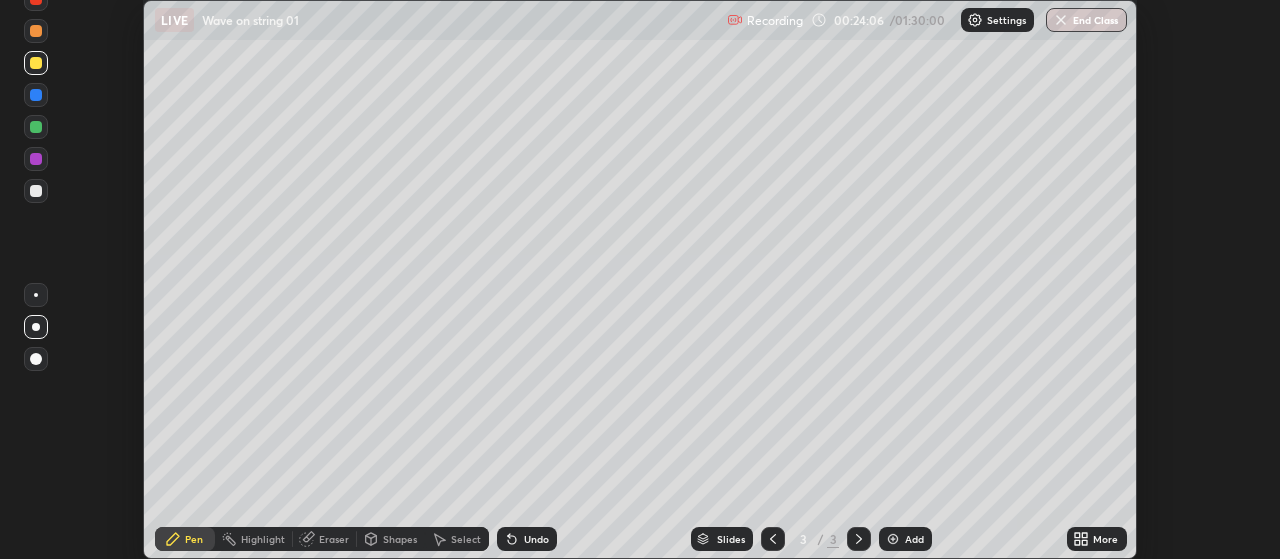 scroll, scrollTop: 559, scrollLeft: 1280, axis: both 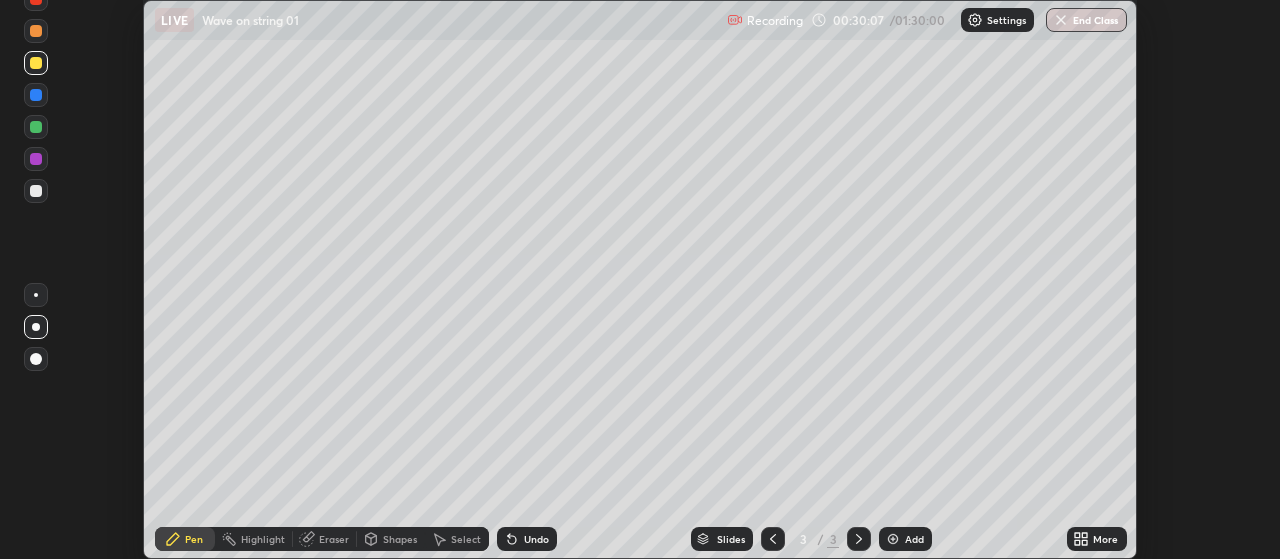 click 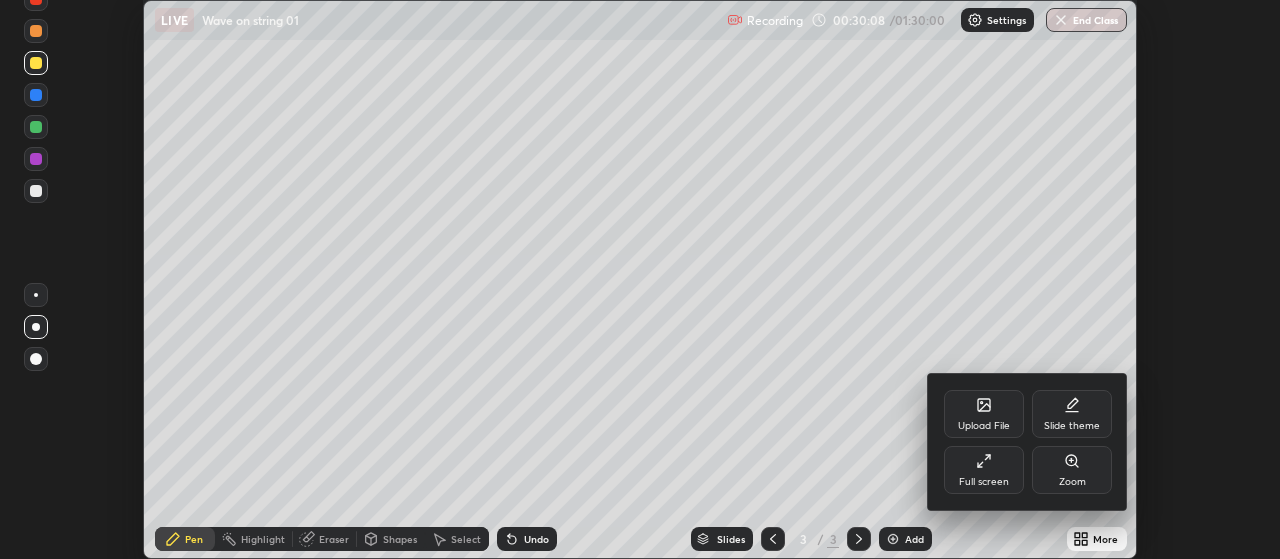 click 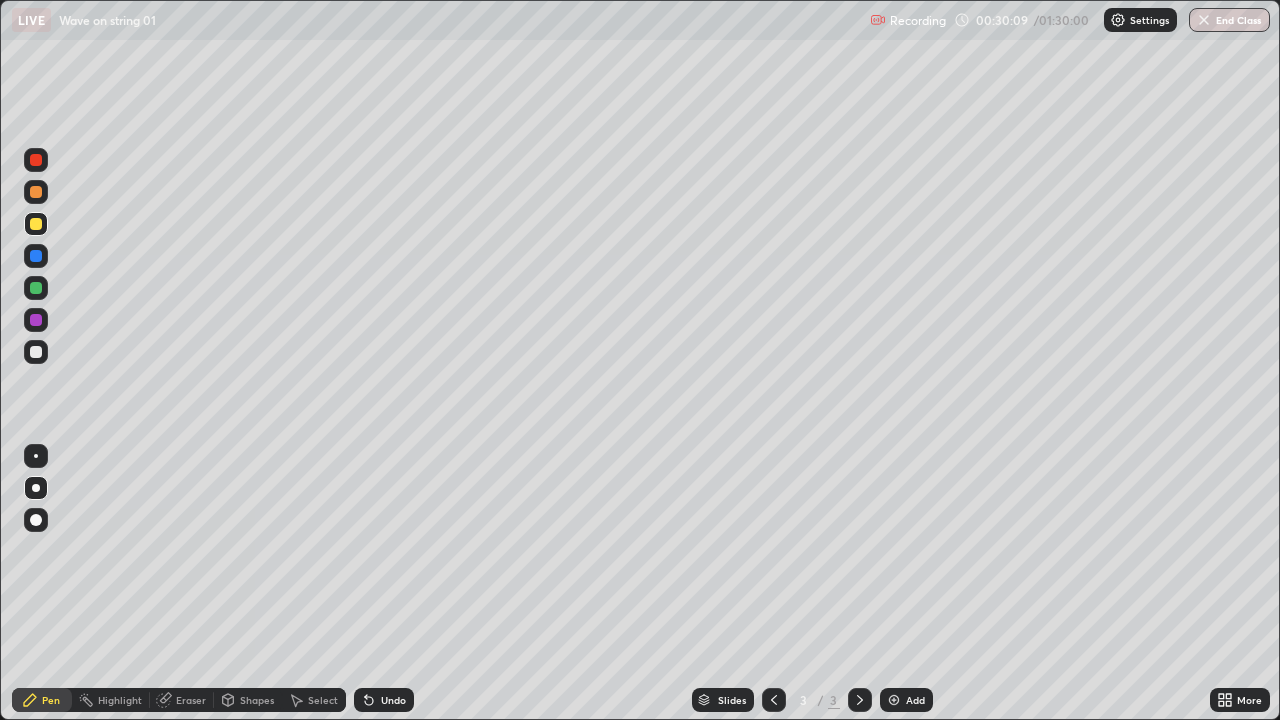 scroll, scrollTop: 99280, scrollLeft: 98720, axis: both 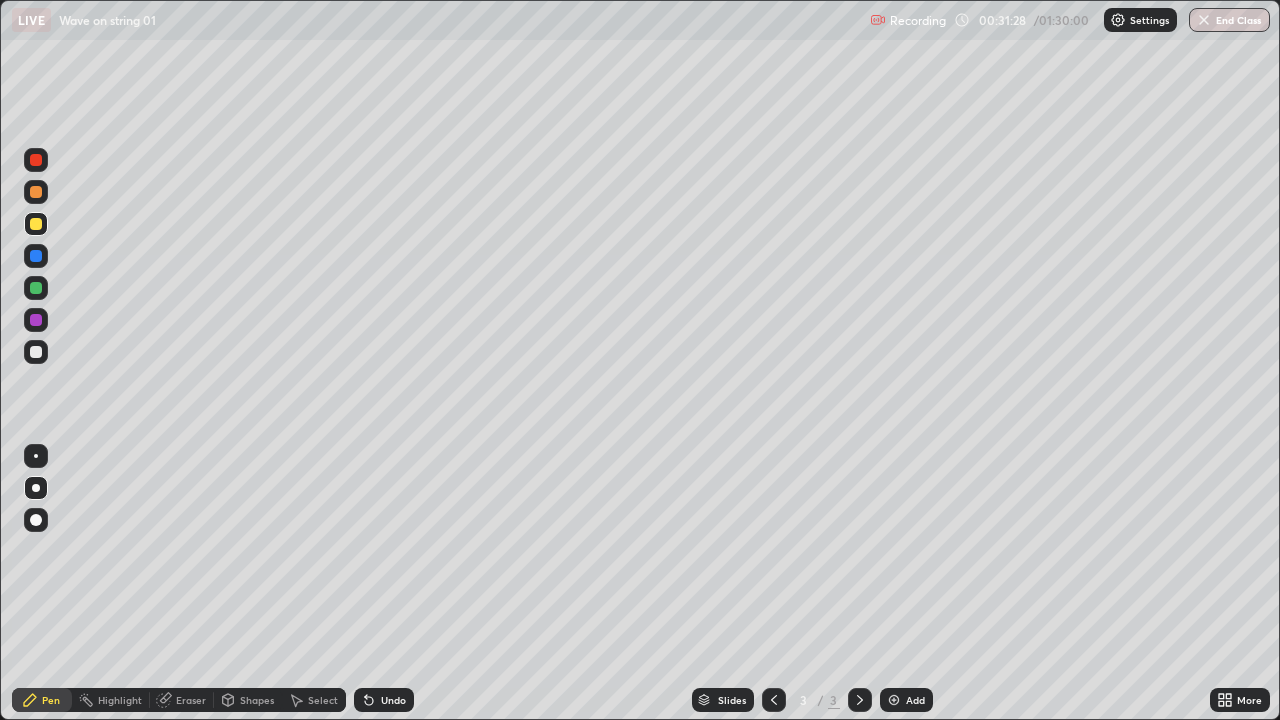 click at bounding box center (36, 352) 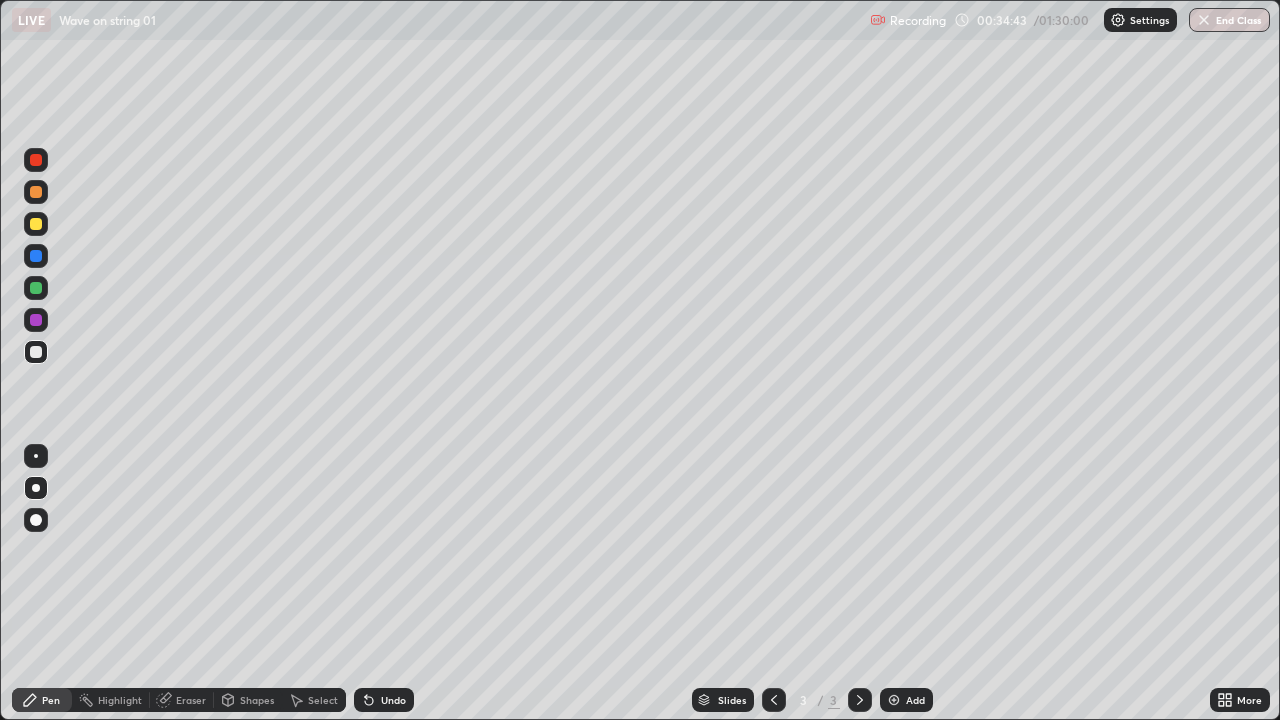 click at bounding box center [36, 224] 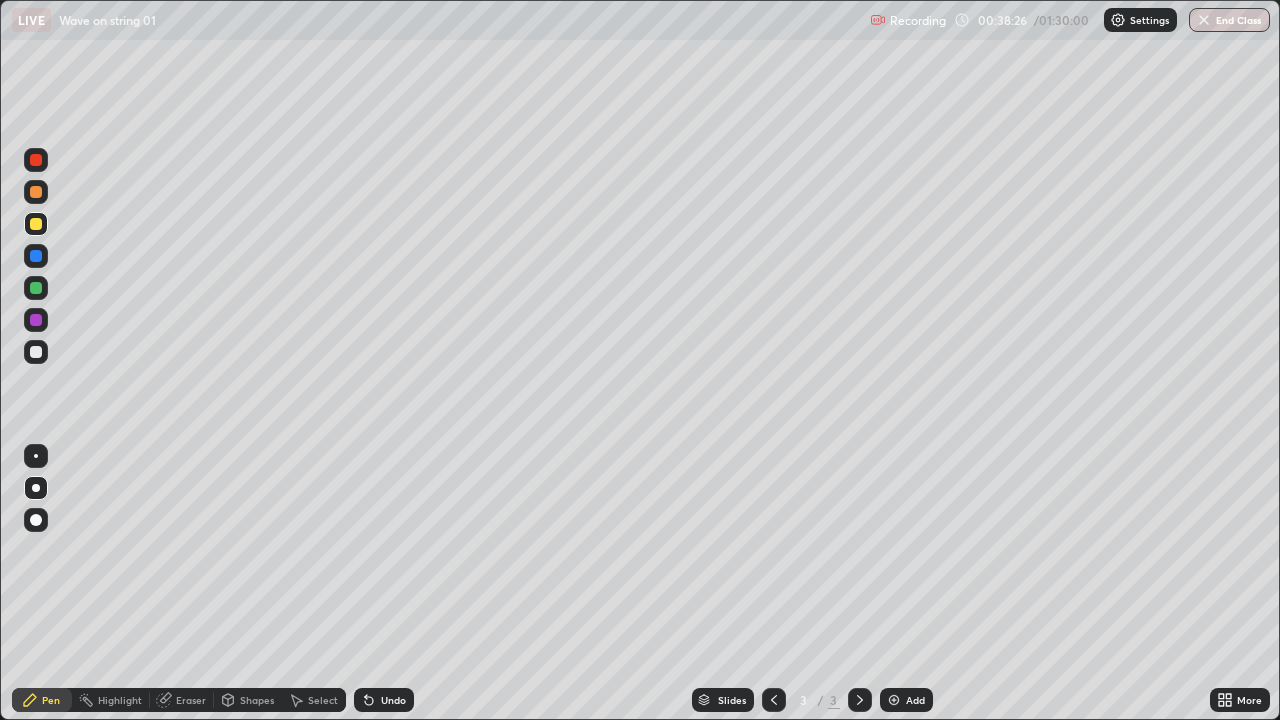 click at bounding box center [36, 352] 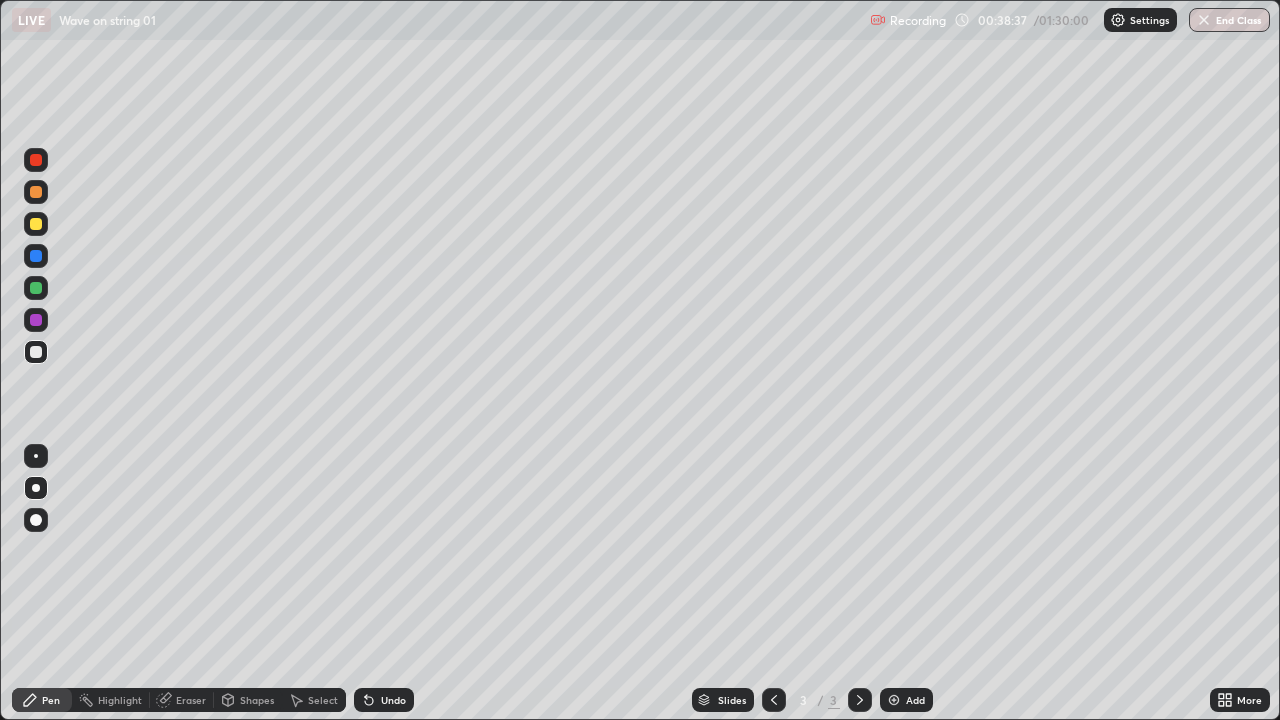 click at bounding box center (36, 224) 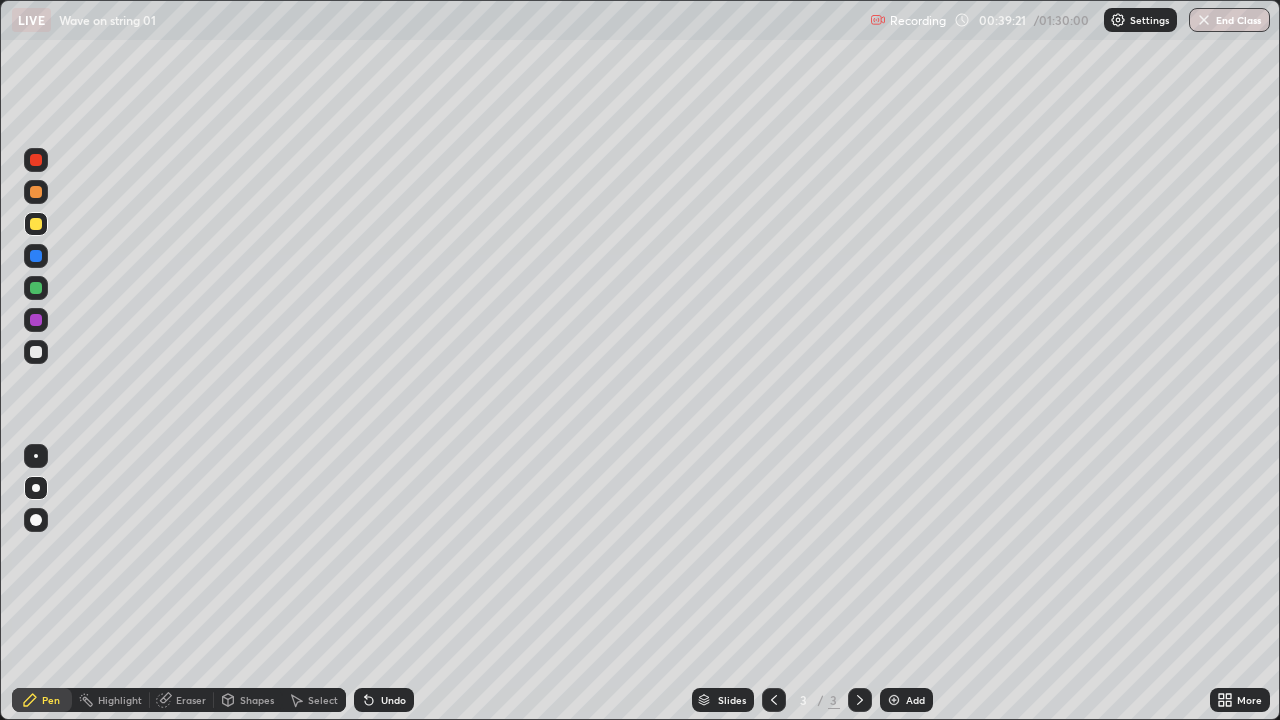 click 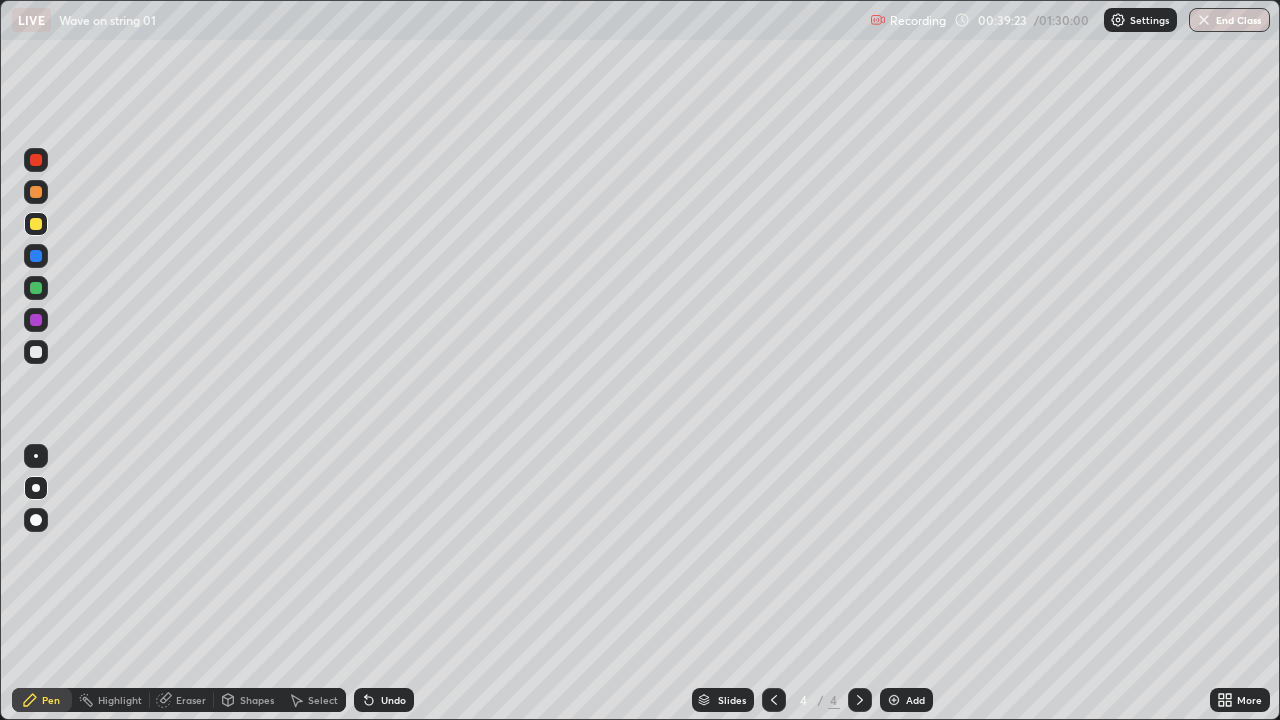 click on "Shapes" at bounding box center [257, 700] 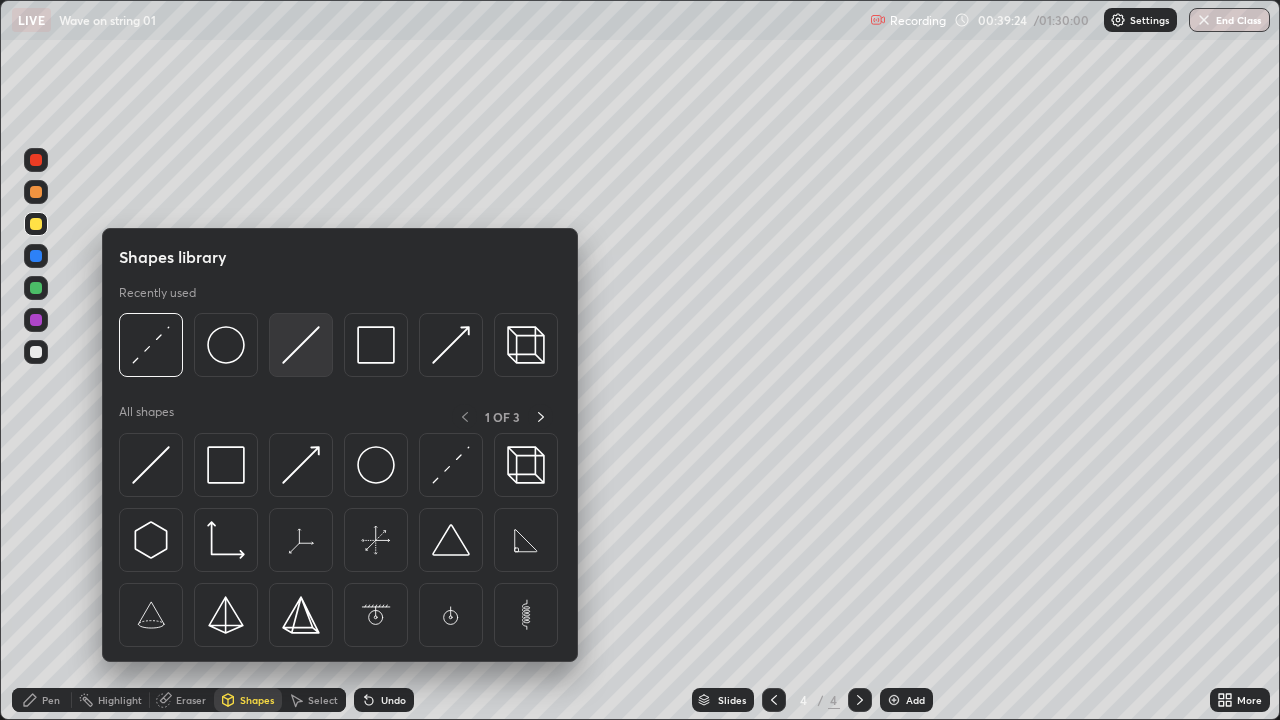 click at bounding box center (301, 345) 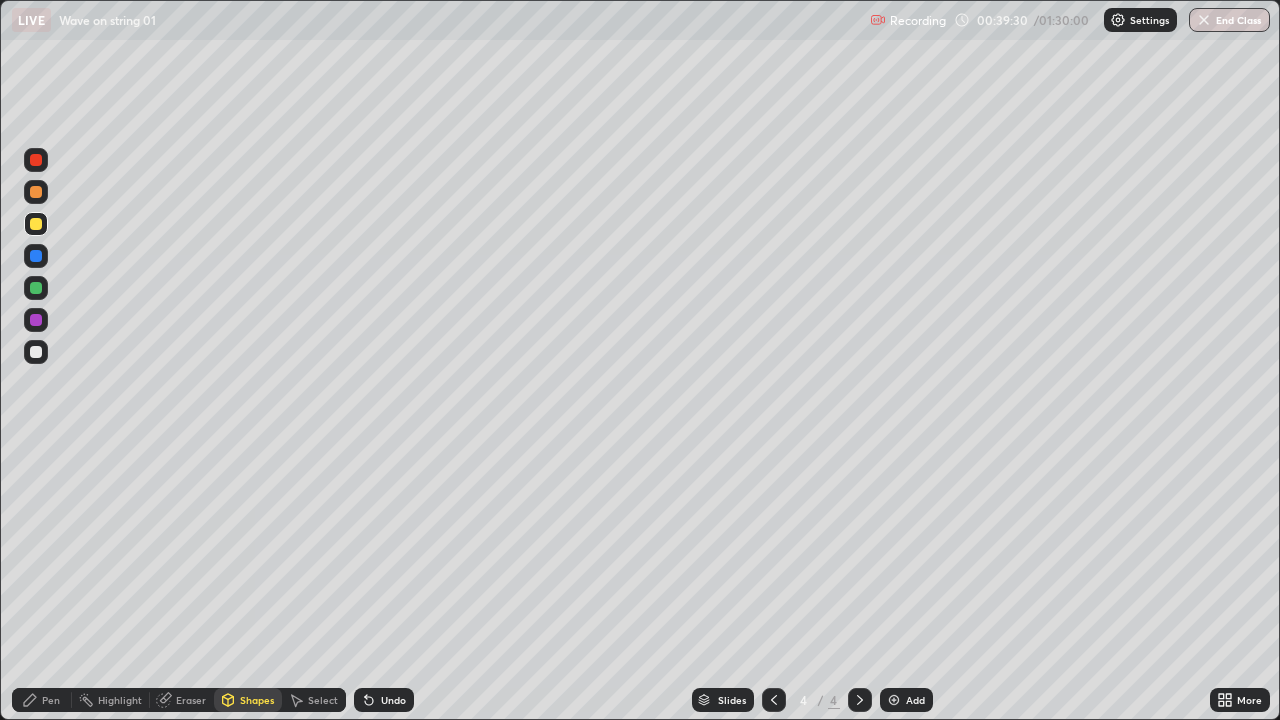 click on "Pen" at bounding box center (51, 700) 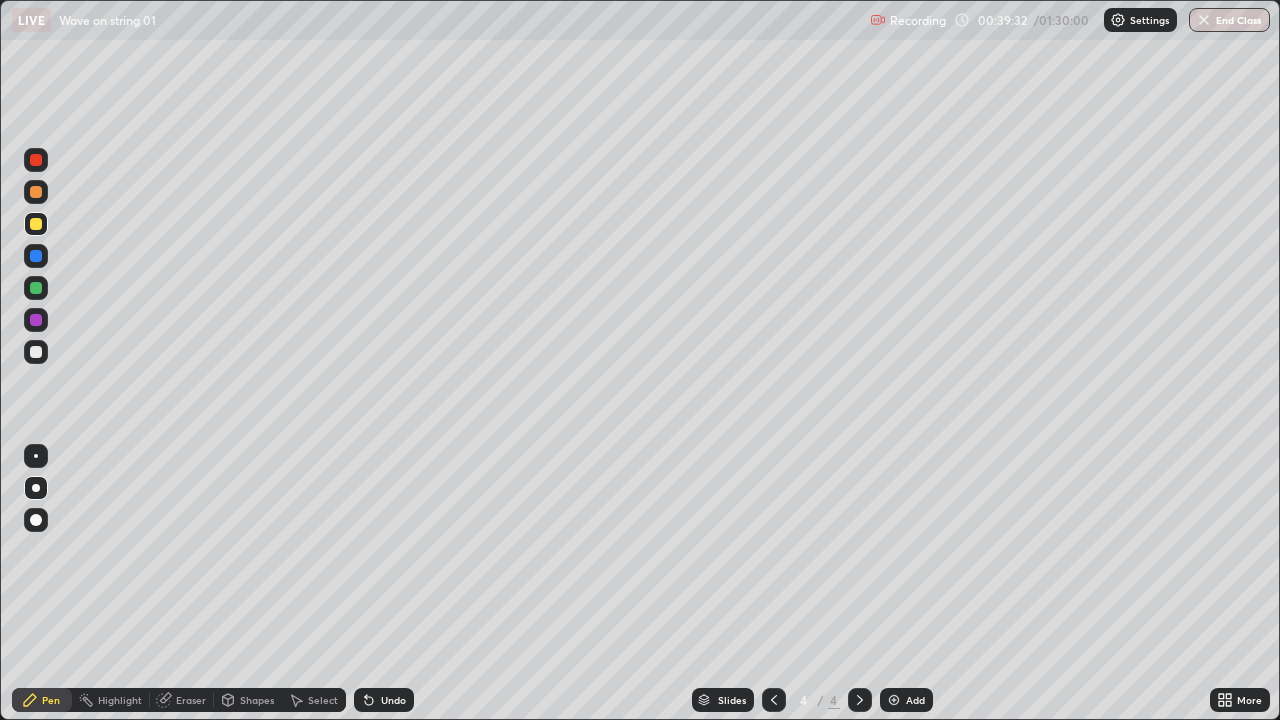 click at bounding box center [36, 352] 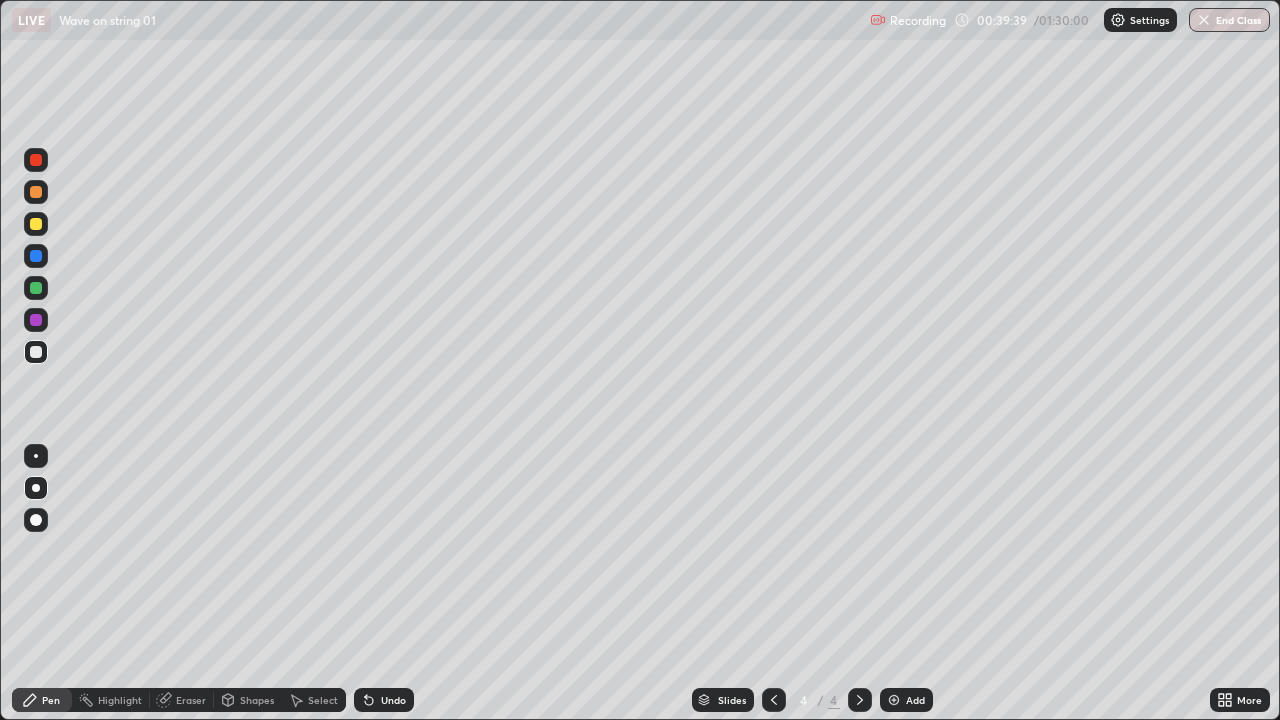 click on "Shapes" at bounding box center (248, 700) 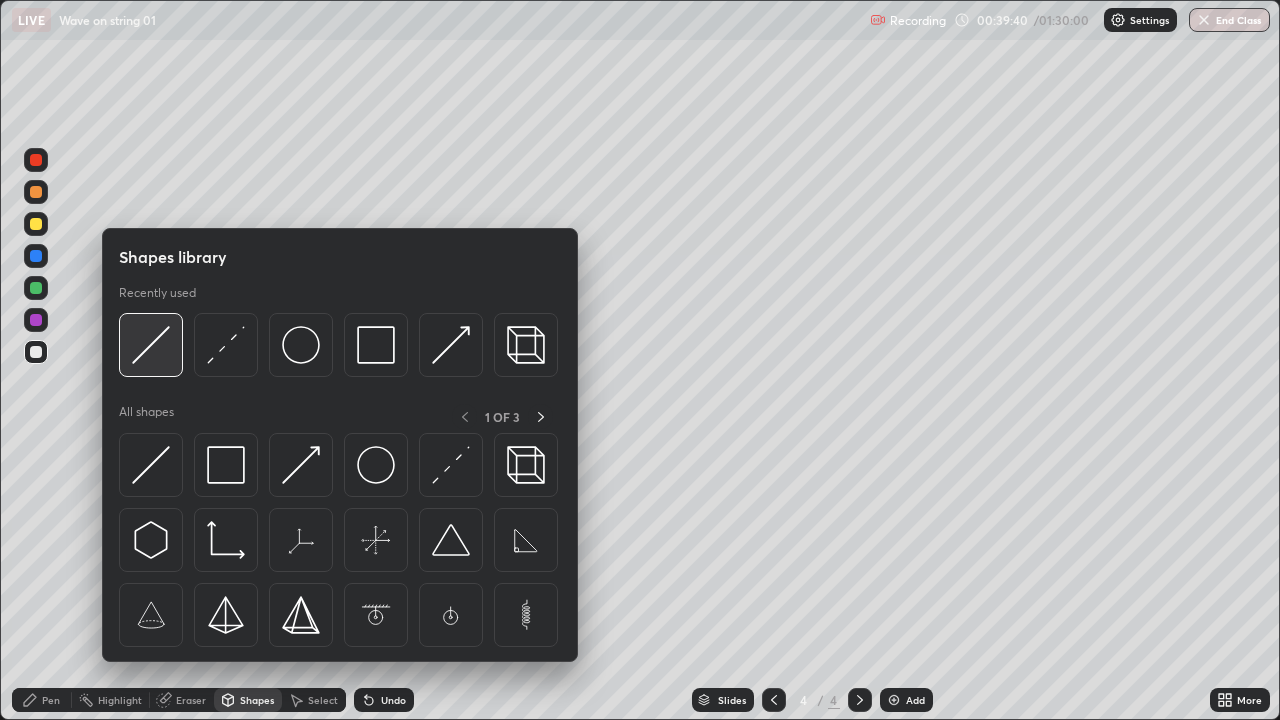 click at bounding box center [151, 345] 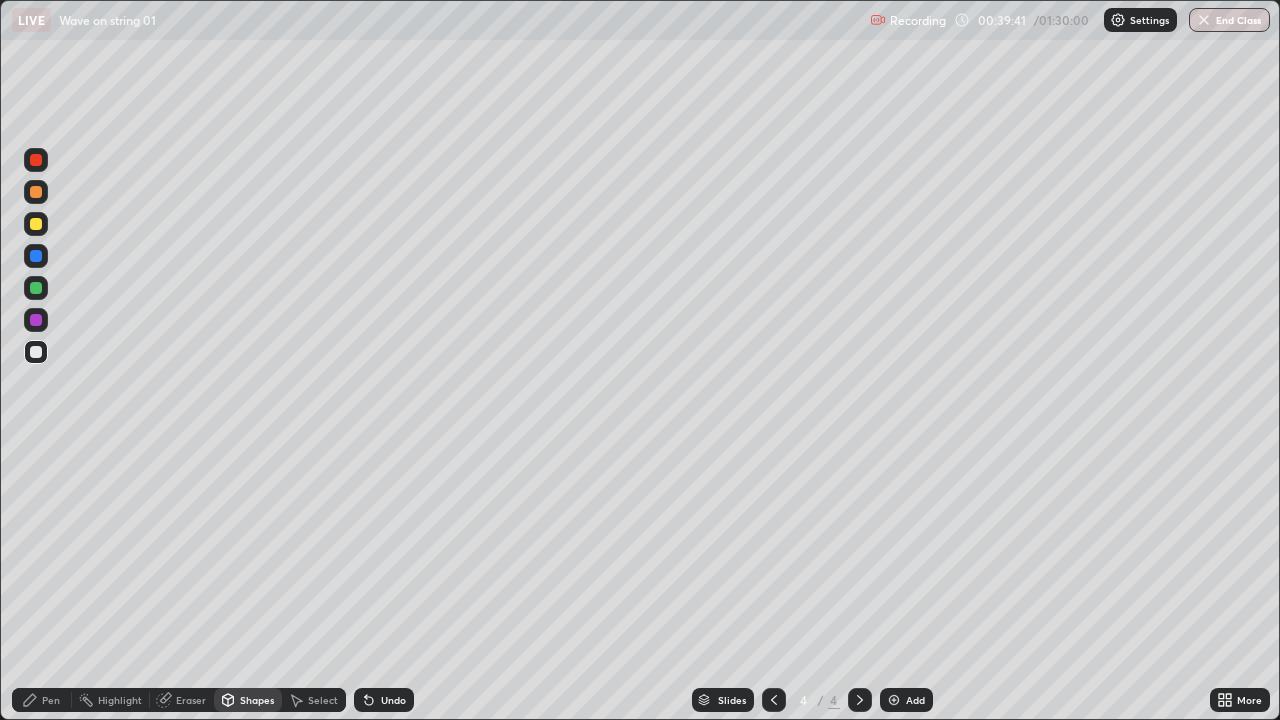 click at bounding box center (36, 256) 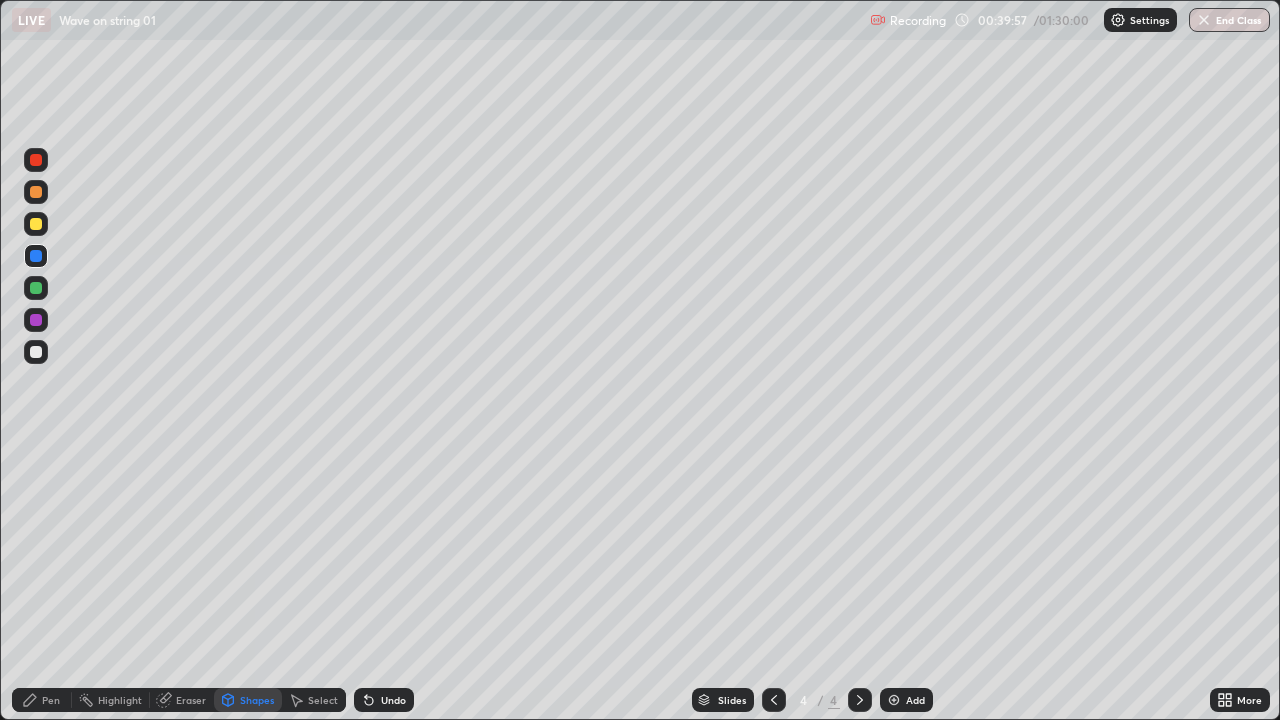 click on "Pen" at bounding box center (51, 700) 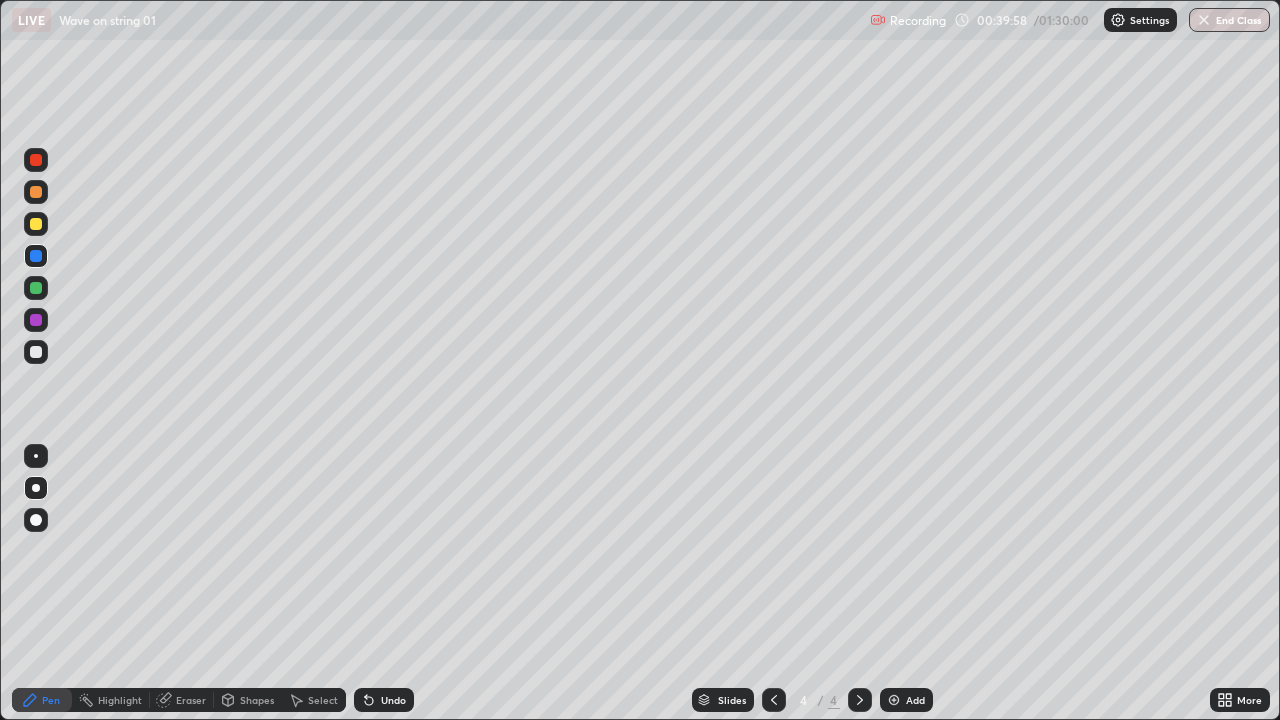 click at bounding box center [36, 352] 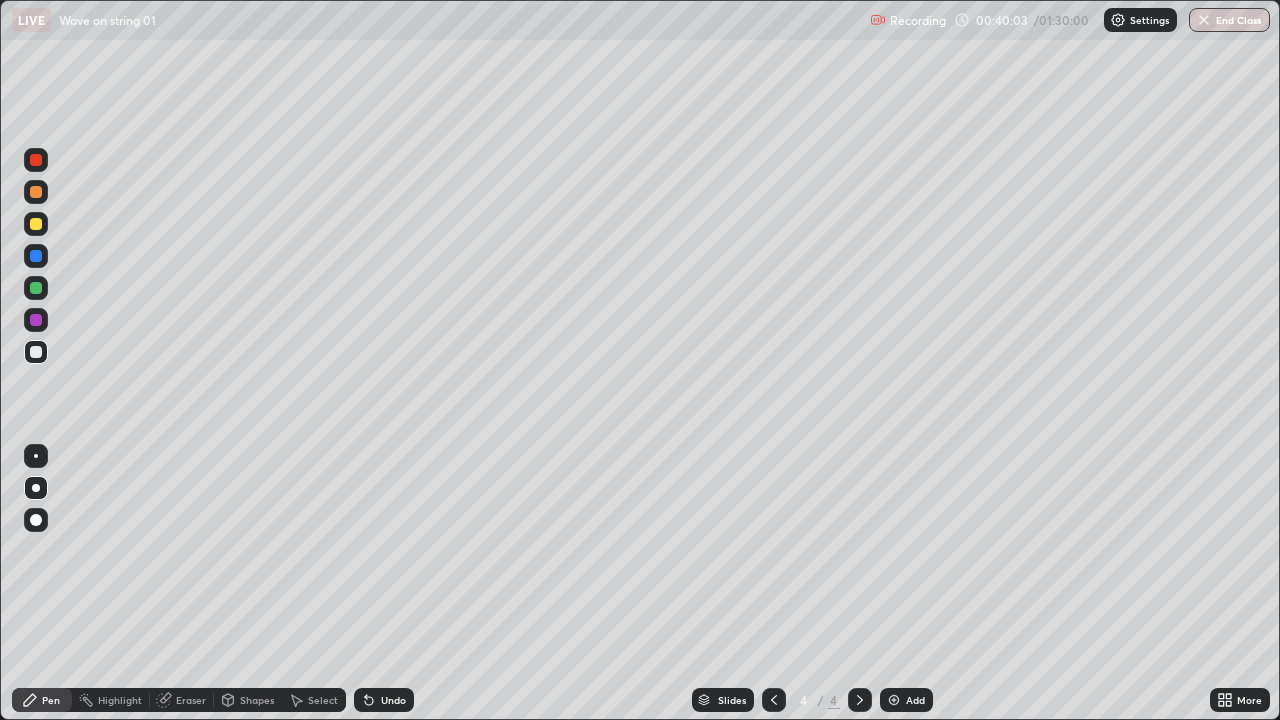 click 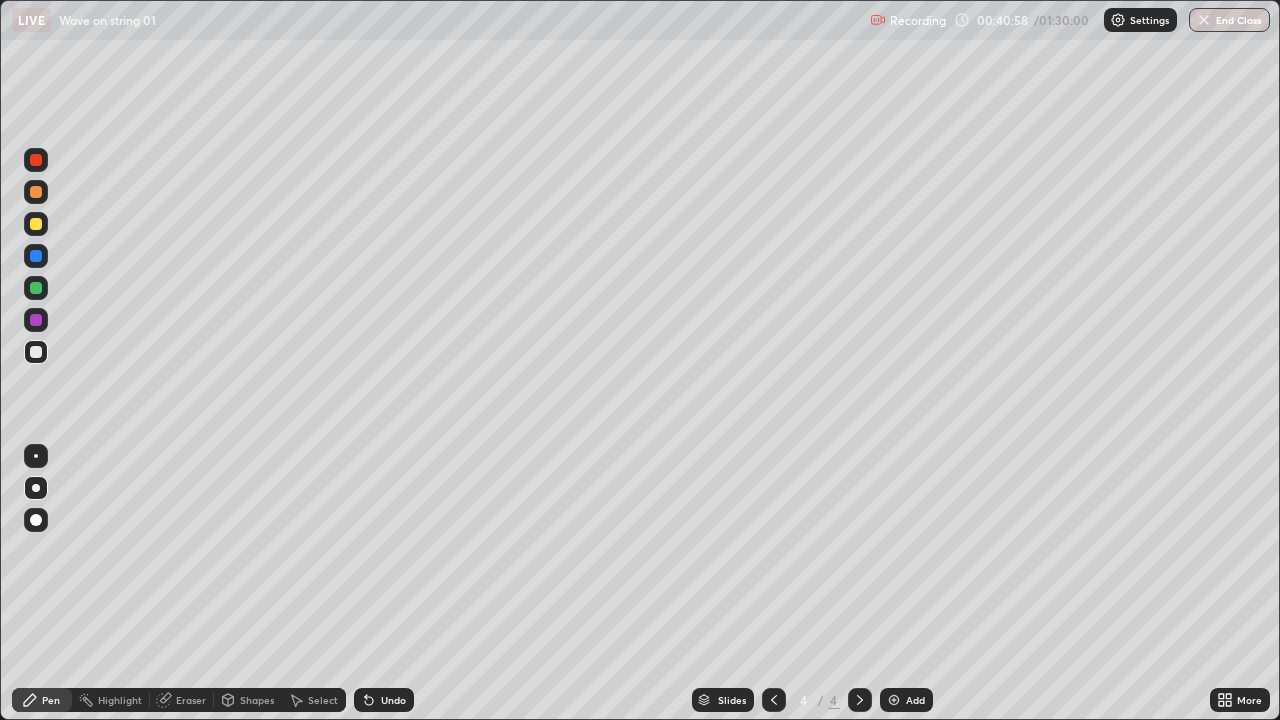 click 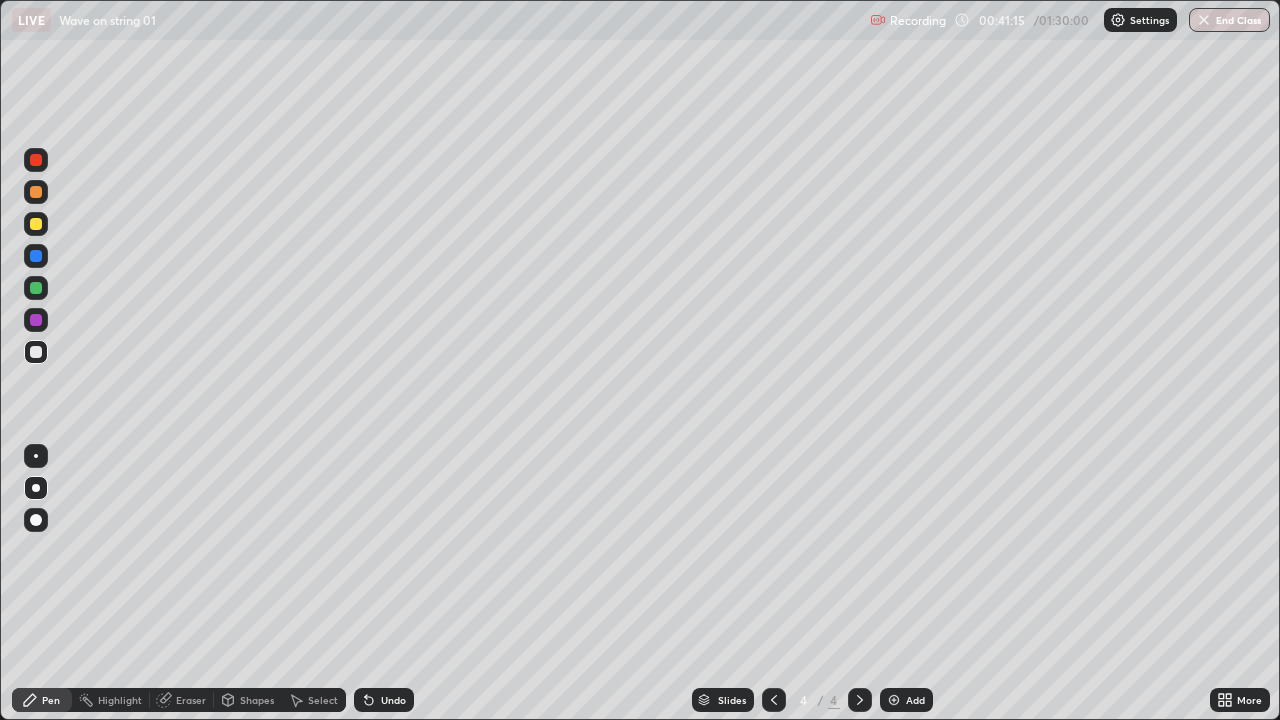 click 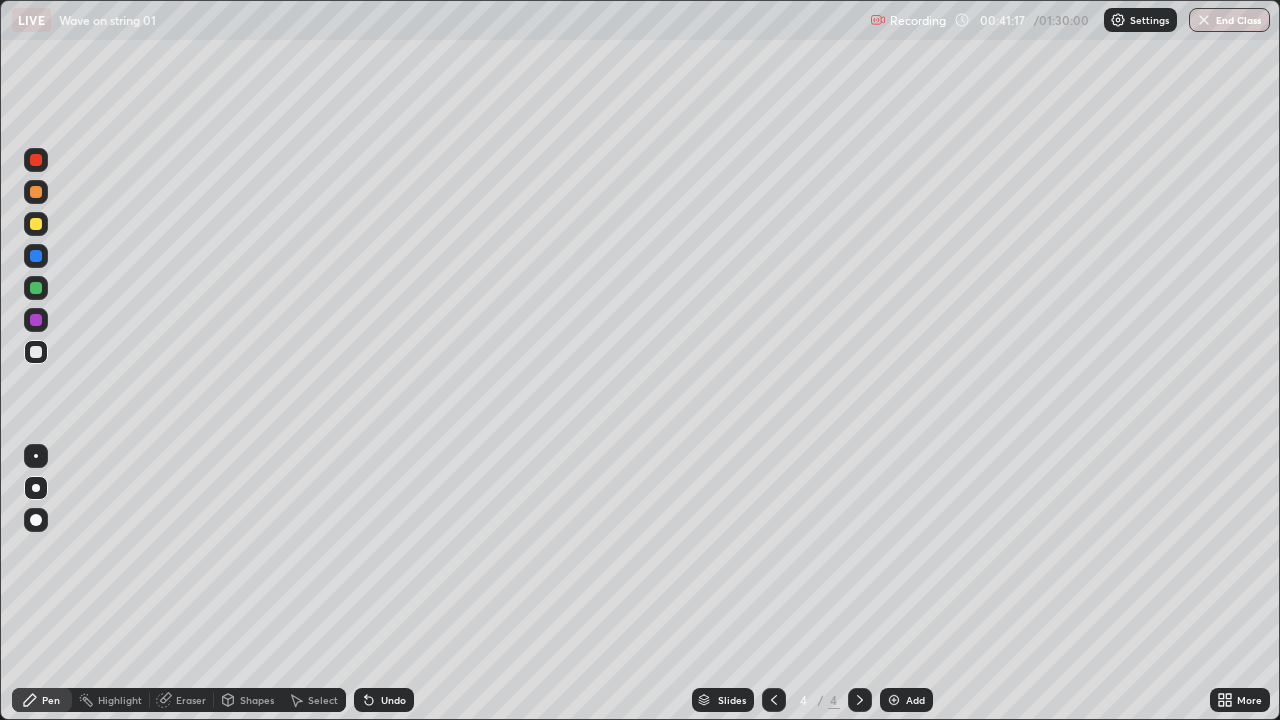 click 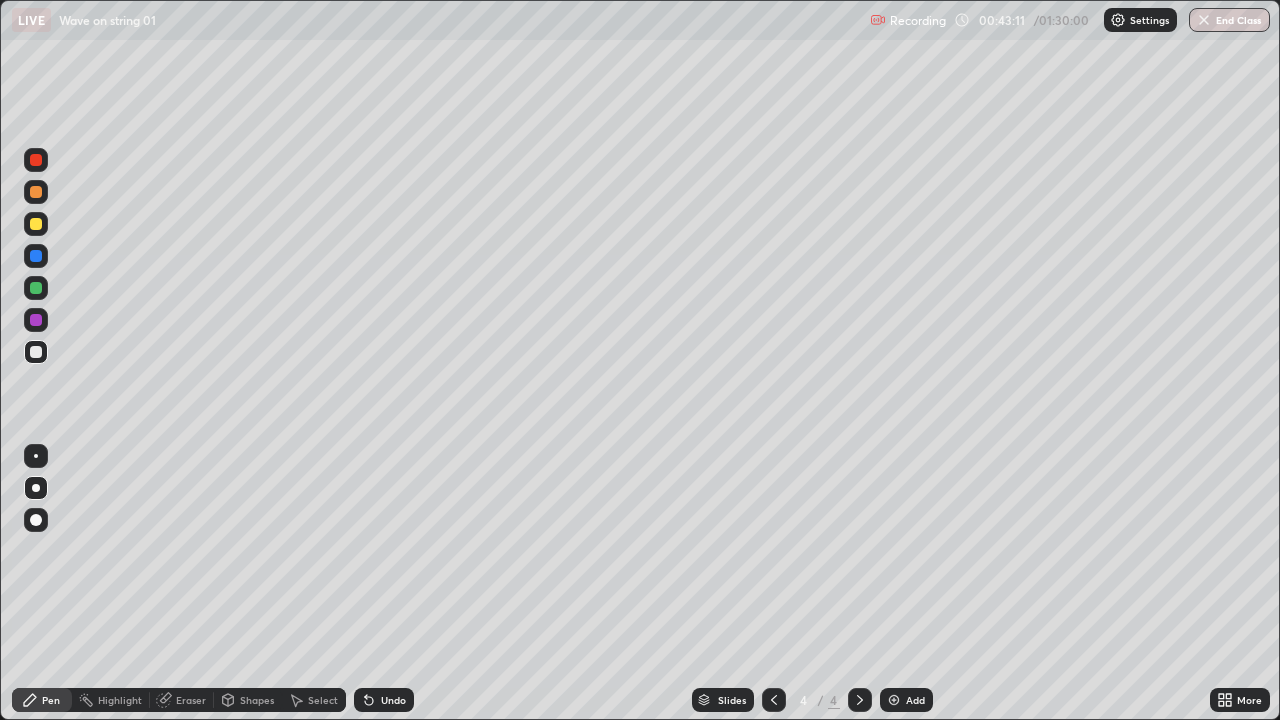 click at bounding box center [36, 224] 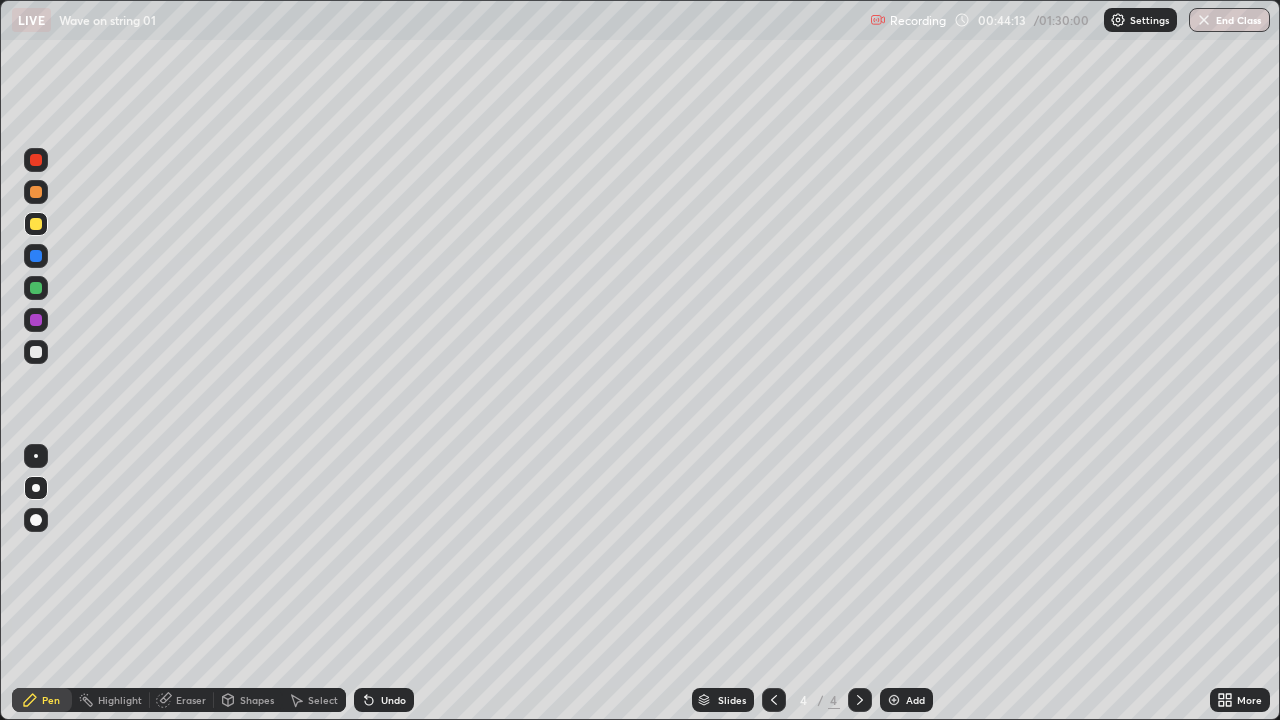 click at bounding box center [36, 256] 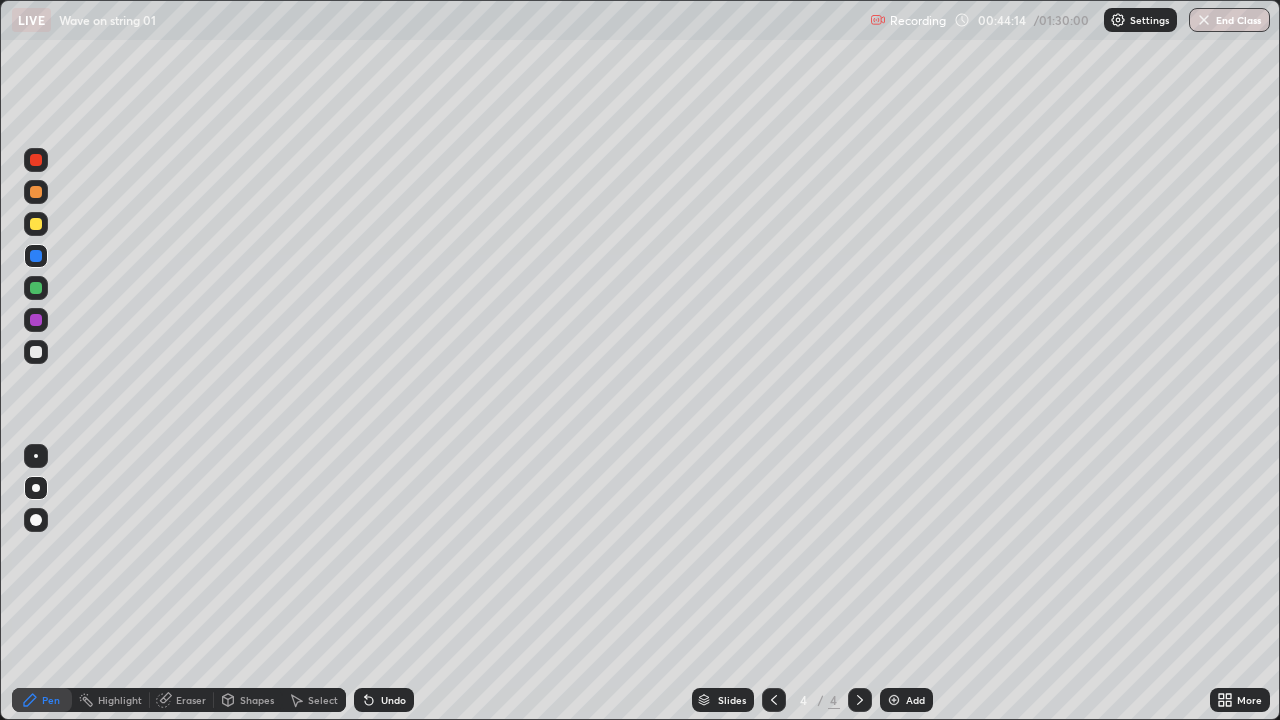 click at bounding box center [36, 288] 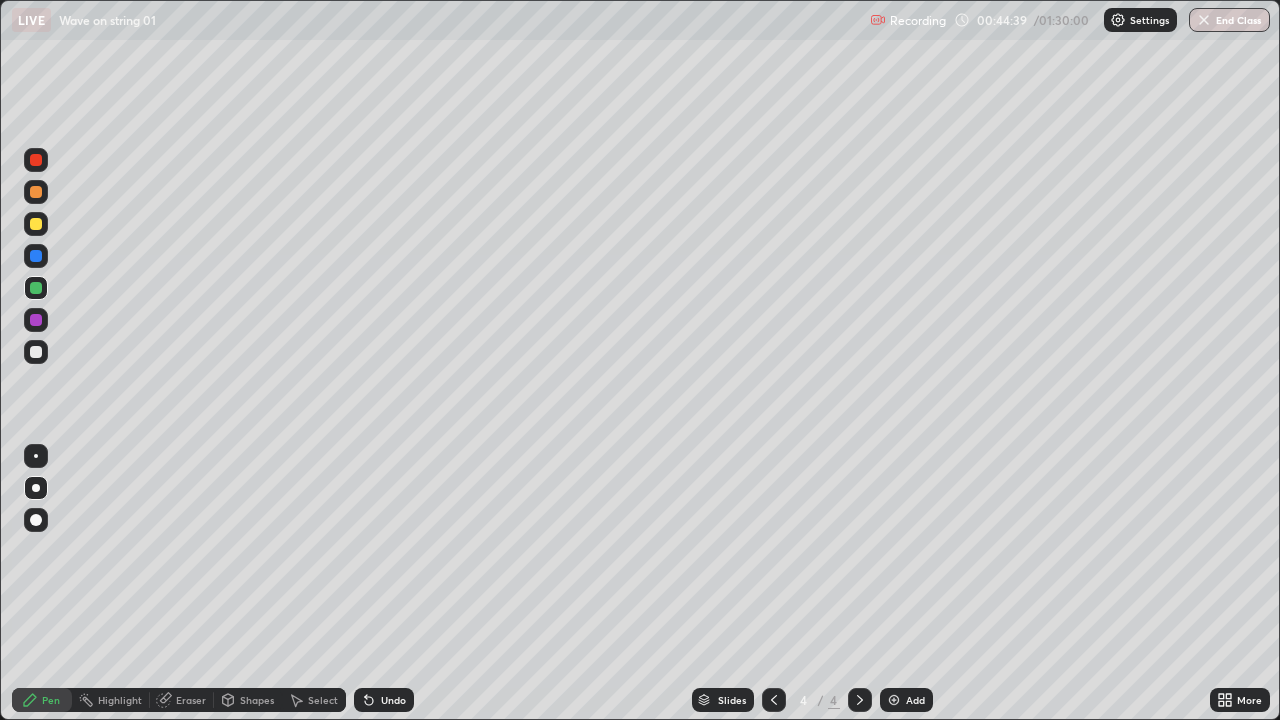 click on "Shapes" at bounding box center (257, 700) 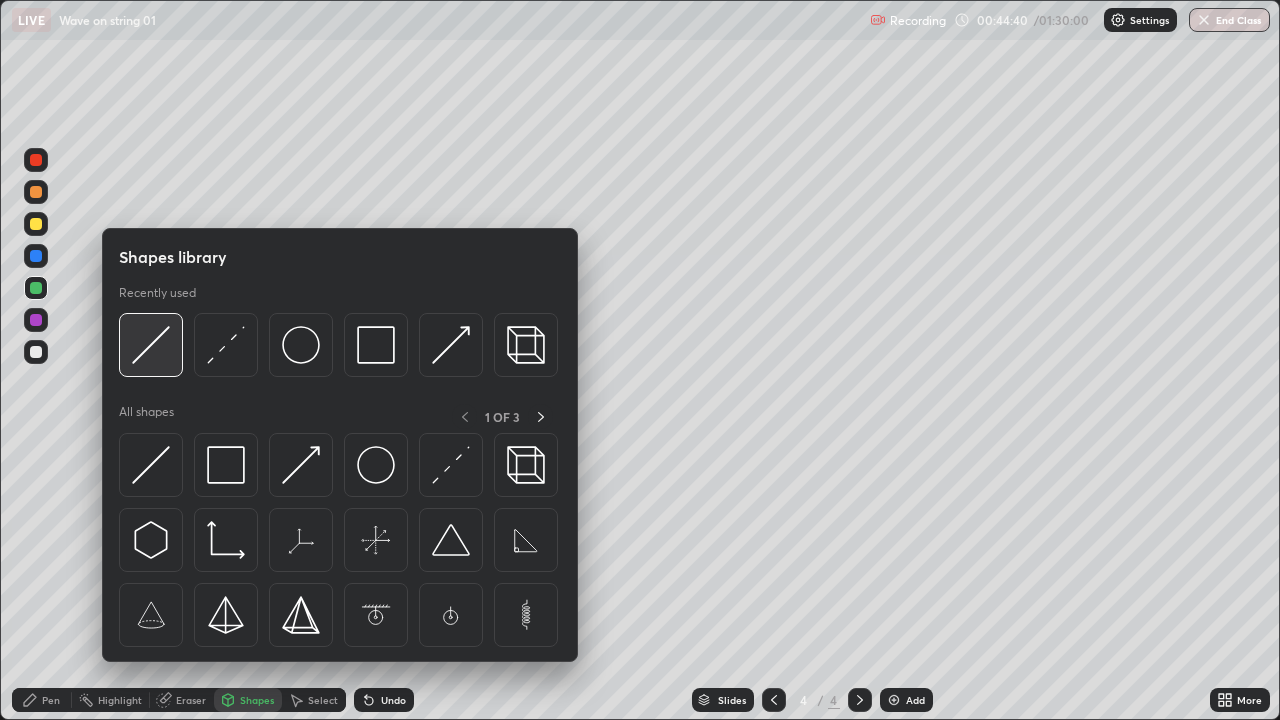 click at bounding box center [151, 345] 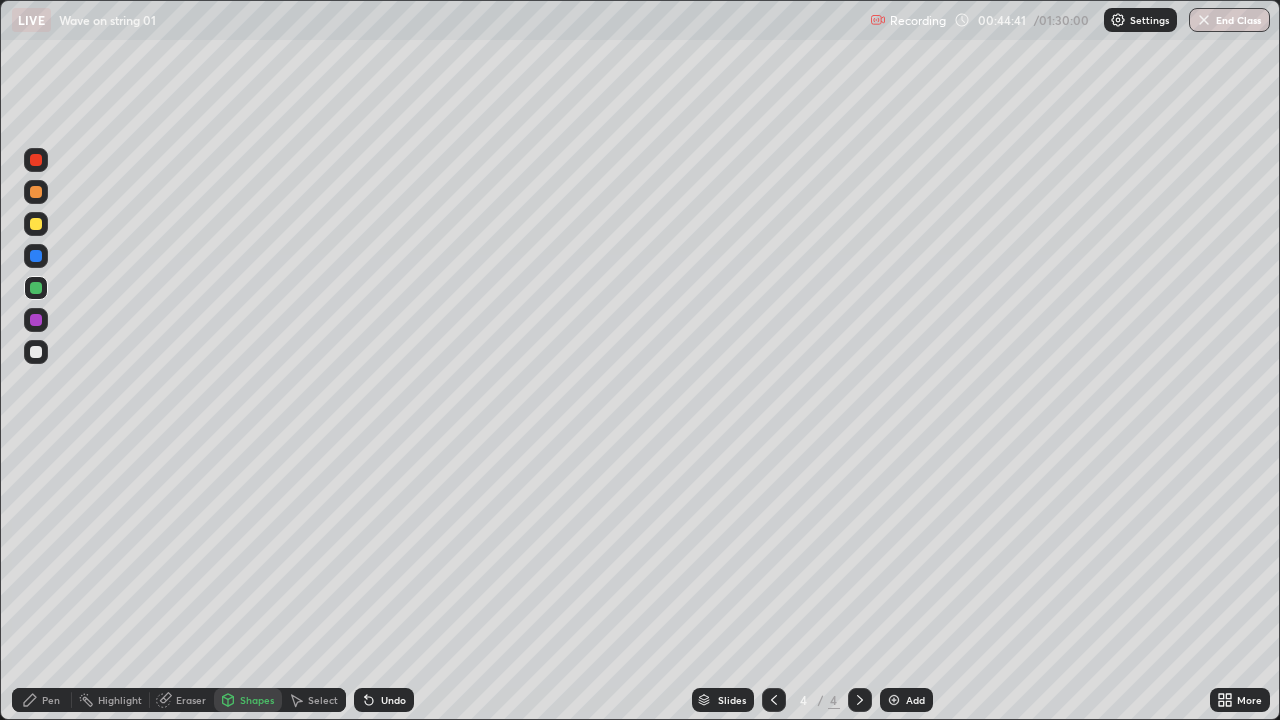 click at bounding box center [36, 288] 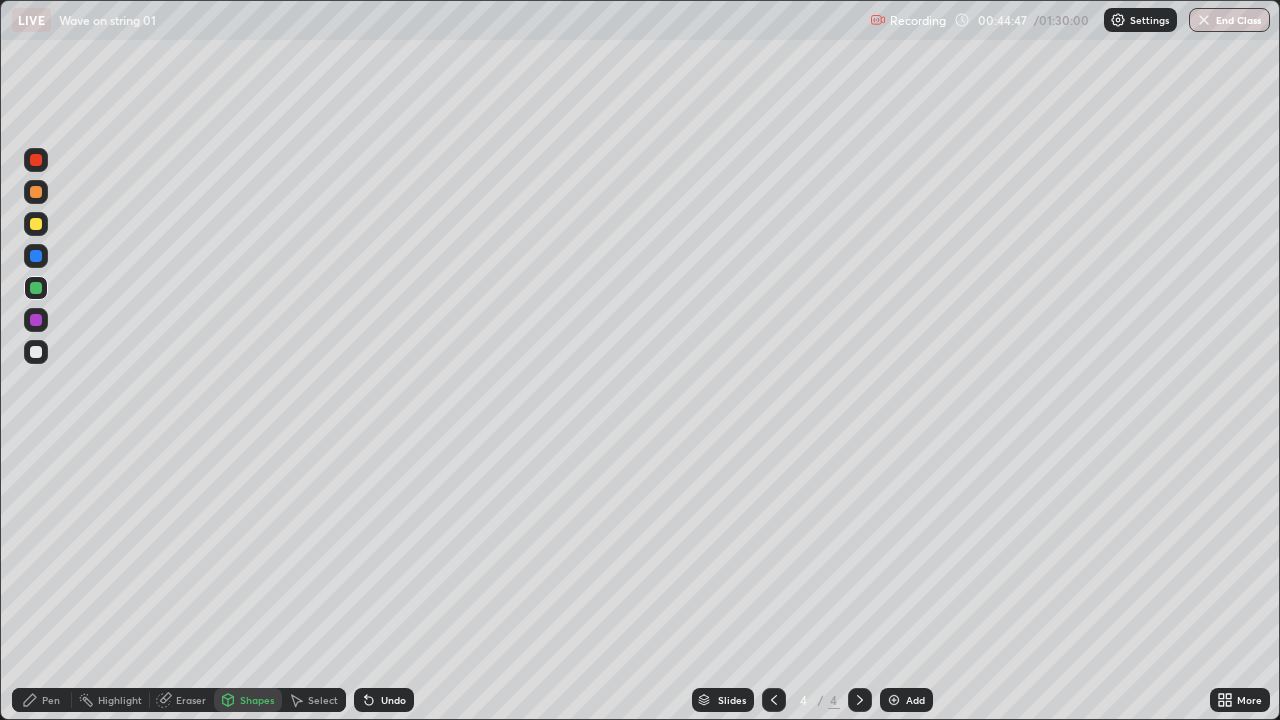 click at bounding box center (36, 352) 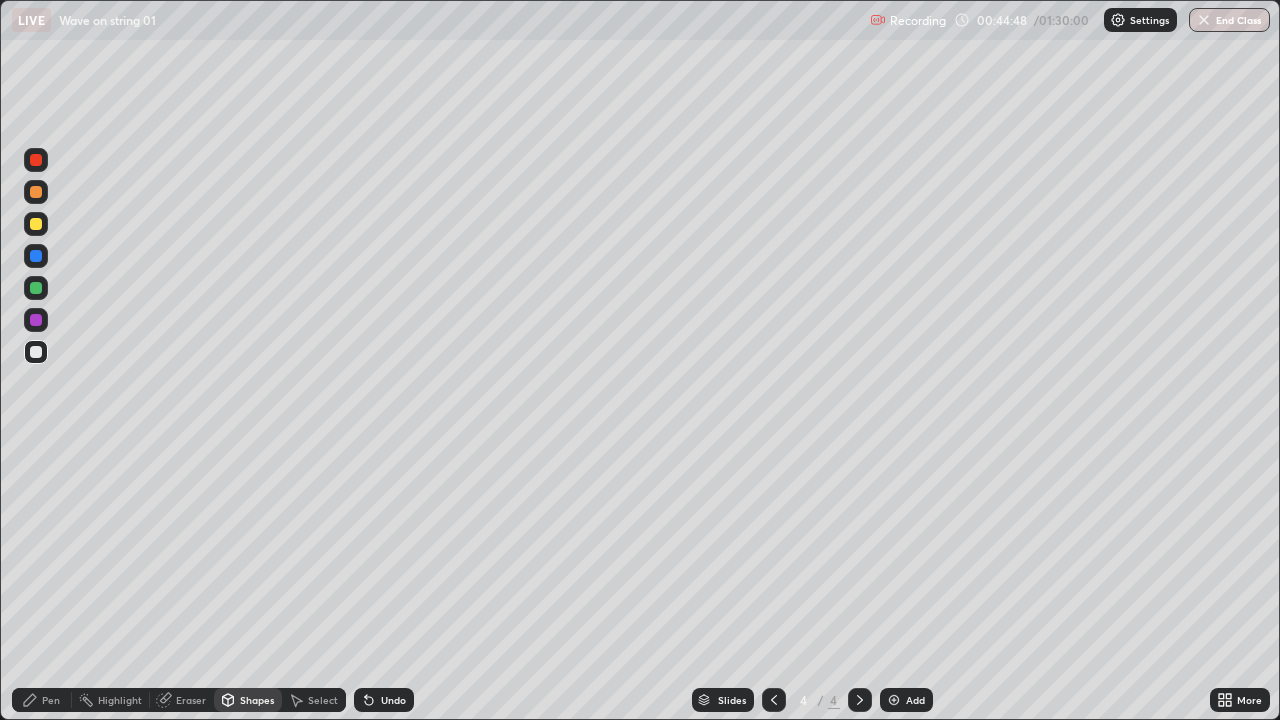 click at bounding box center [36, 224] 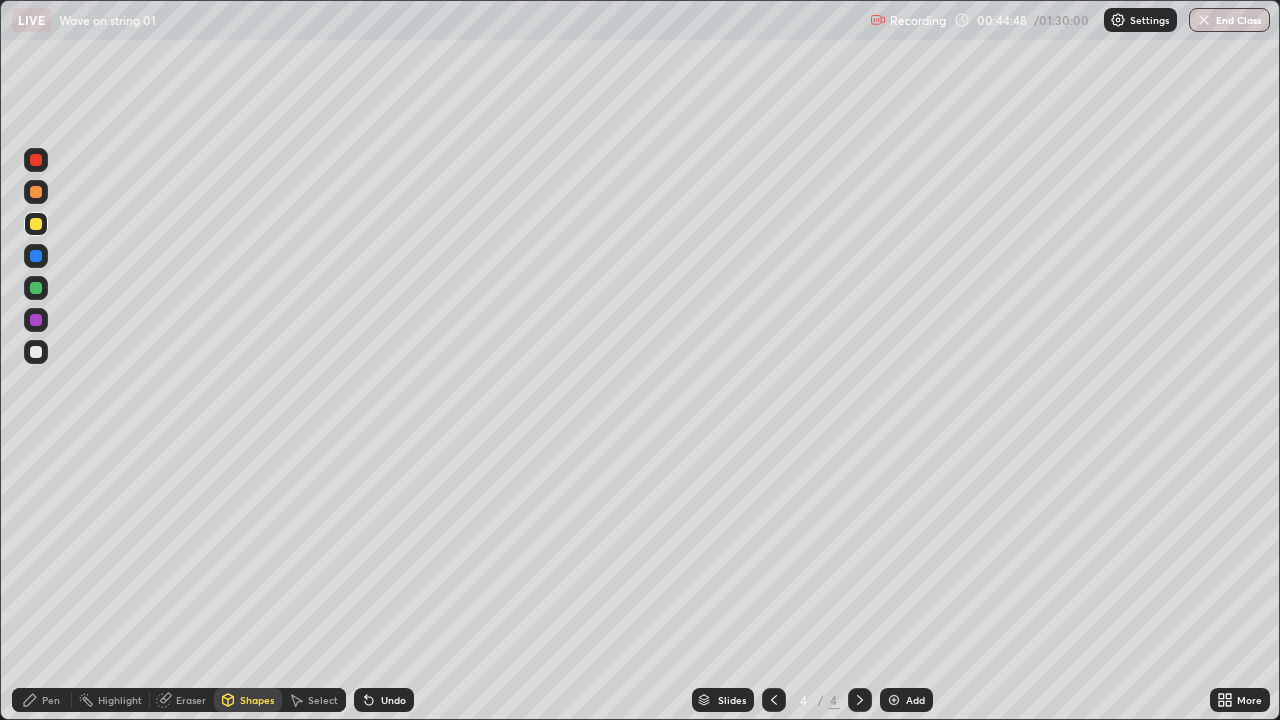 click at bounding box center (36, 192) 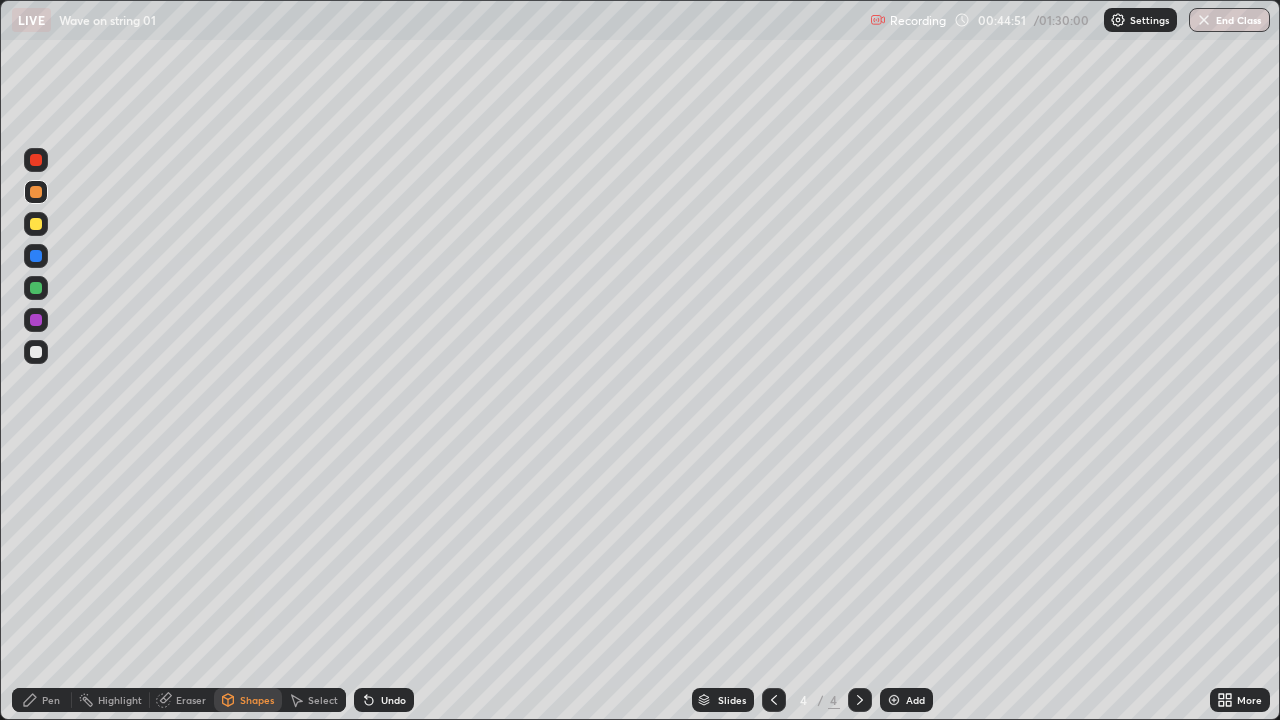 click on "Pen" at bounding box center (51, 700) 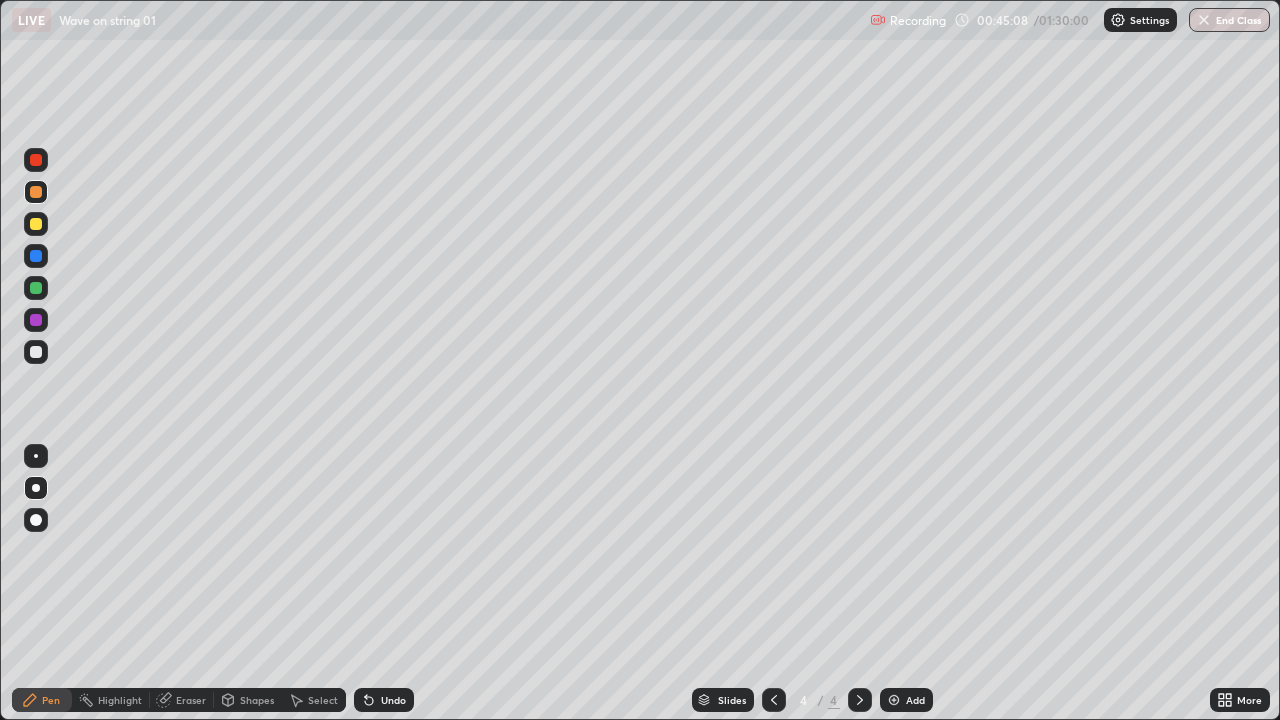 click at bounding box center (36, 352) 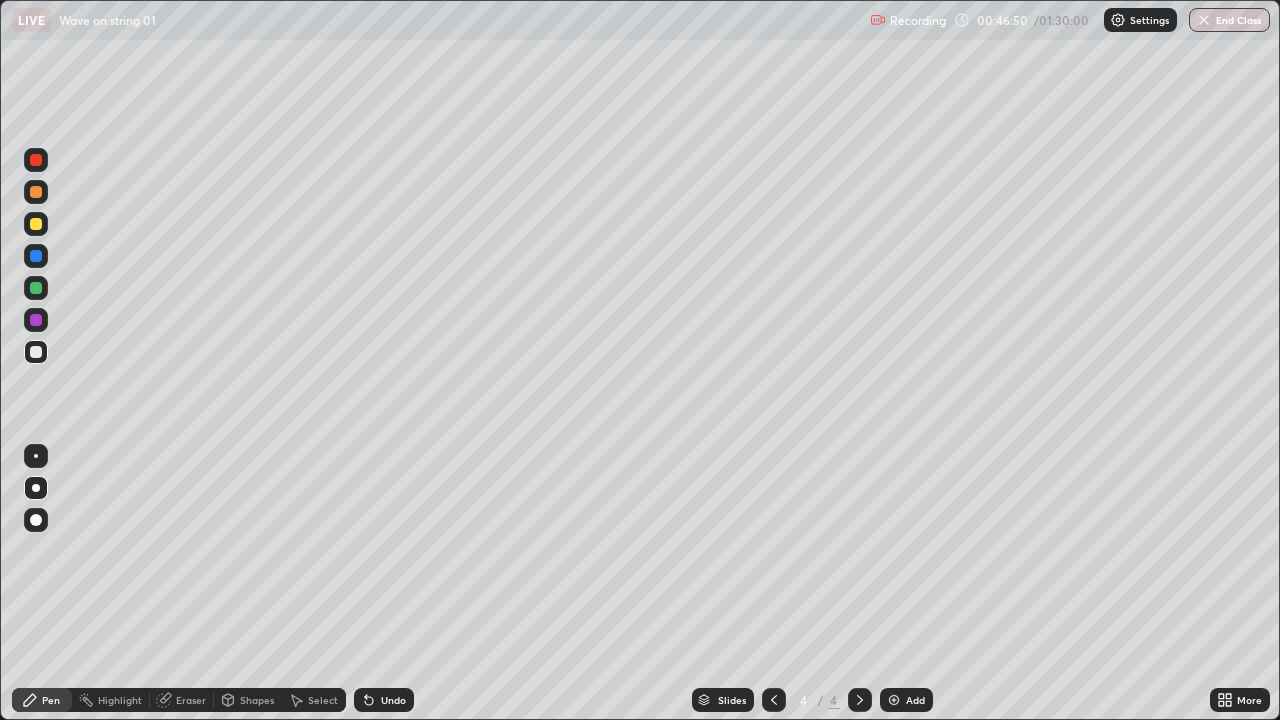 click on "Undo" at bounding box center [384, 700] 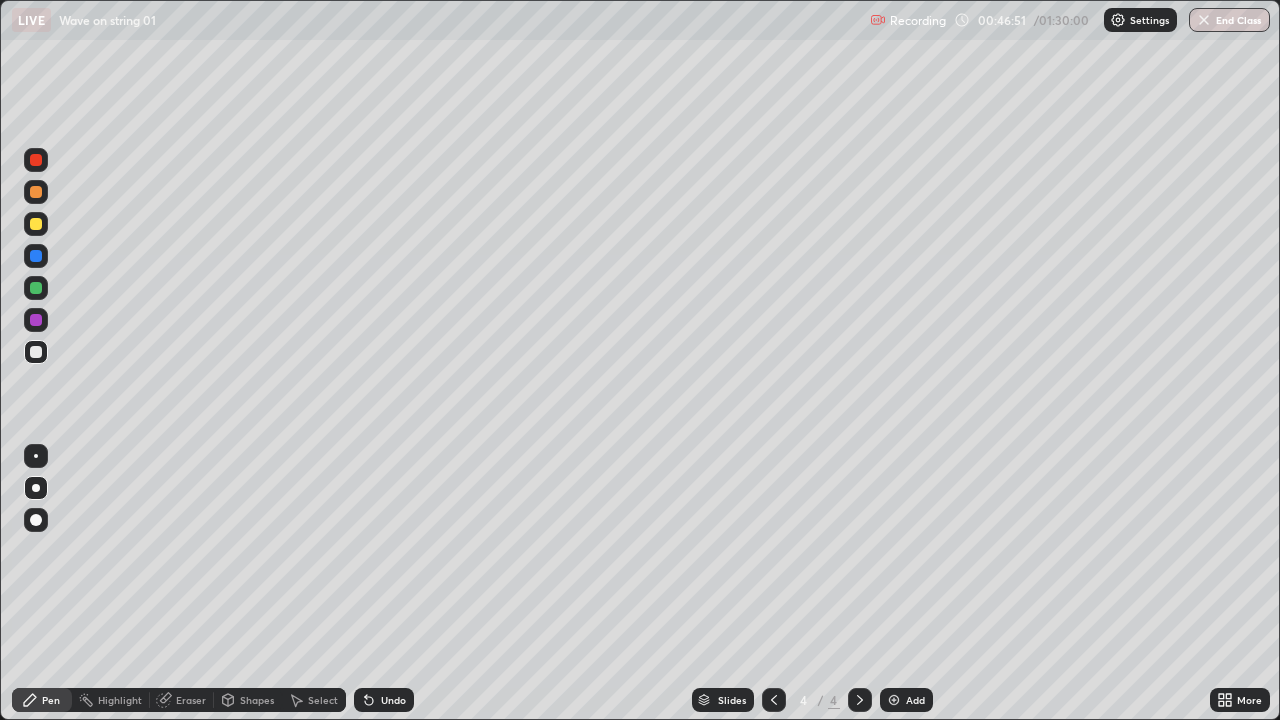 click 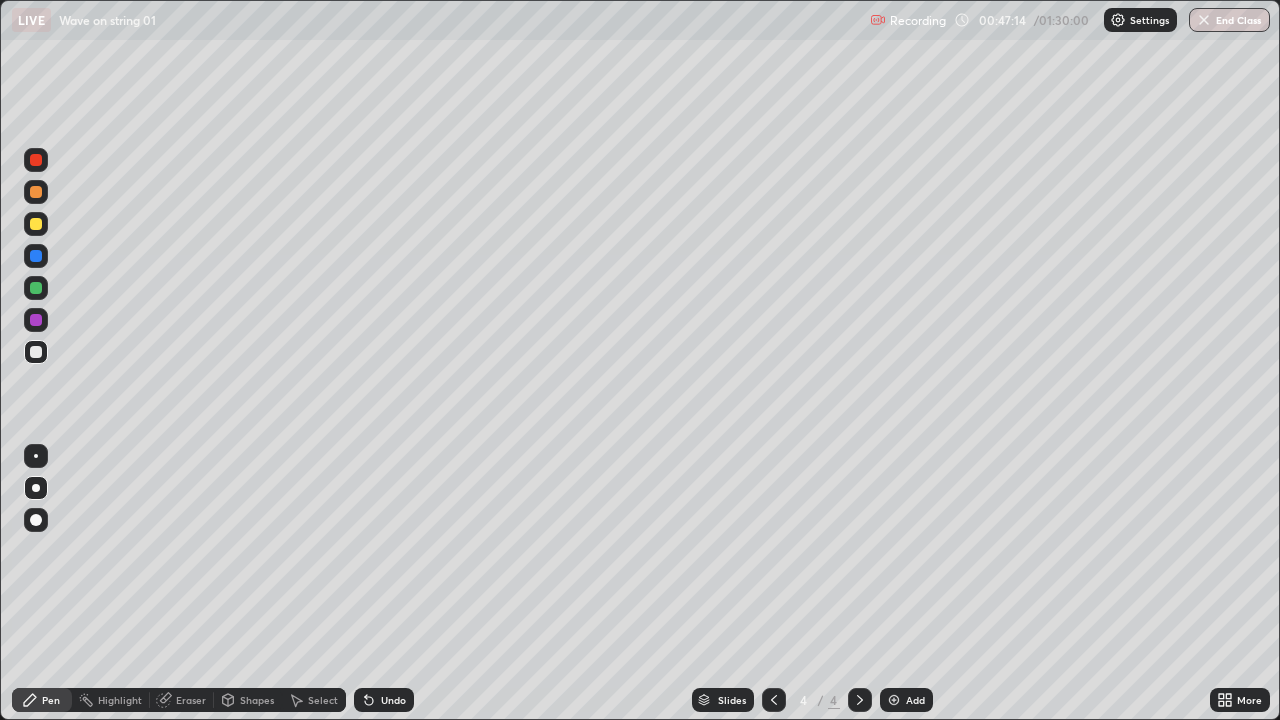 click on "Shapes" at bounding box center (257, 700) 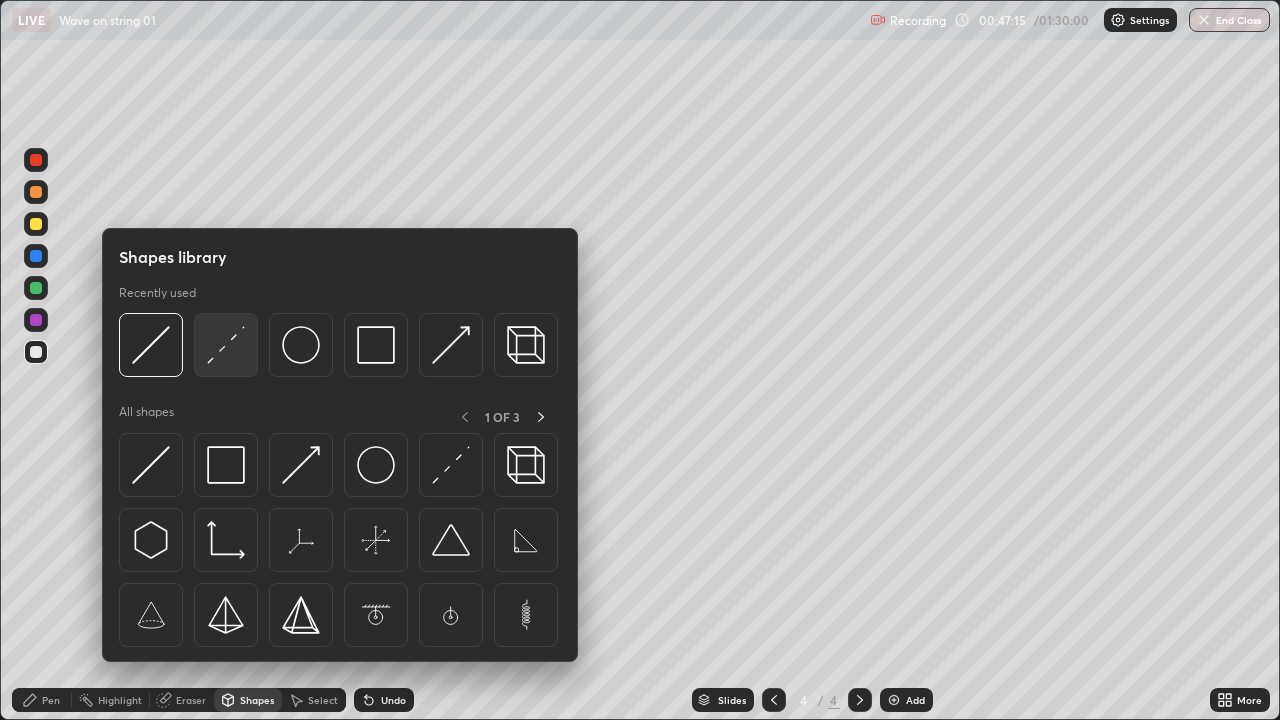 click at bounding box center (226, 345) 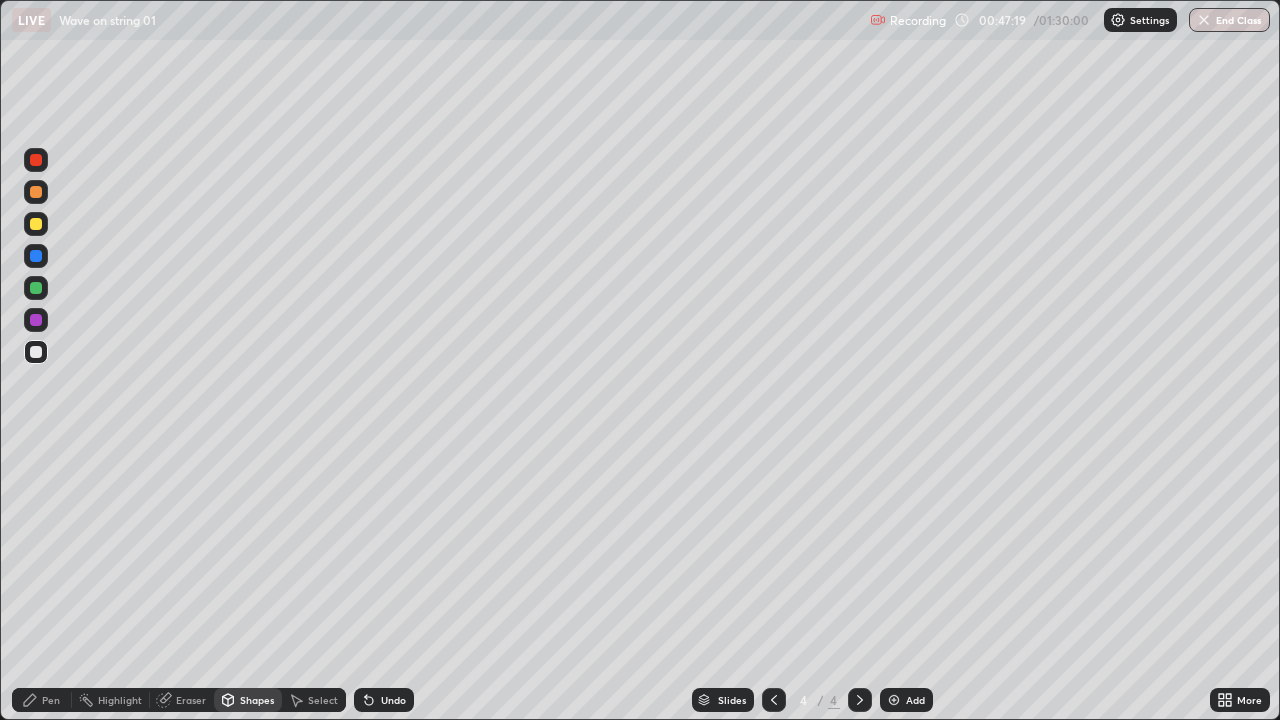 click on "Shapes" at bounding box center [257, 700] 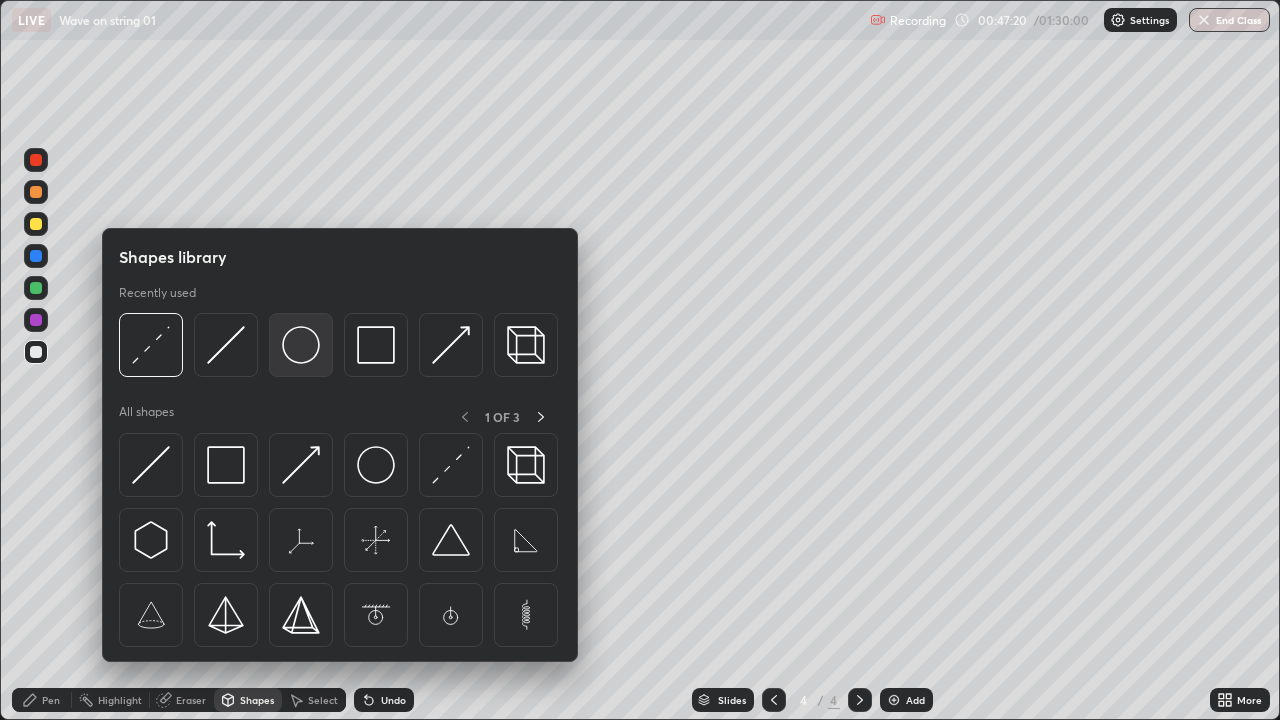click at bounding box center [301, 345] 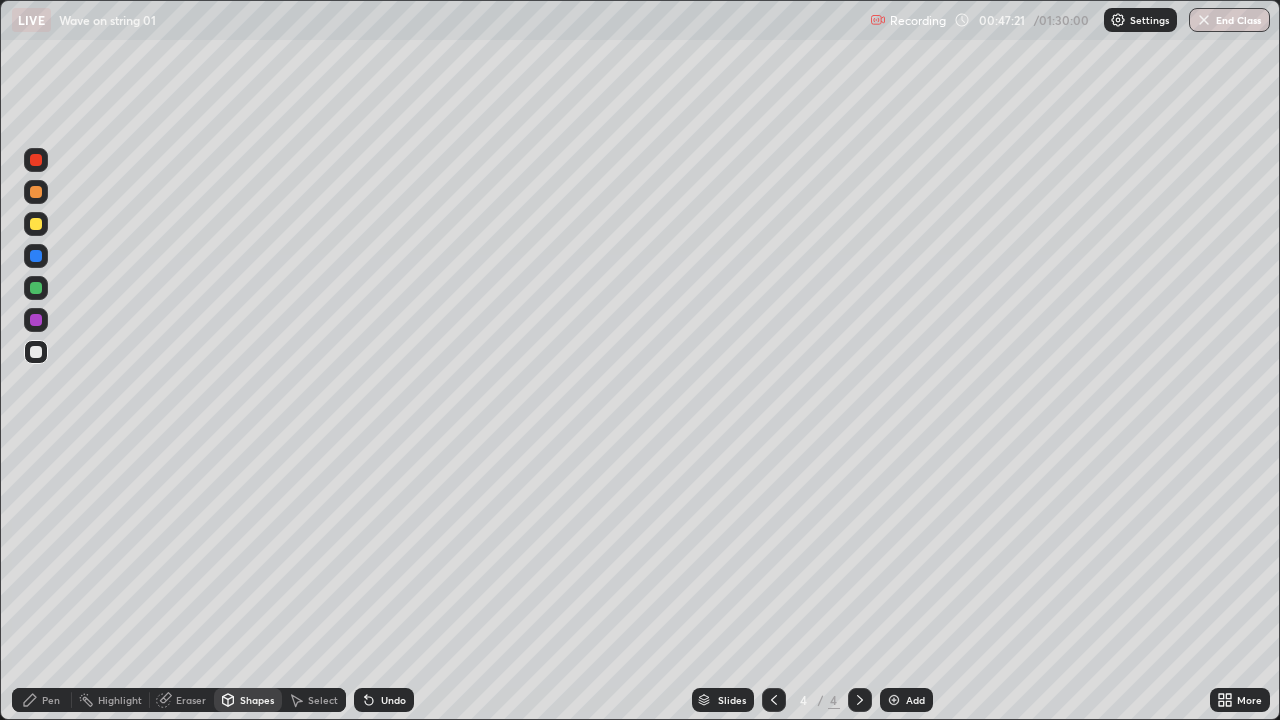 click on "Pen" at bounding box center [51, 700] 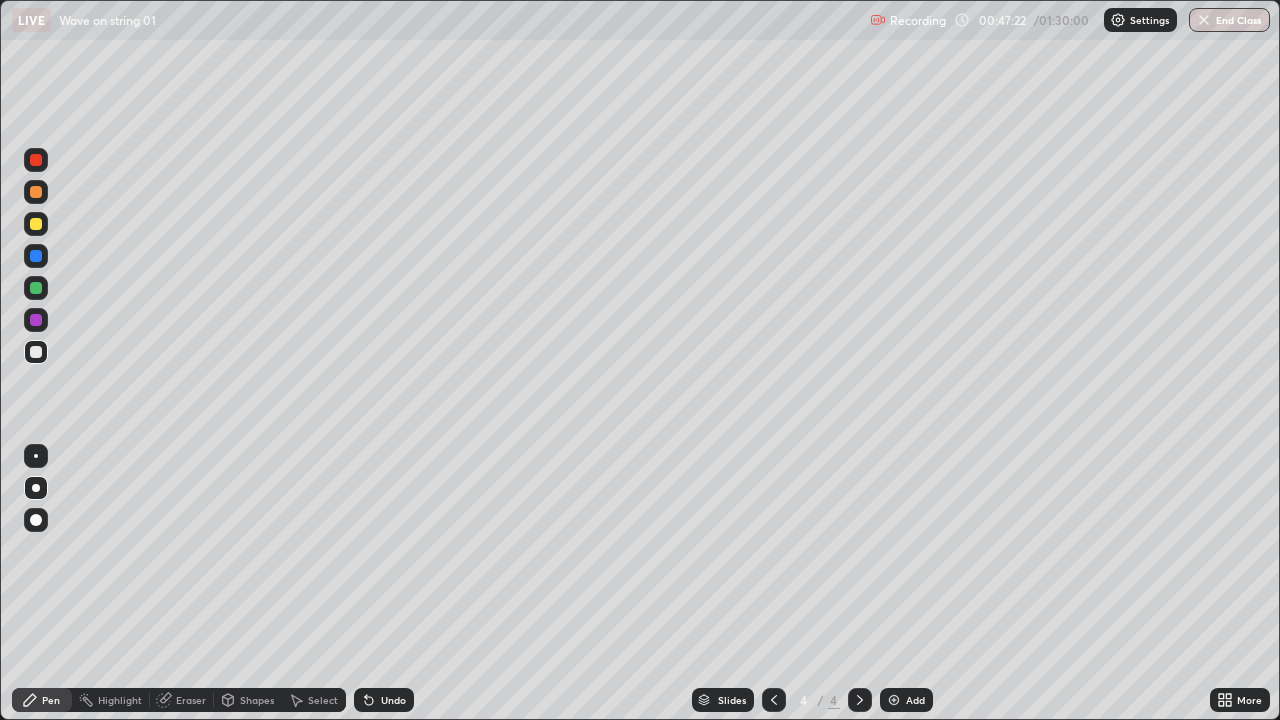 click at bounding box center [36, 224] 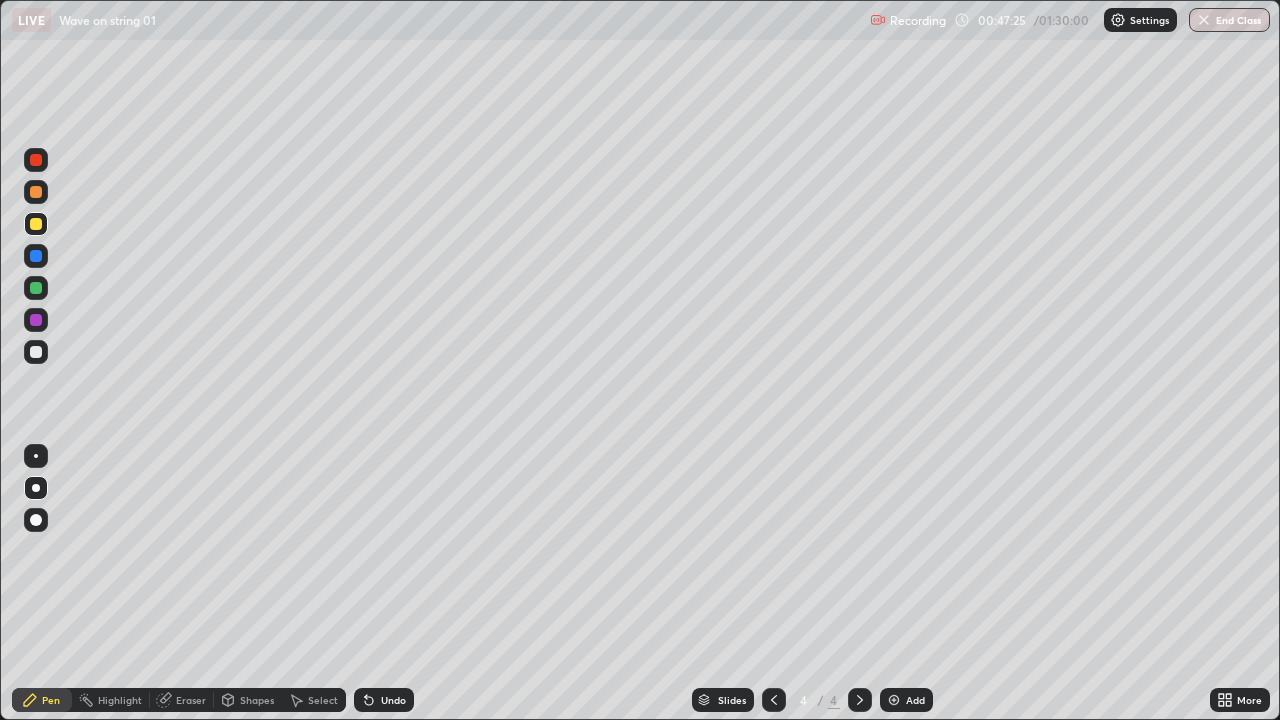 click on "Shapes" at bounding box center [257, 700] 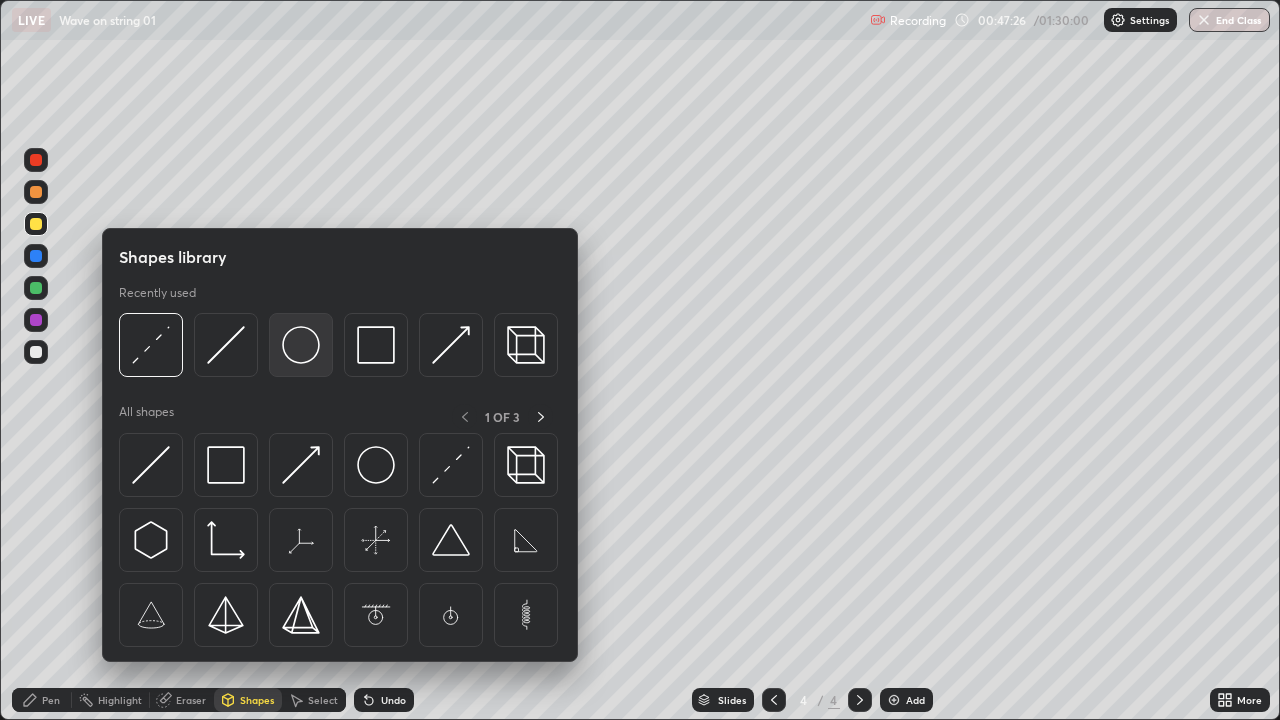 click at bounding box center (301, 345) 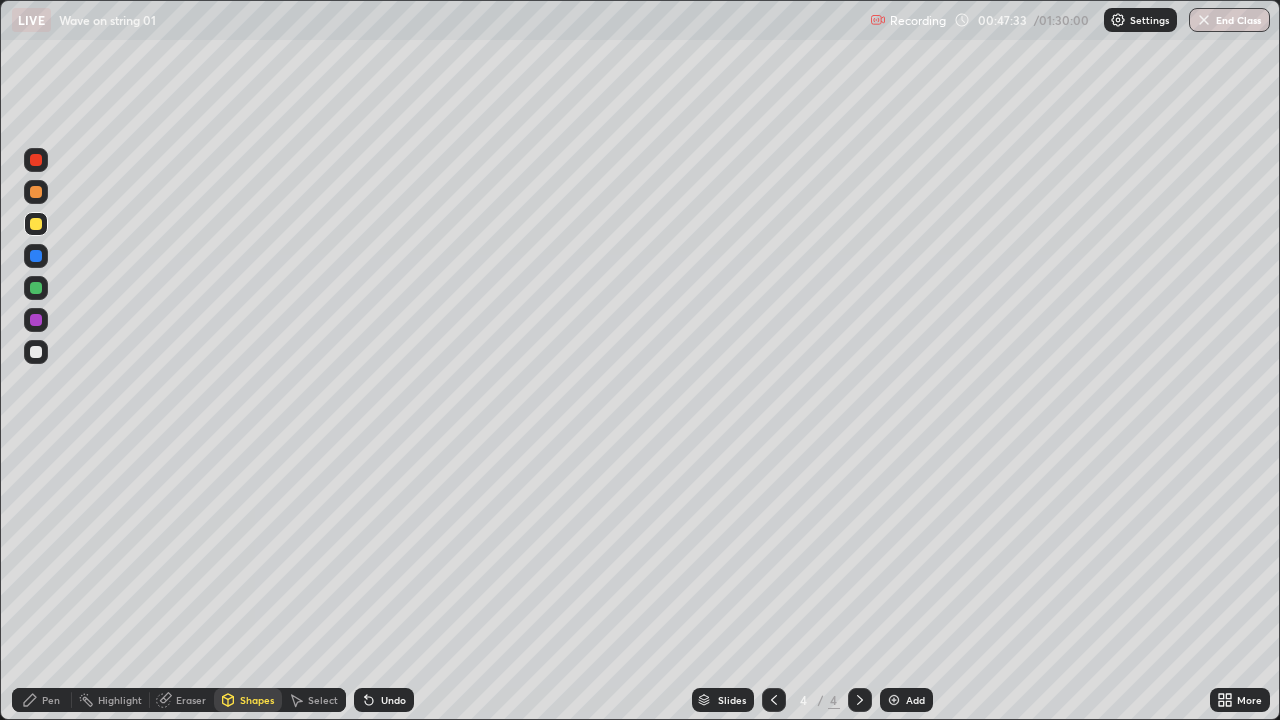 click on "Pen" at bounding box center [51, 700] 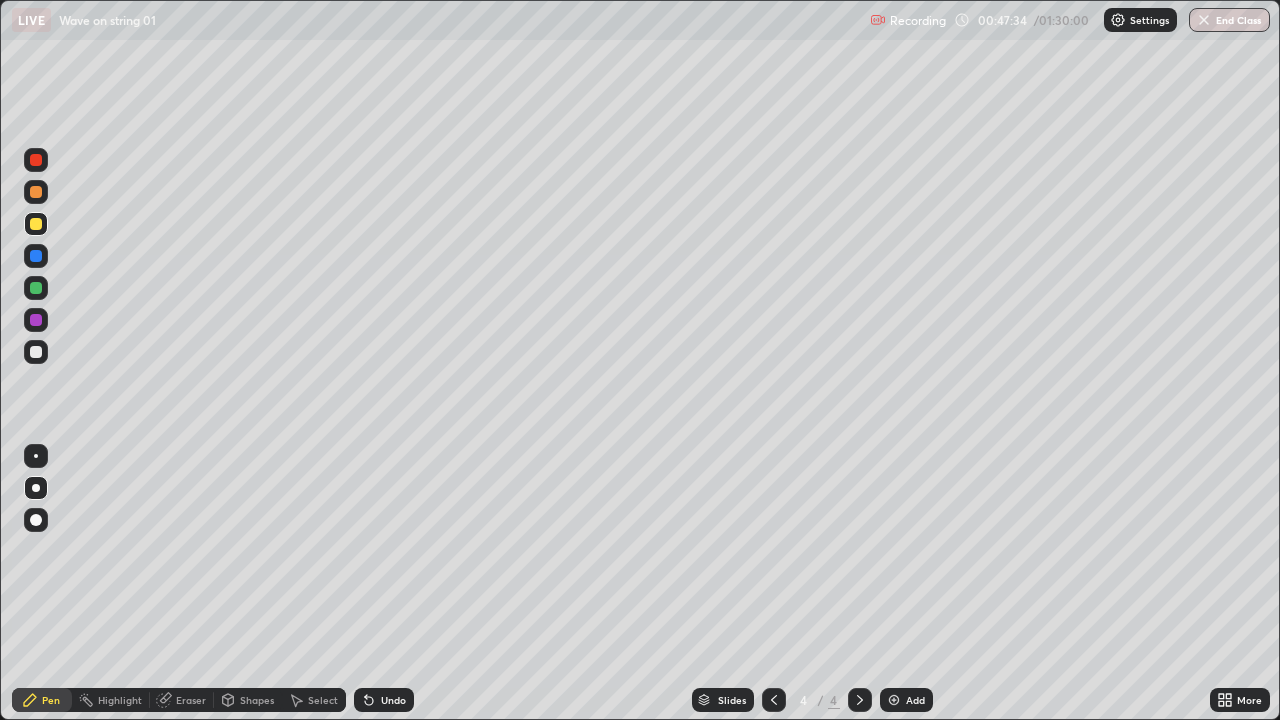 click at bounding box center (36, 224) 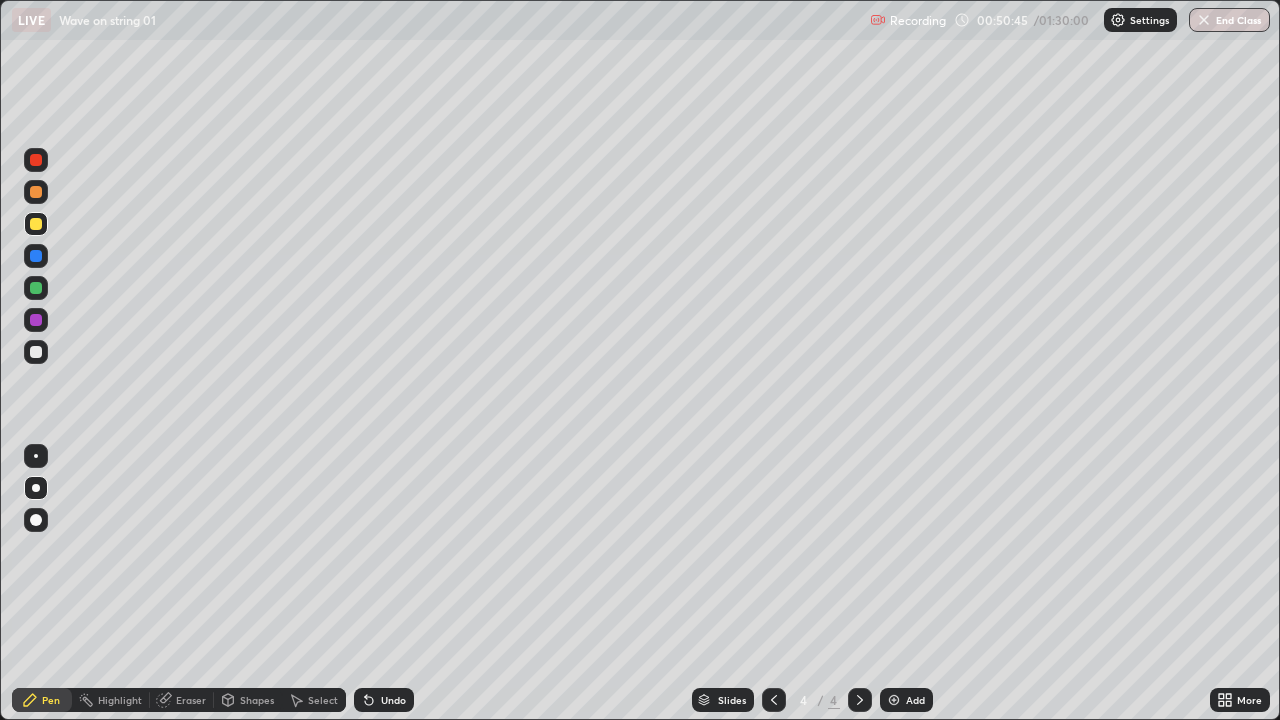 click on "Undo" at bounding box center (393, 700) 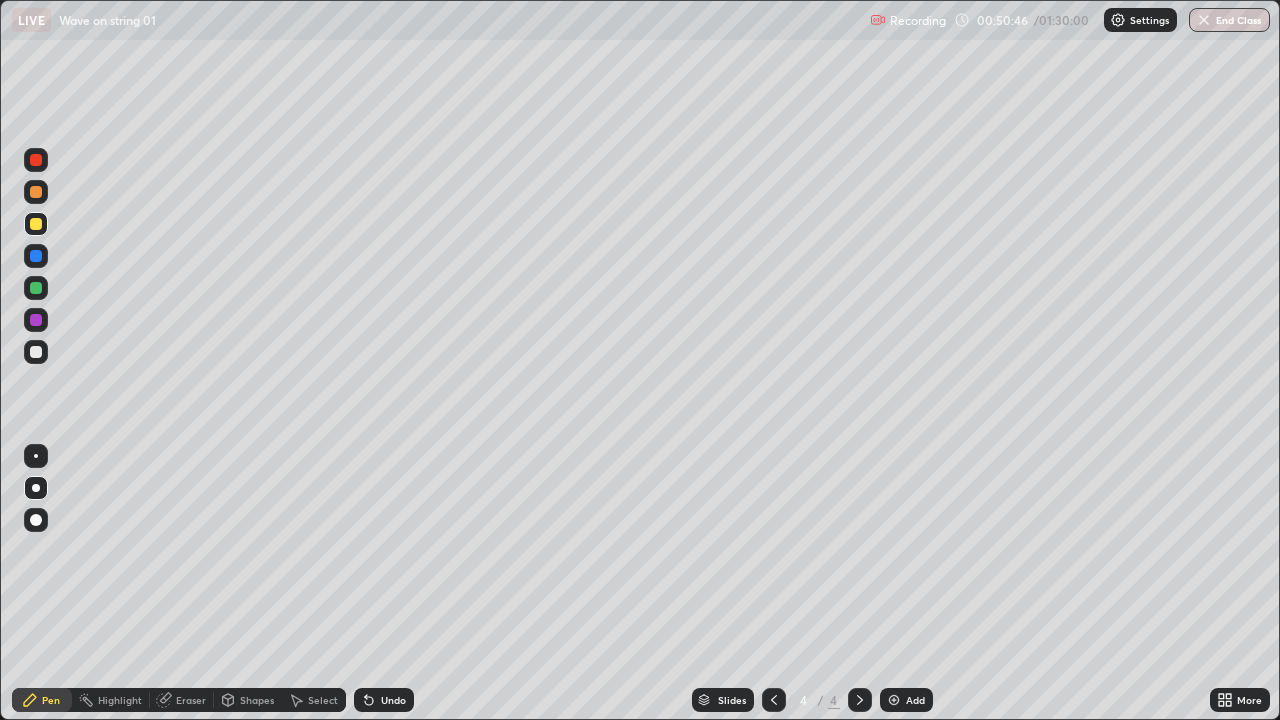 click 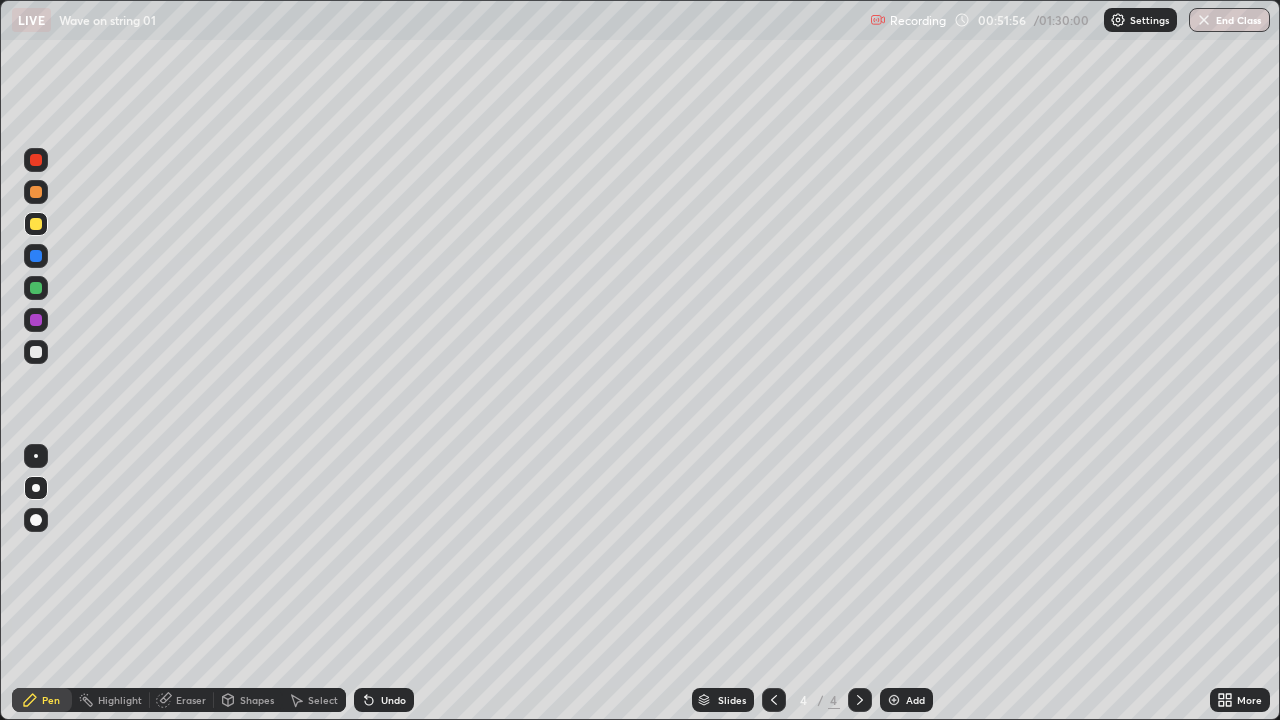 click 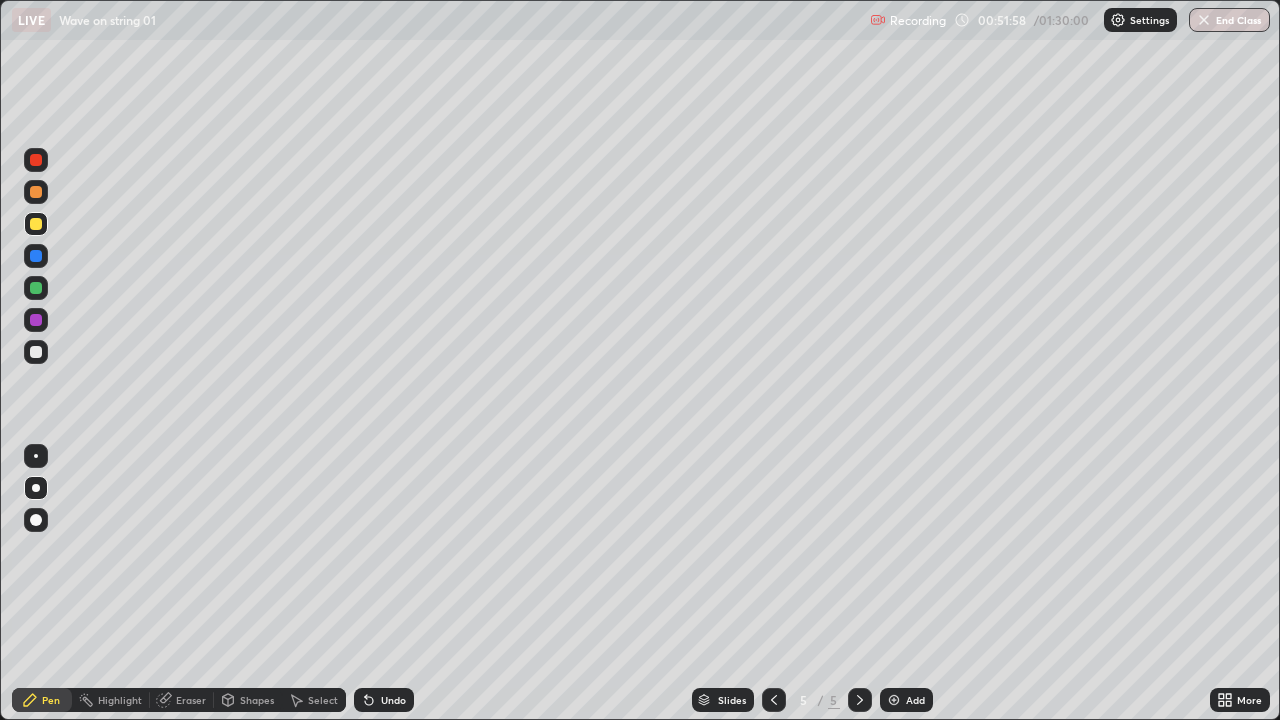 click on "Shapes" at bounding box center (257, 700) 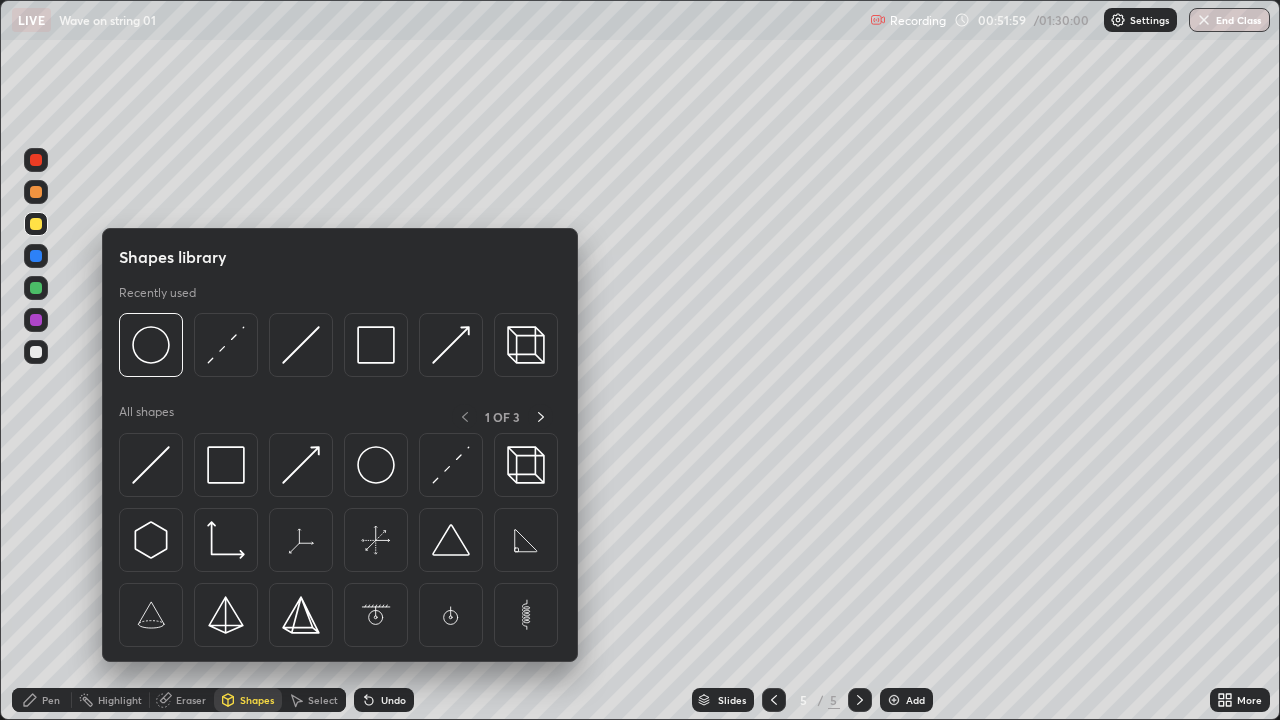 click on "Pen" at bounding box center [51, 700] 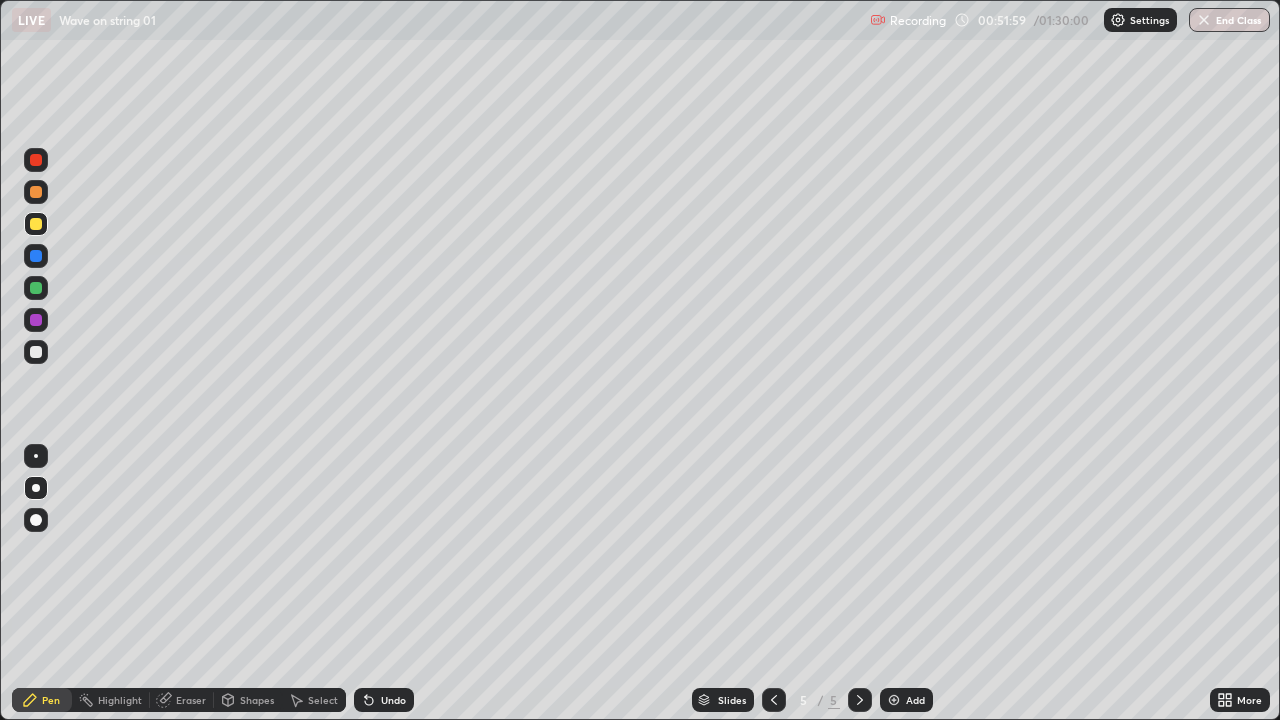 click at bounding box center (36, 352) 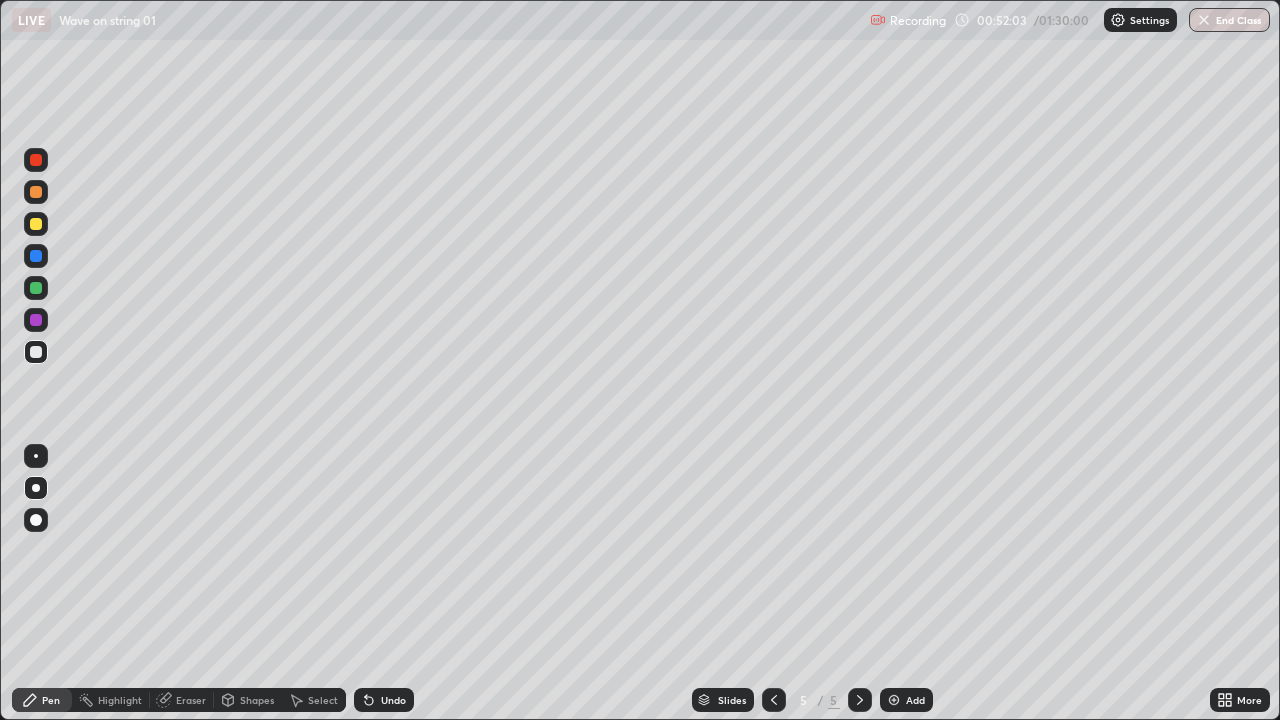 click on "Shapes" at bounding box center (257, 700) 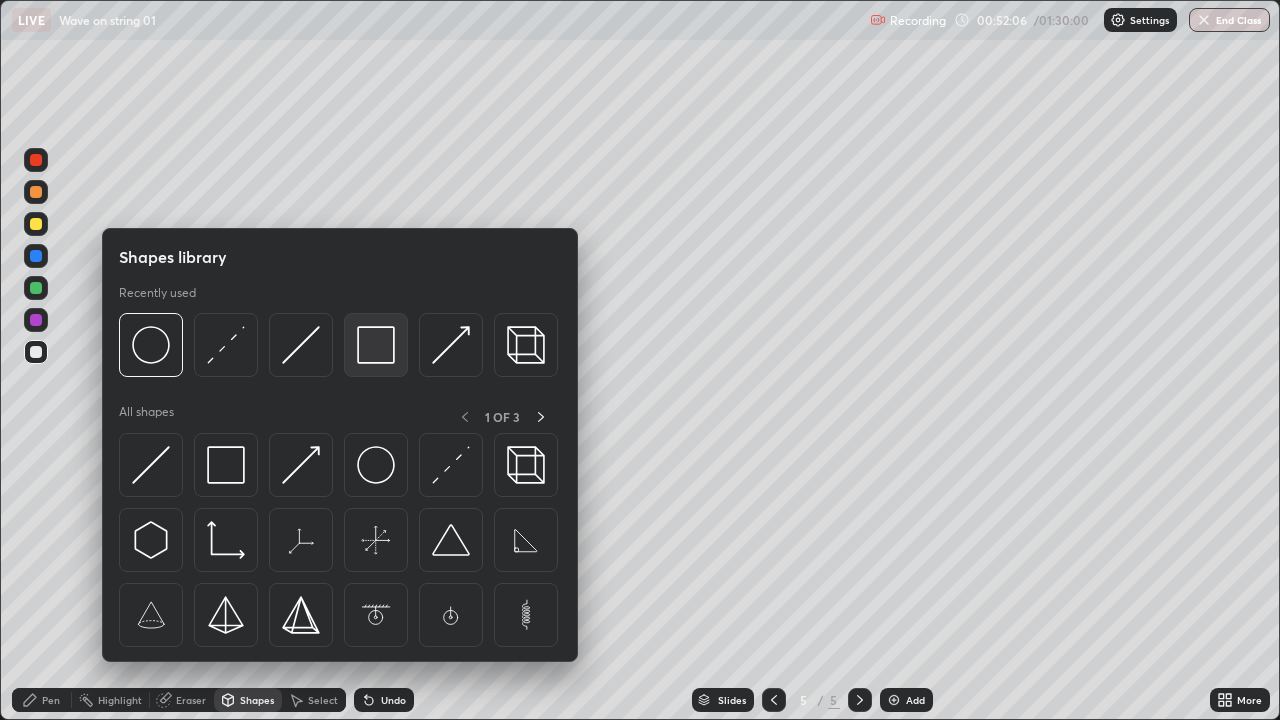 click at bounding box center [376, 345] 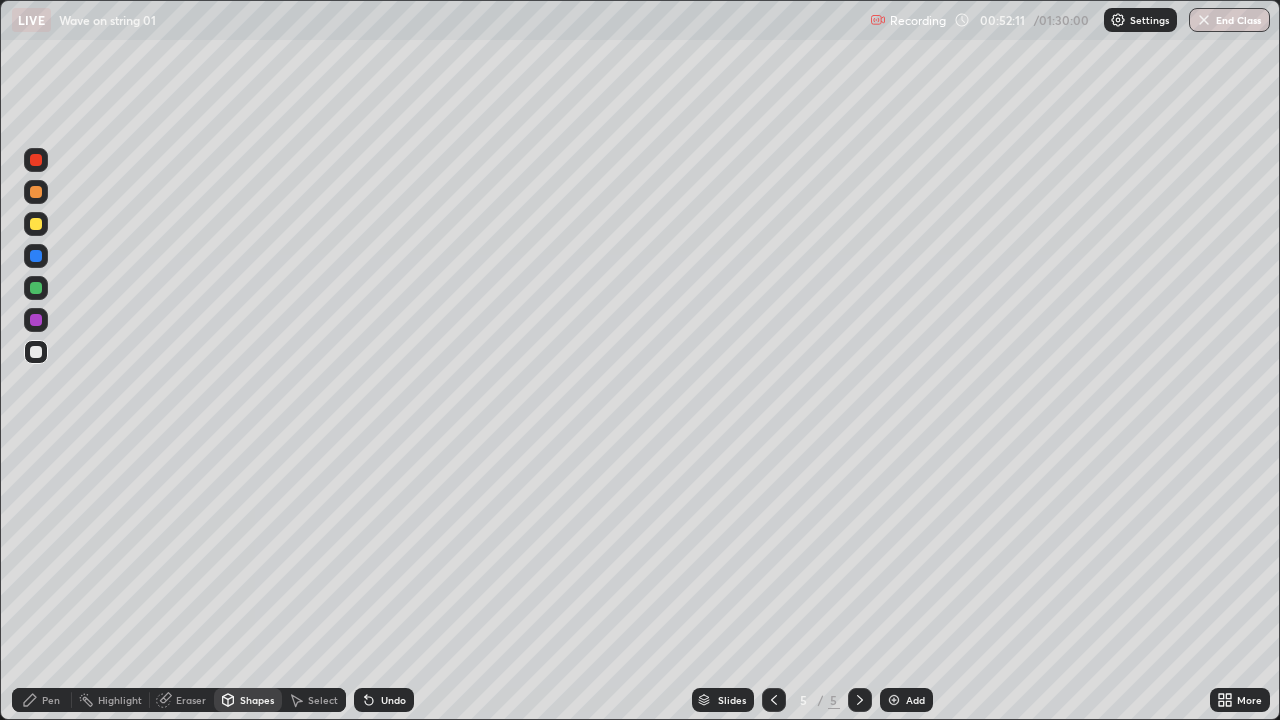 click on "Shapes" at bounding box center (257, 700) 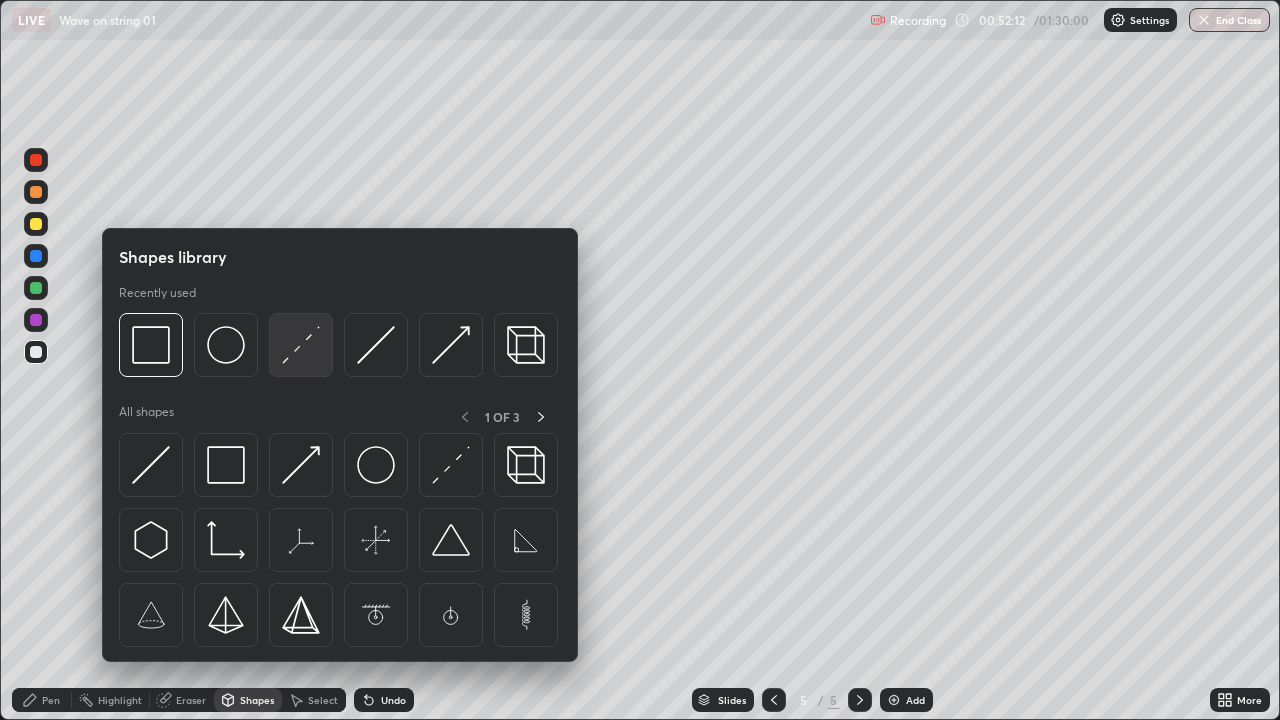 click at bounding box center (301, 345) 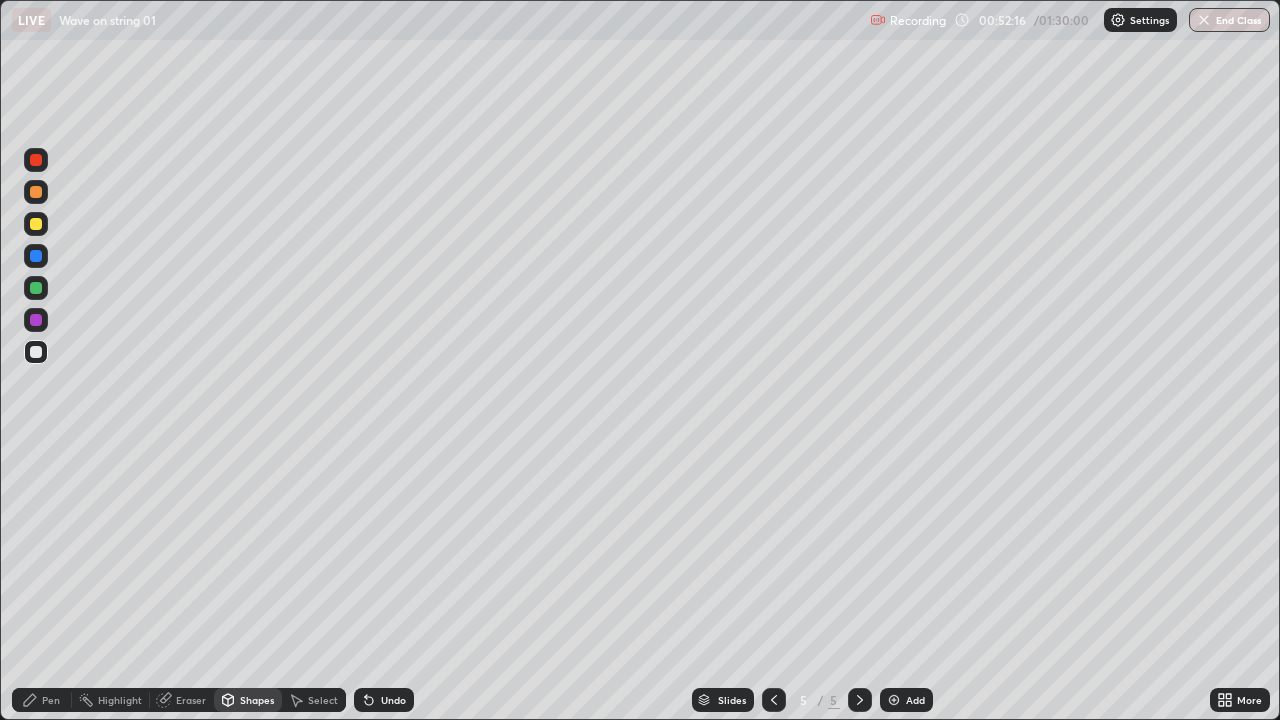 click on "Pen" at bounding box center [51, 700] 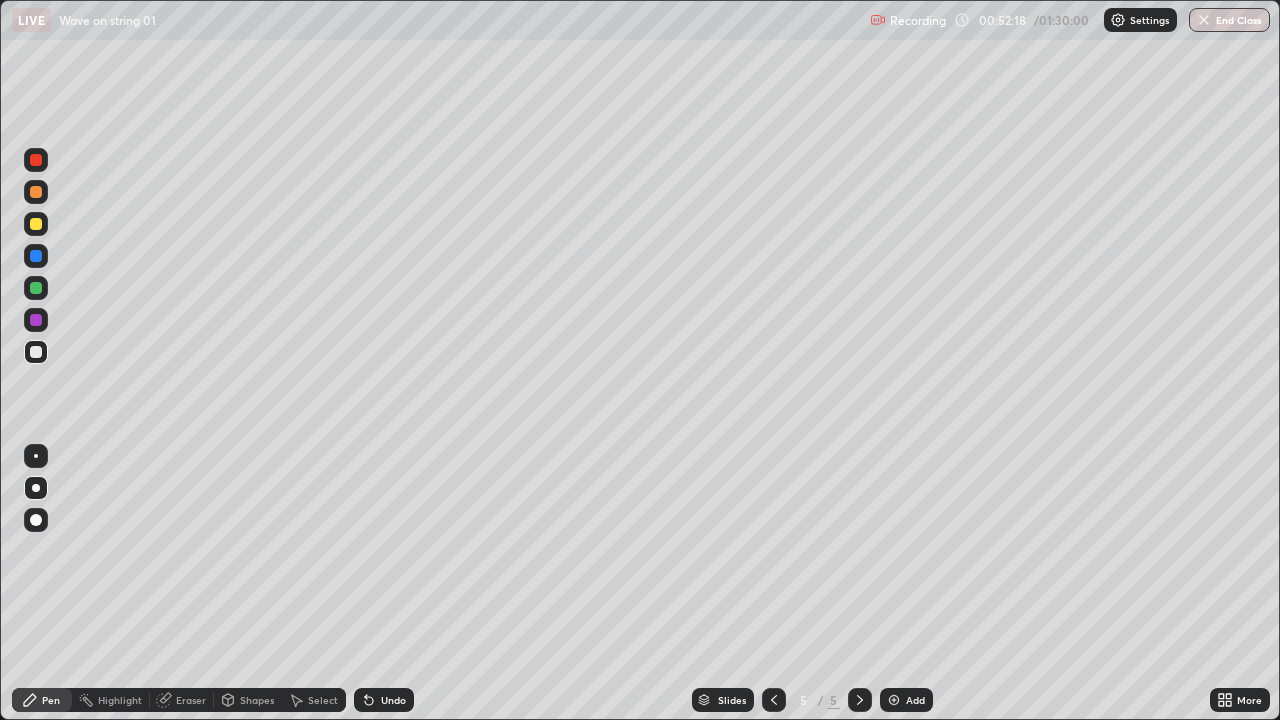 click at bounding box center [36, 352] 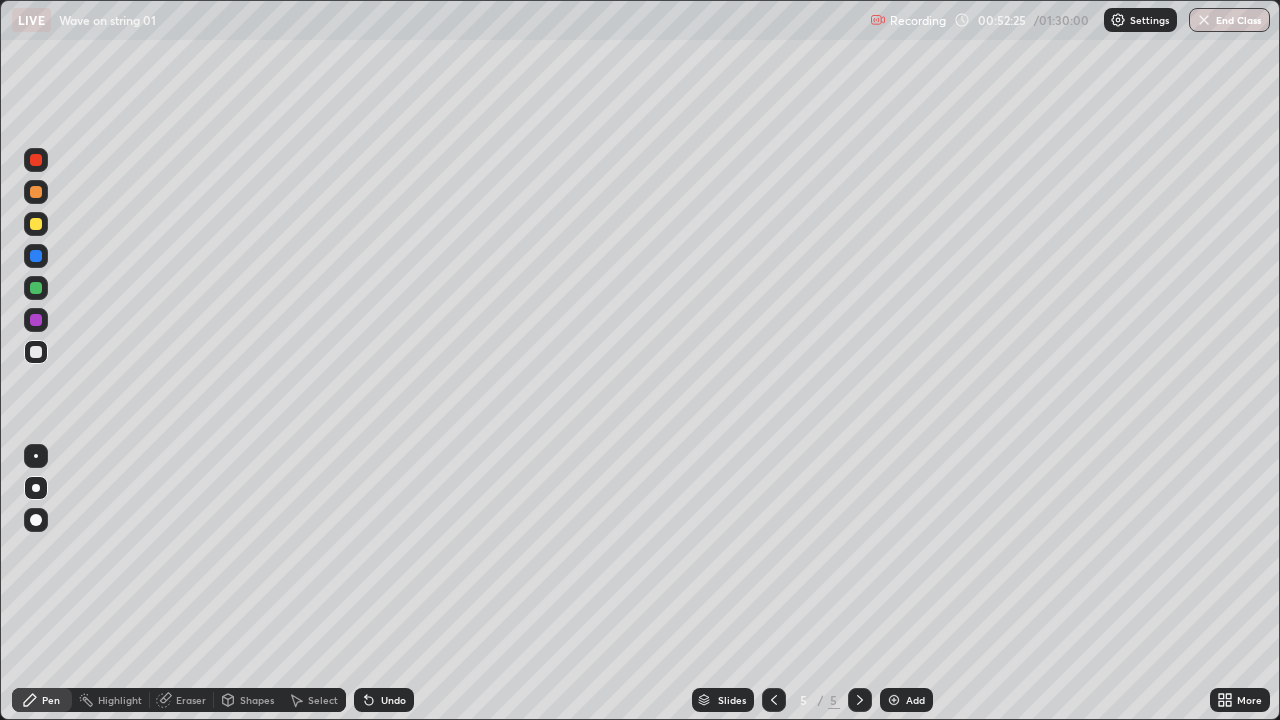 click at bounding box center [36, 256] 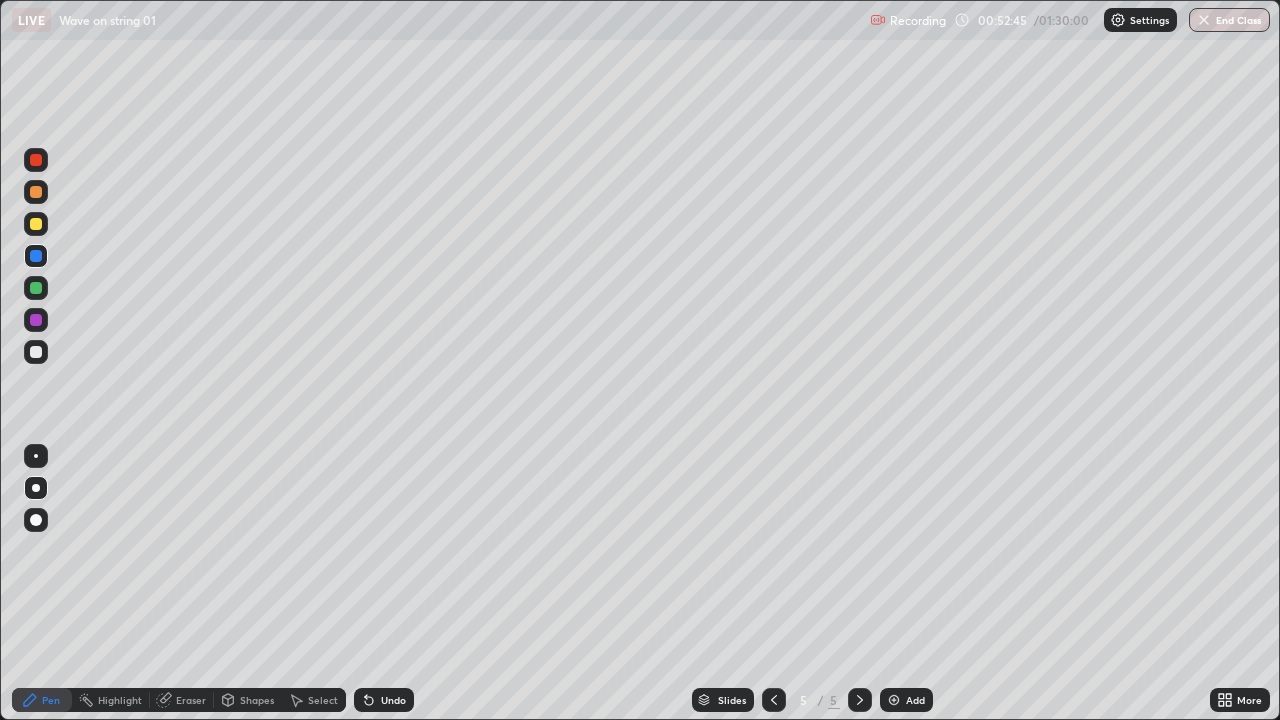 click at bounding box center (36, 352) 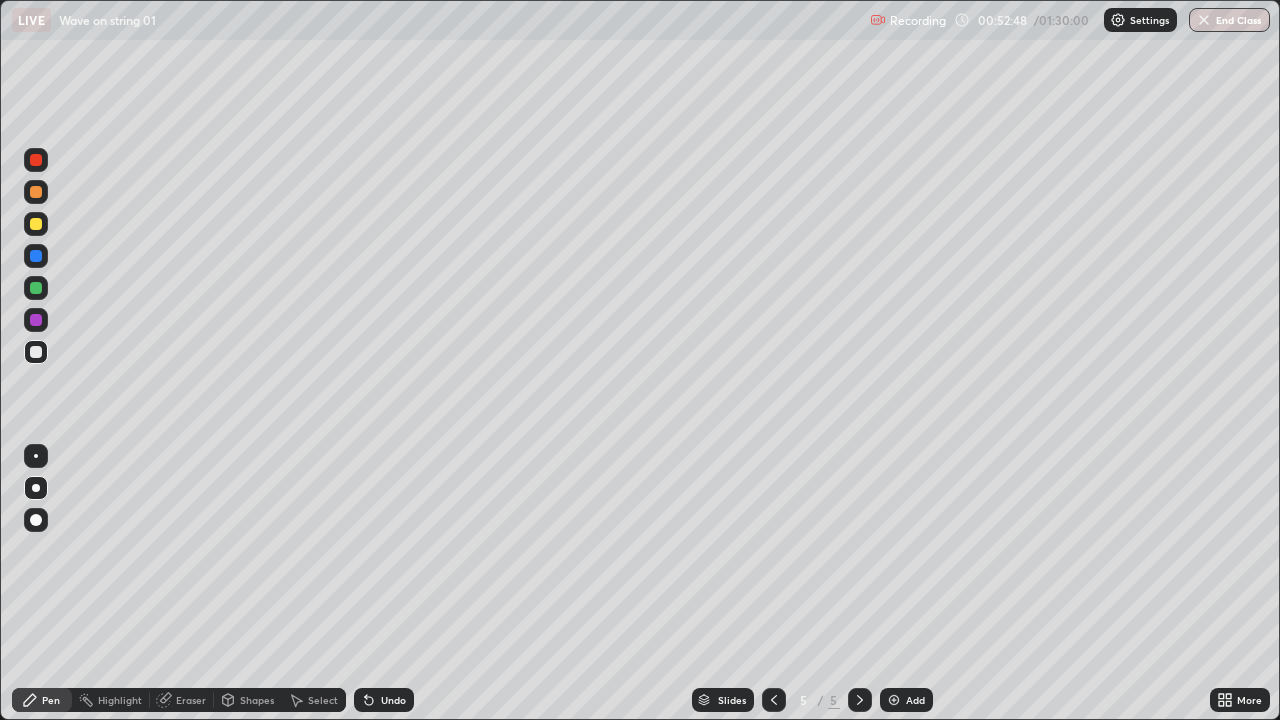click at bounding box center (36, 352) 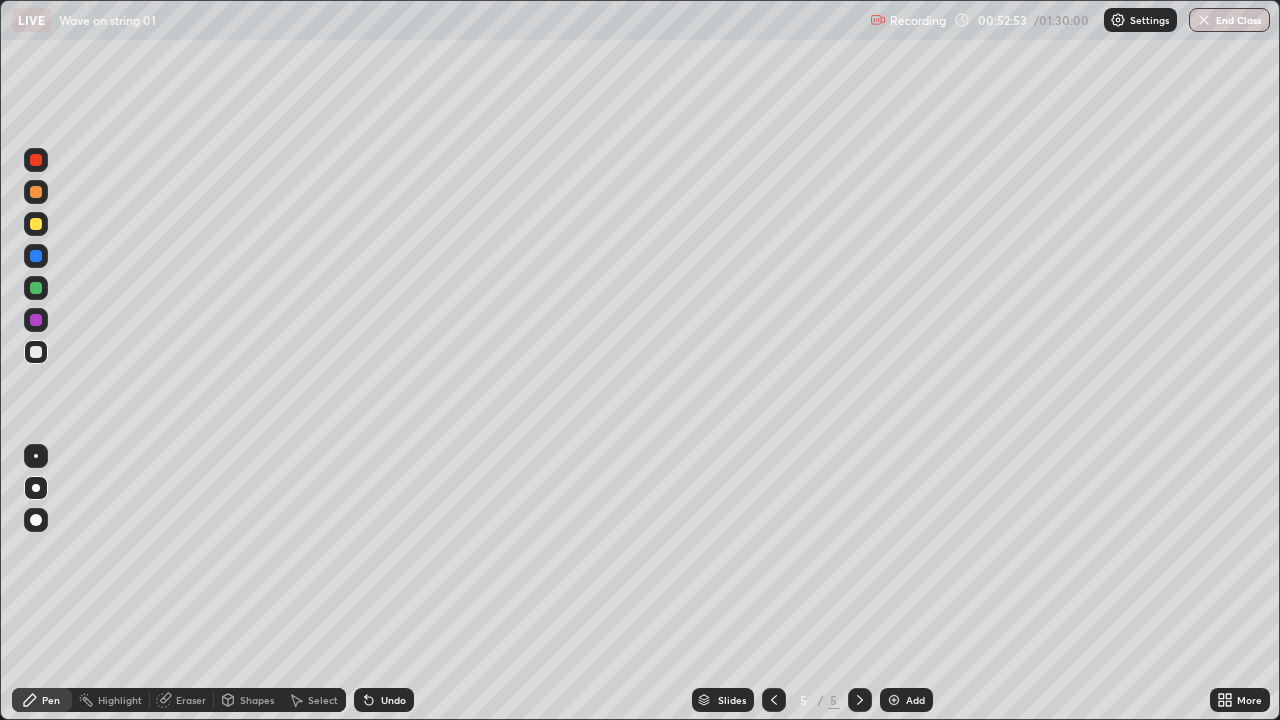 click on "Shapes" at bounding box center [257, 700] 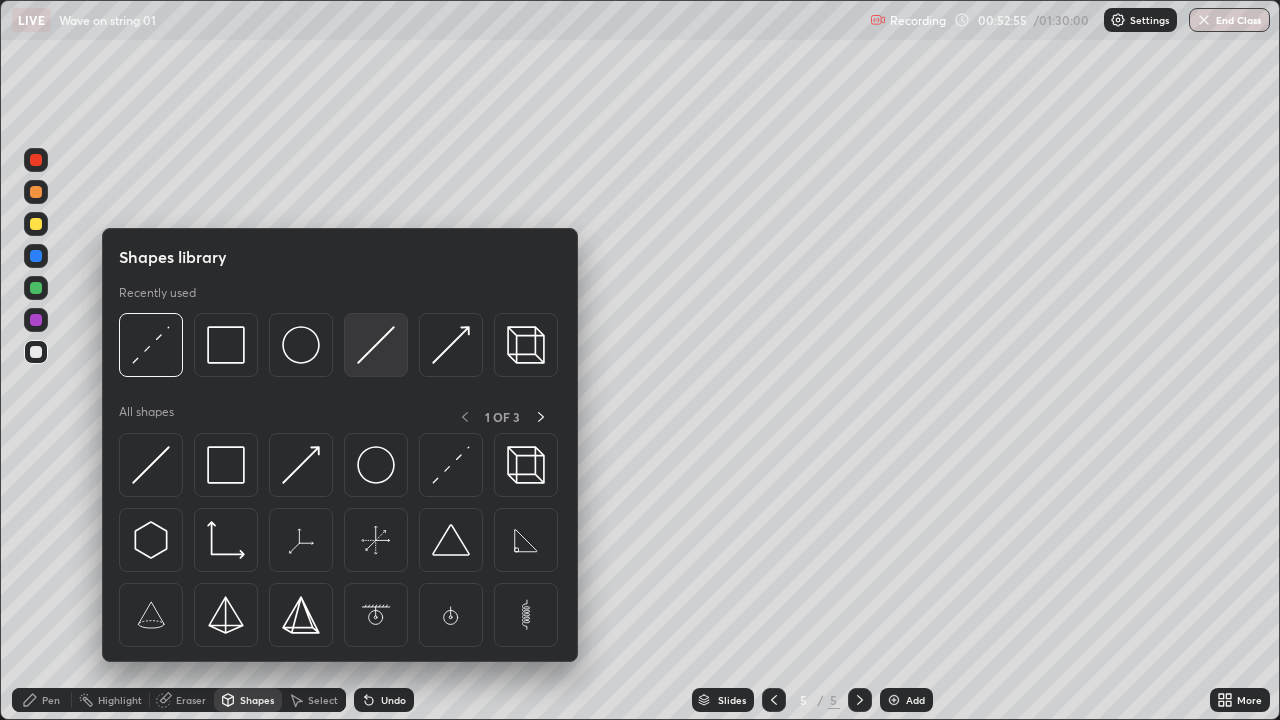 click at bounding box center (376, 345) 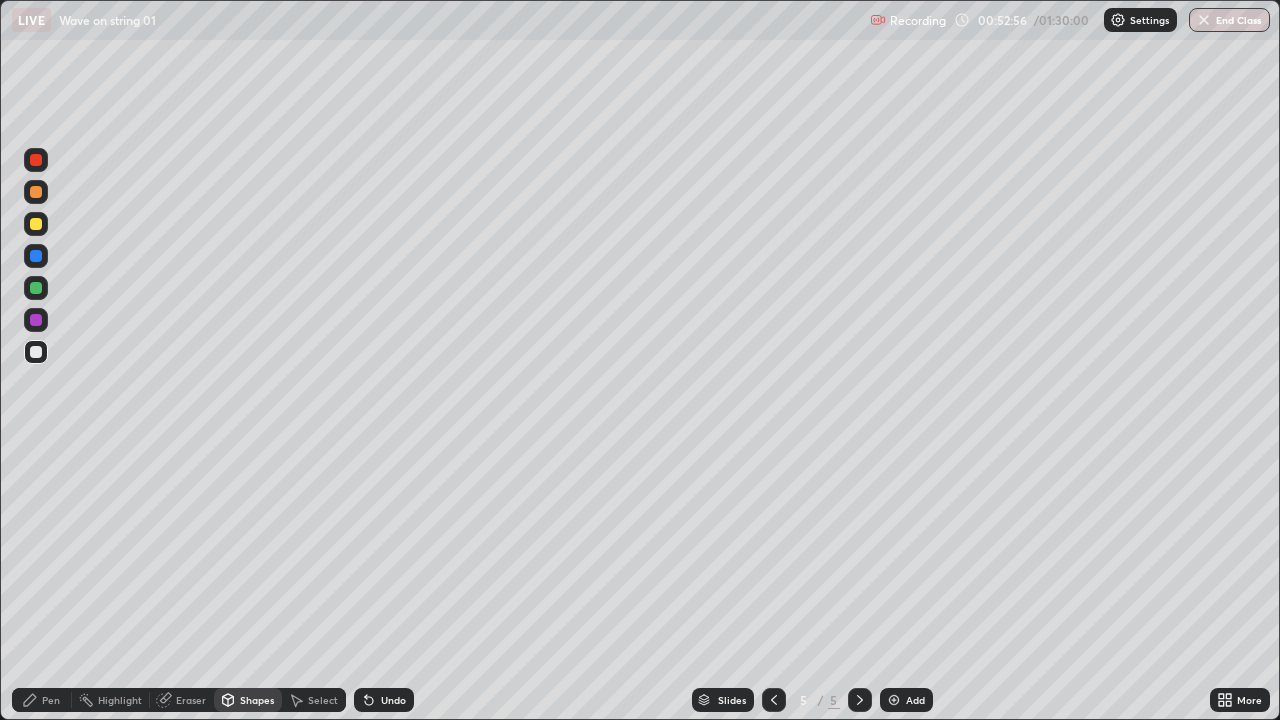 click on "Shapes" at bounding box center (257, 700) 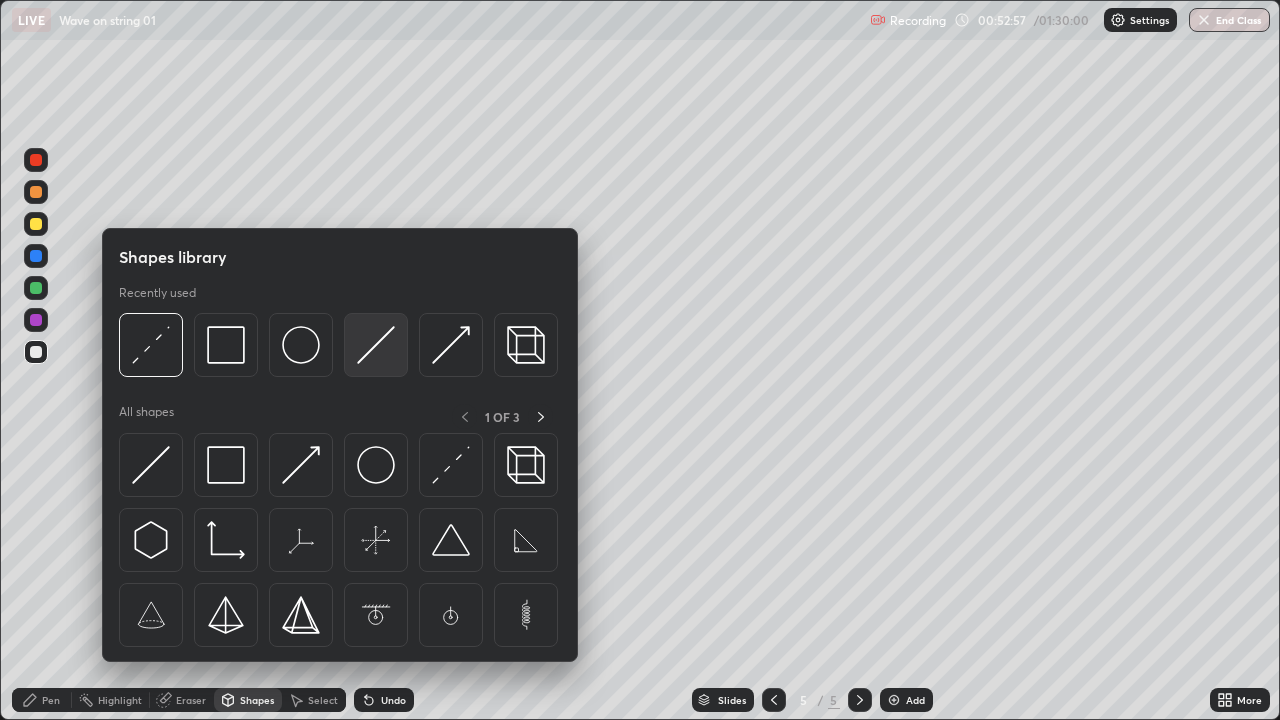 click at bounding box center [376, 345] 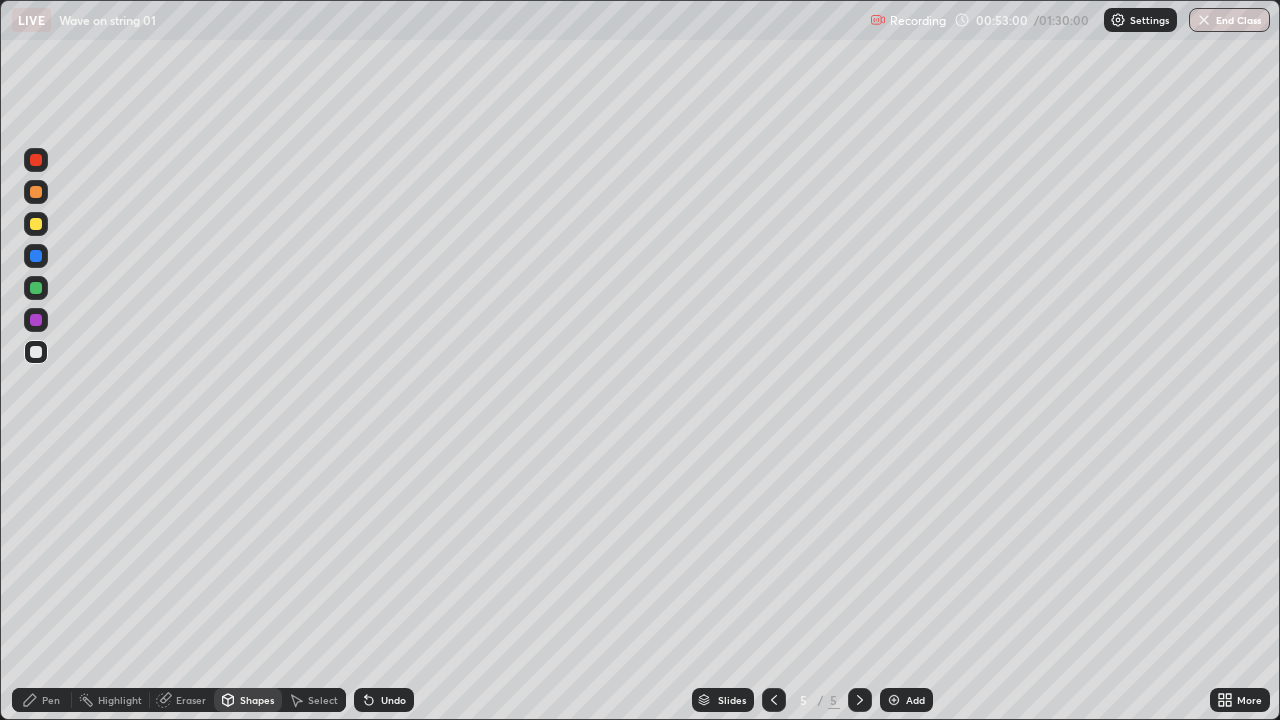click at bounding box center (36, 224) 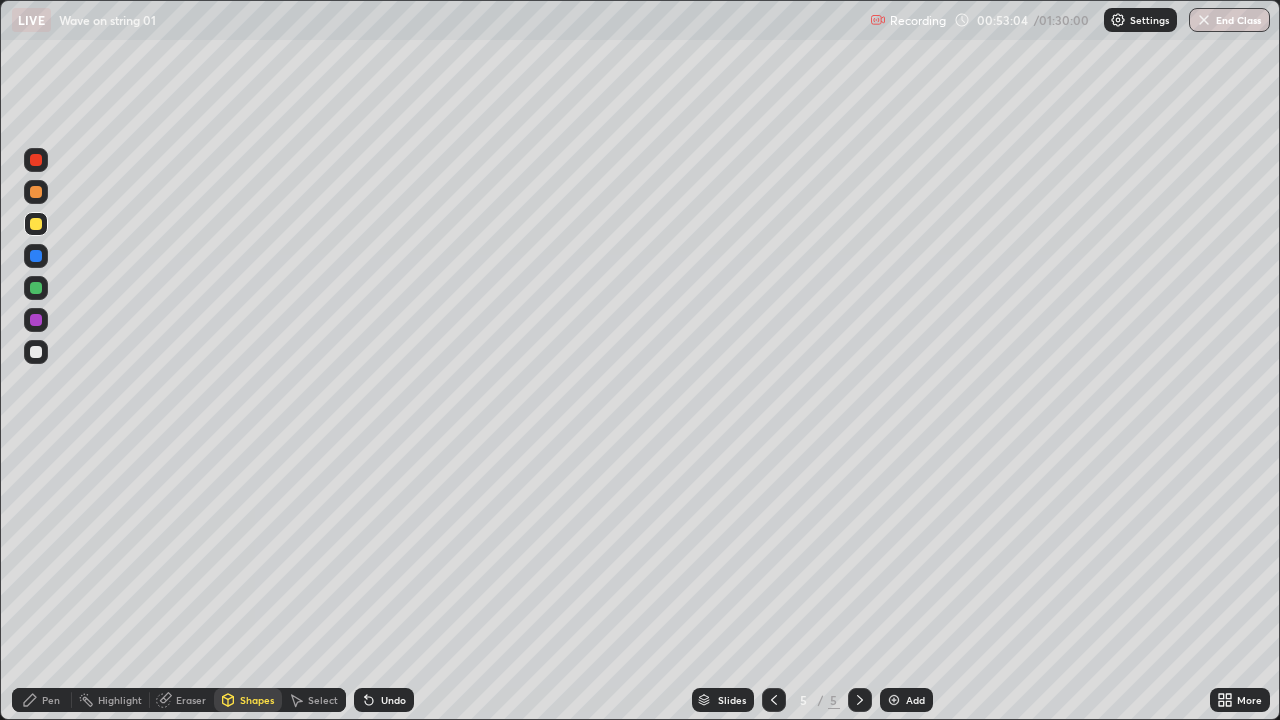 click on "Shapes" at bounding box center [257, 700] 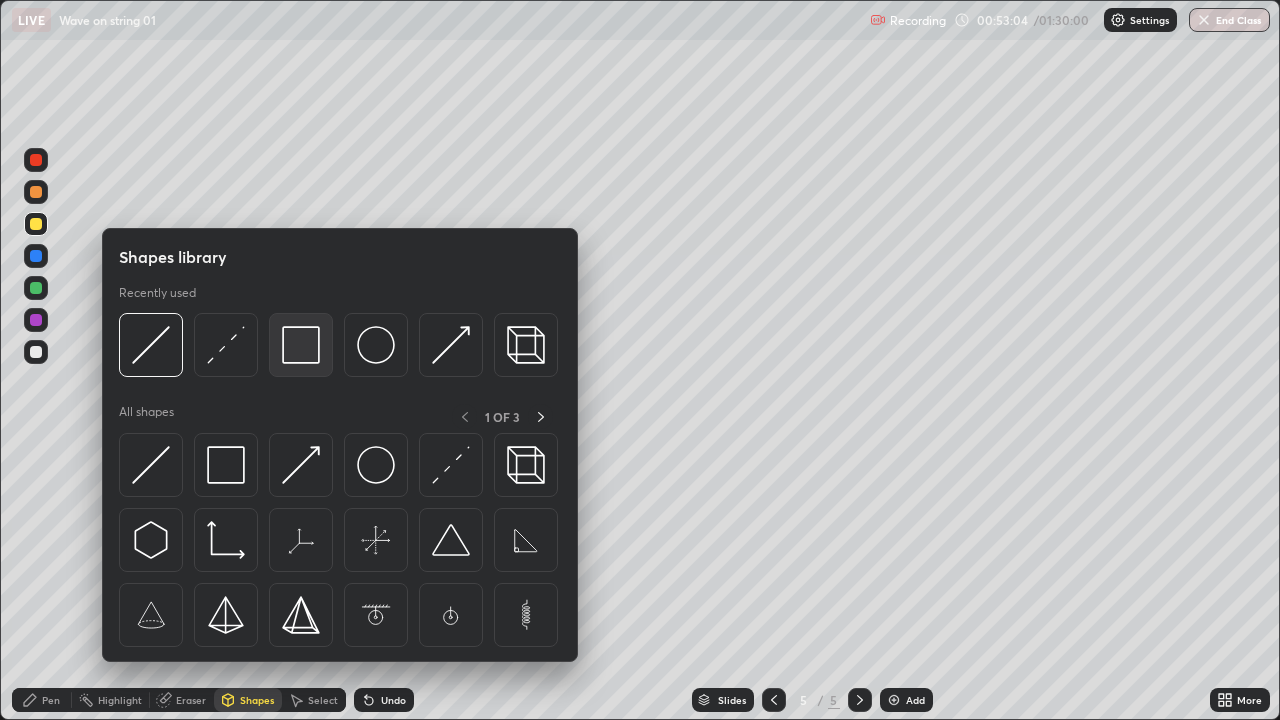 click at bounding box center (301, 345) 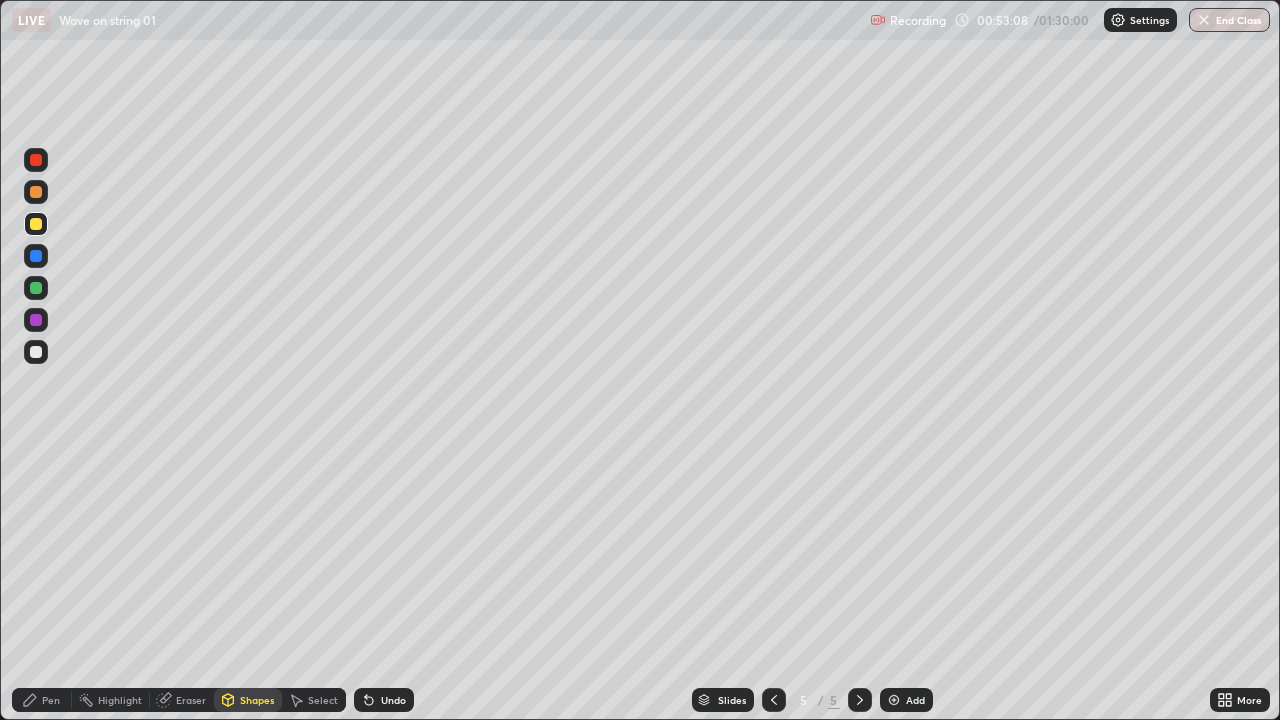 click on "Pen" at bounding box center [42, 700] 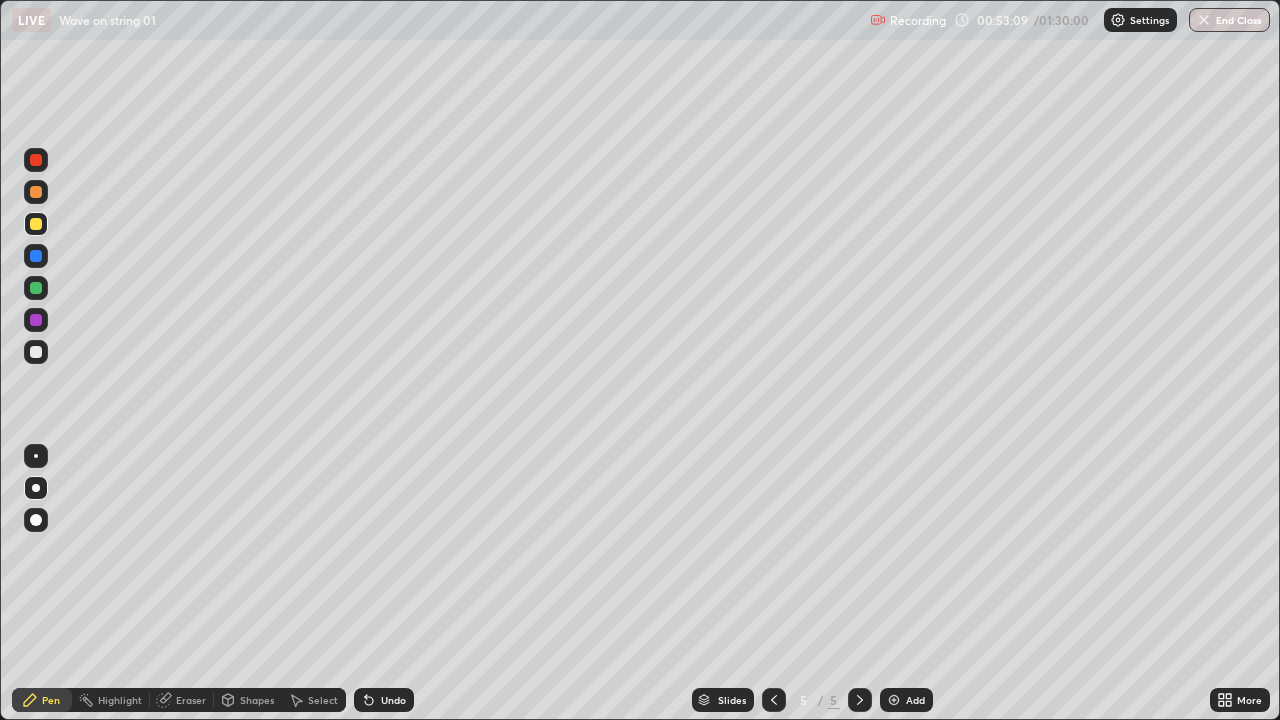 click at bounding box center [36, 352] 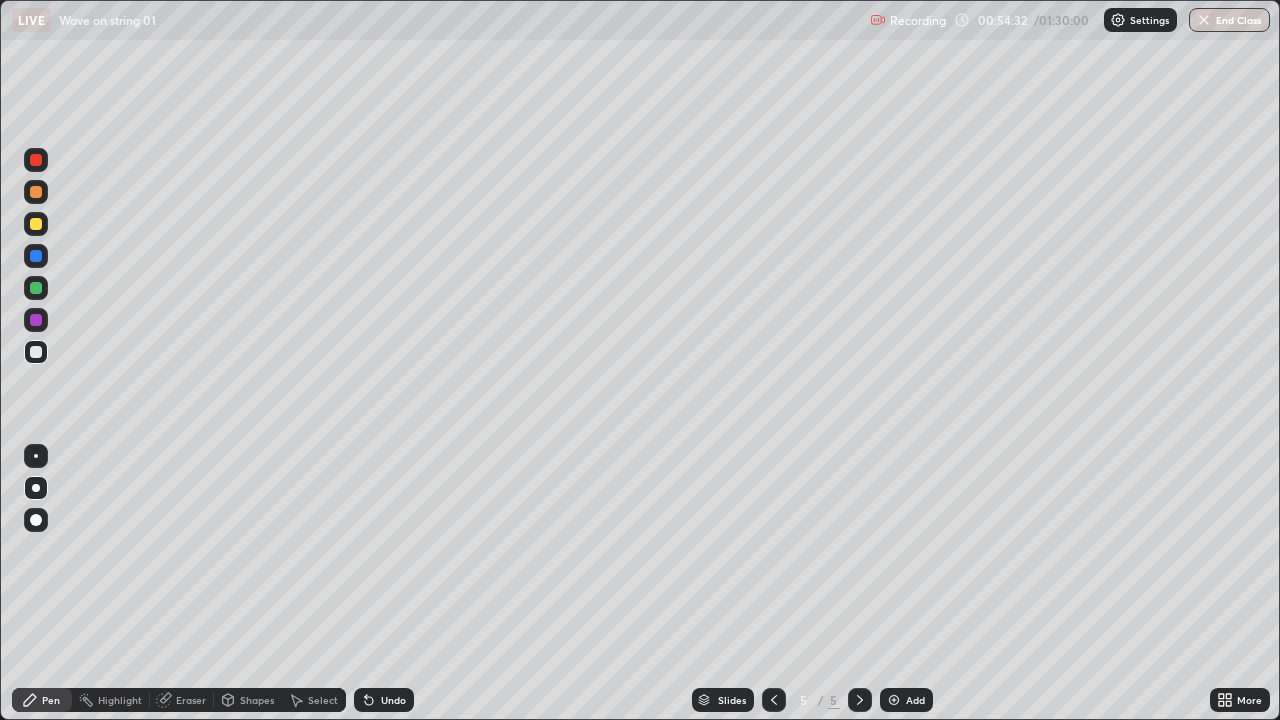 click on "Shapes" at bounding box center (257, 700) 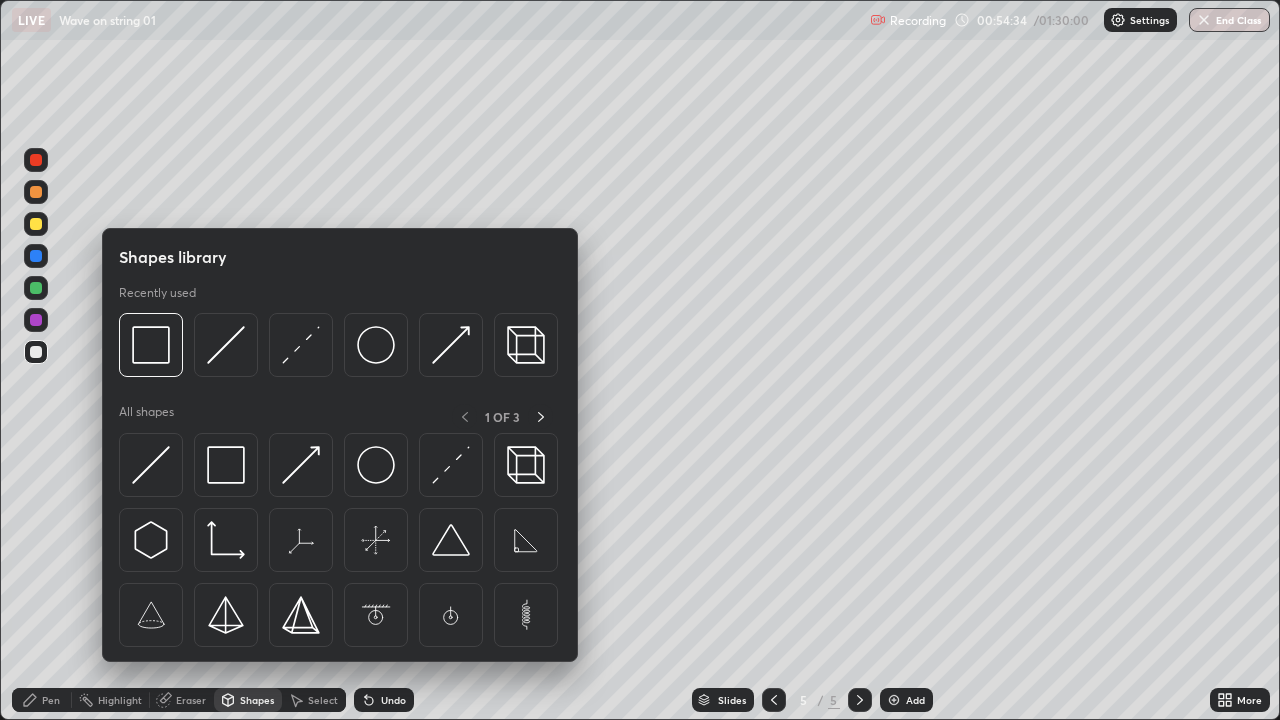 click on "Pen" at bounding box center [42, 700] 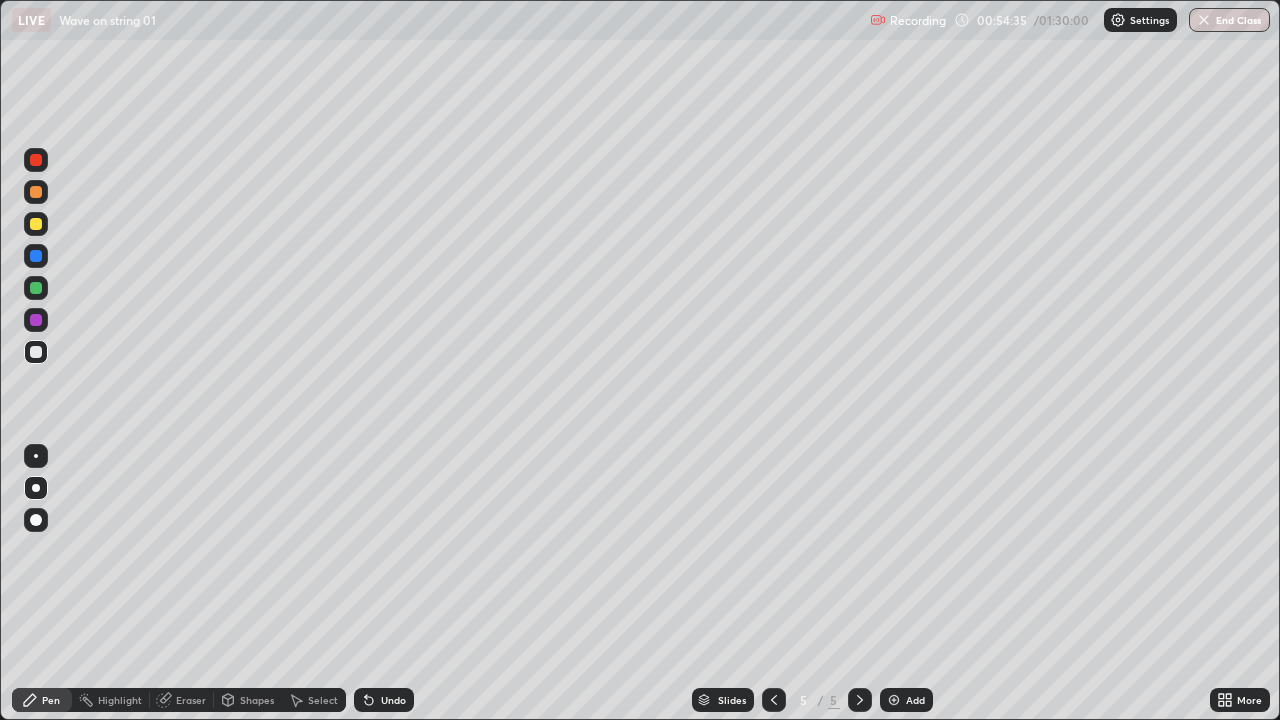 click at bounding box center (36, 224) 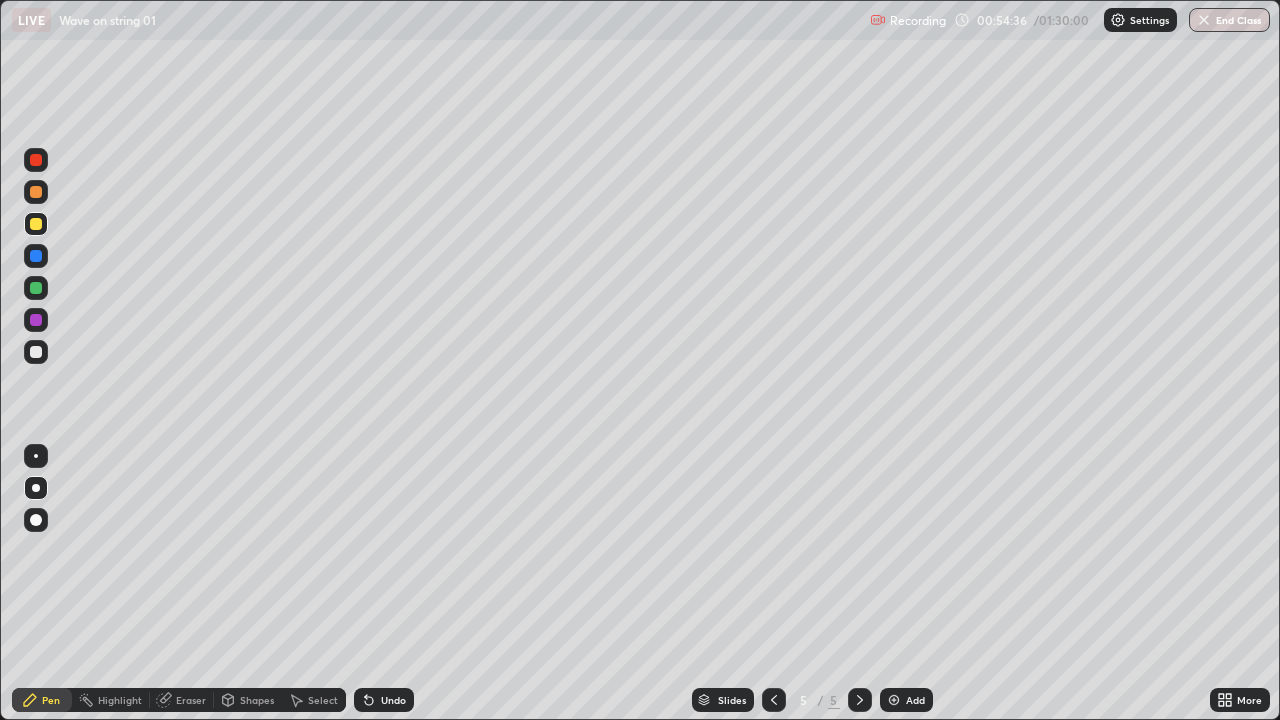 click at bounding box center (36, 288) 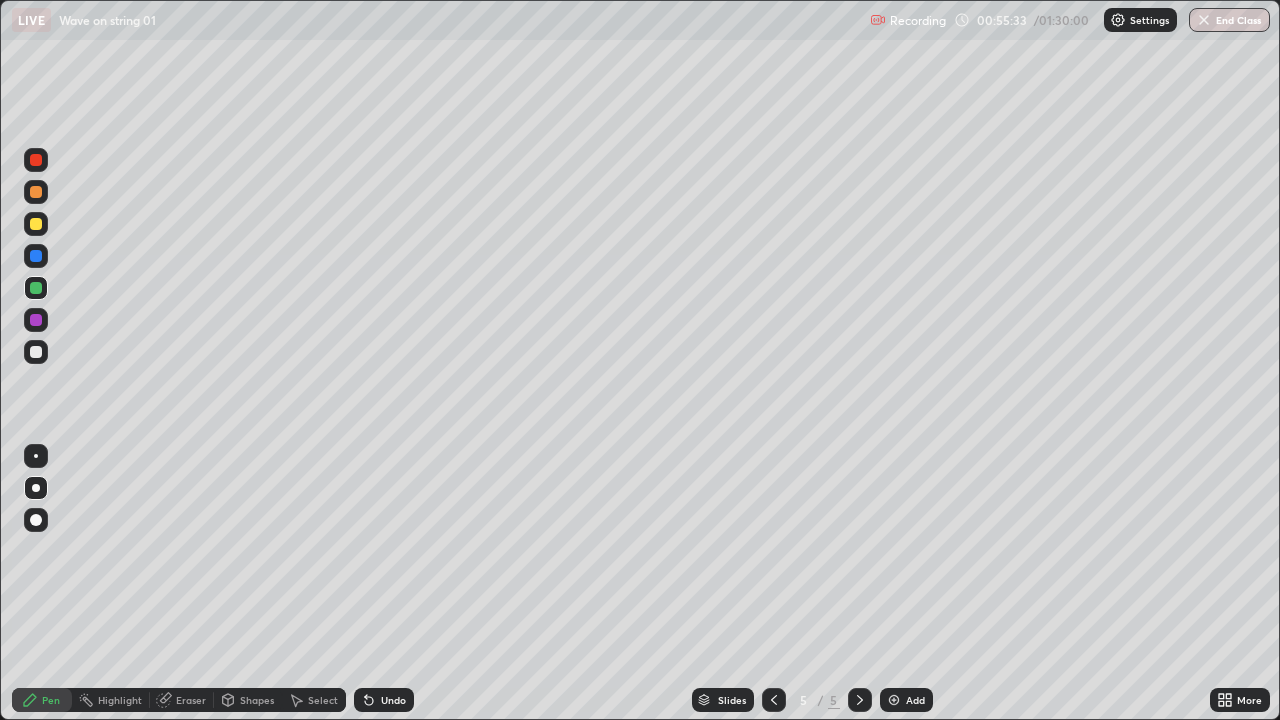 click at bounding box center [36, 352] 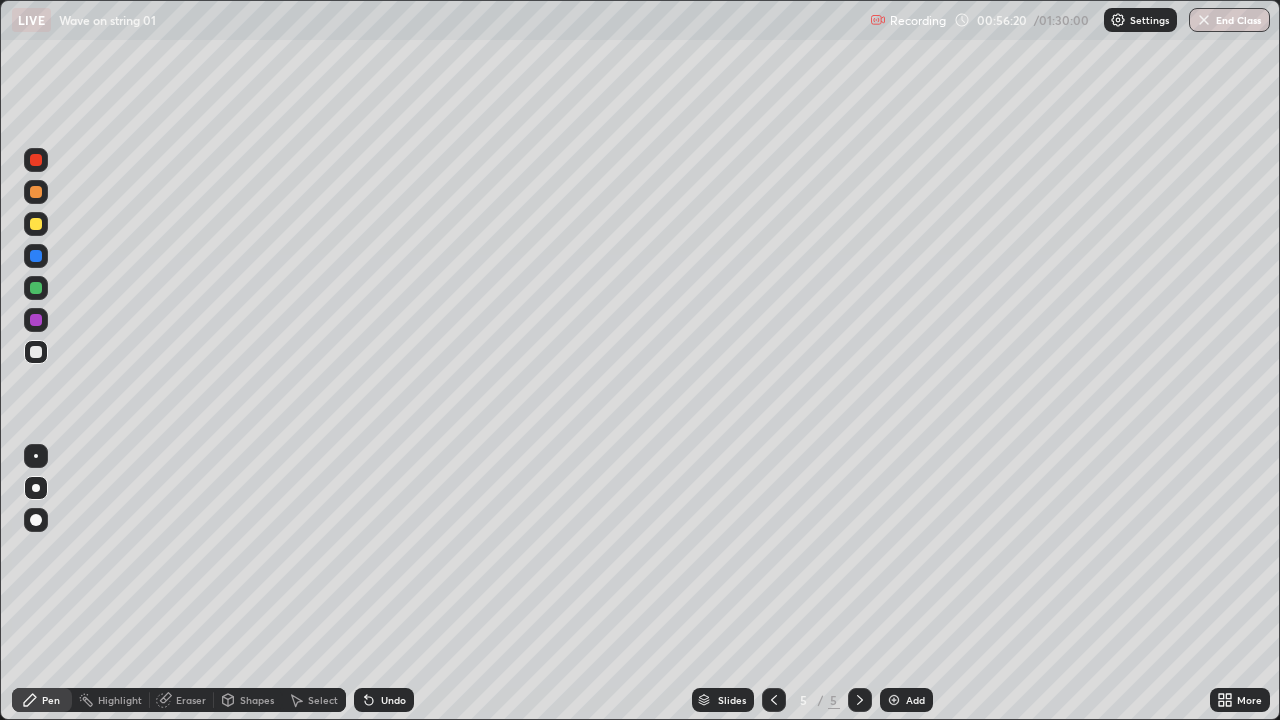 click at bounding box center [36, 224] 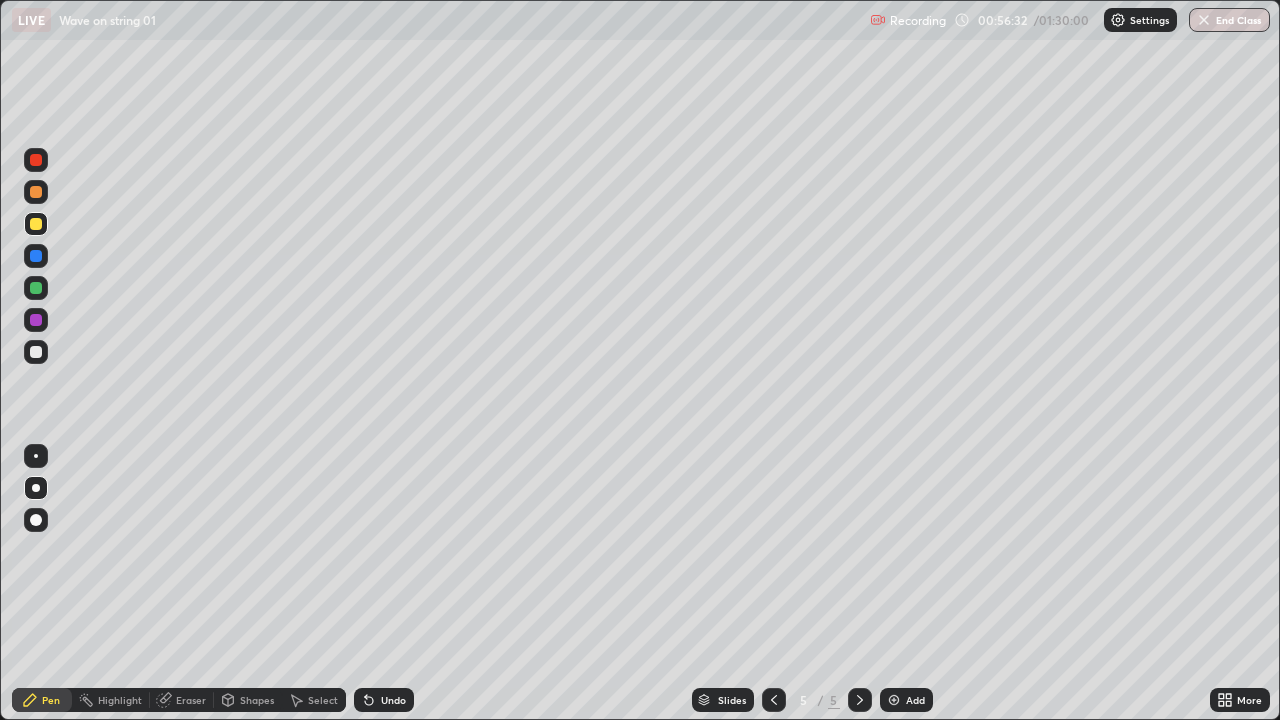 click on "Shapes" at bounding box center [257, 700] 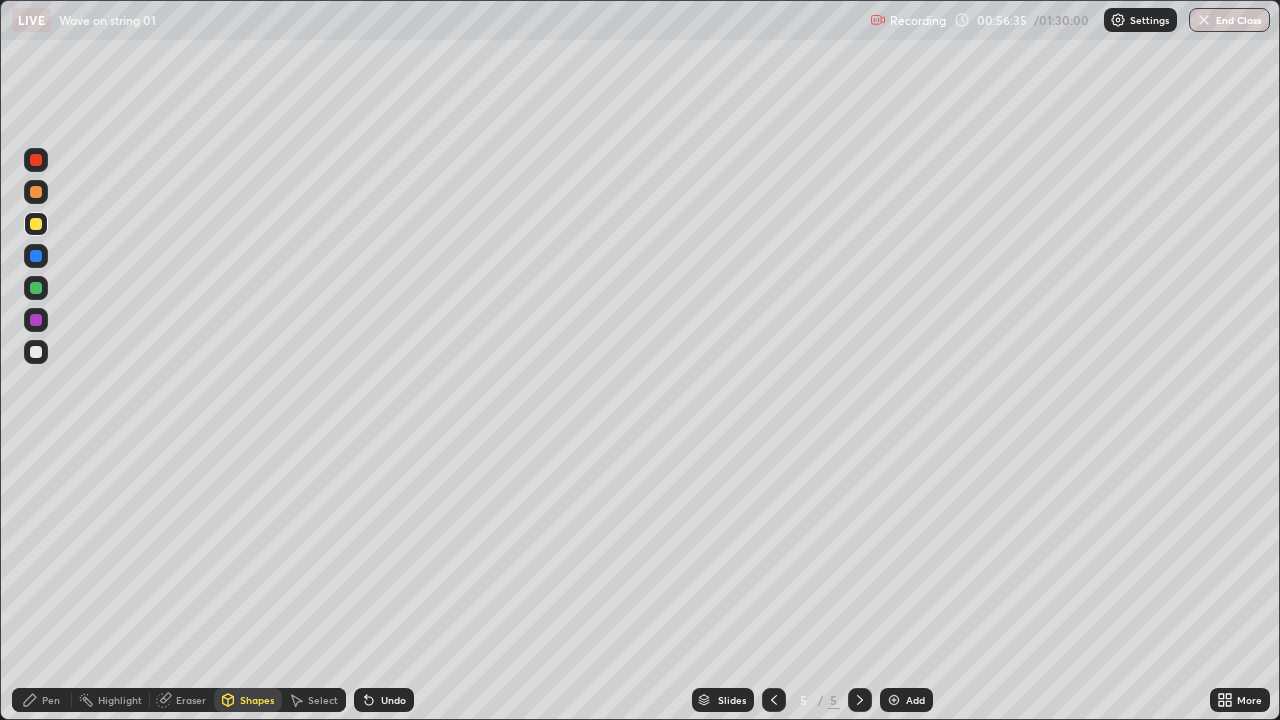 click on "Select" at bounding box center (323, 700) 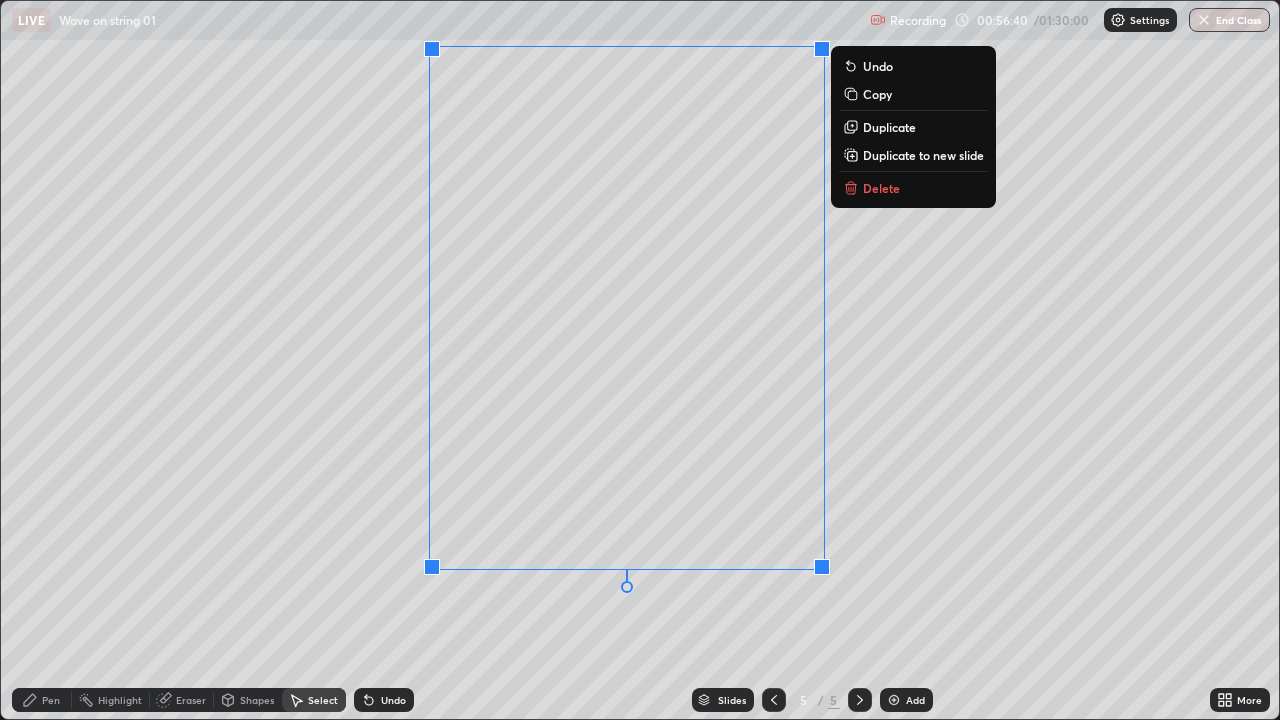 click on "0 ° Undo Copy Duplicate Duplicate to new slide Delete" at bounding box center (640, 360) 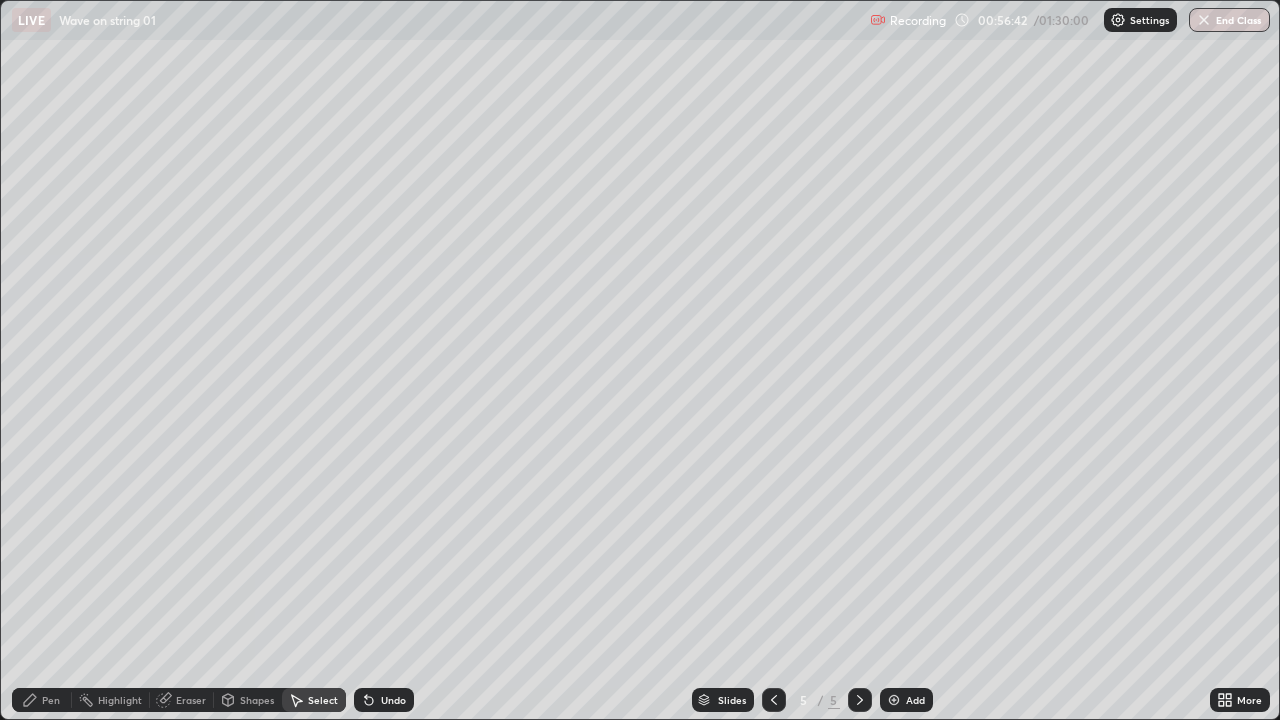 click 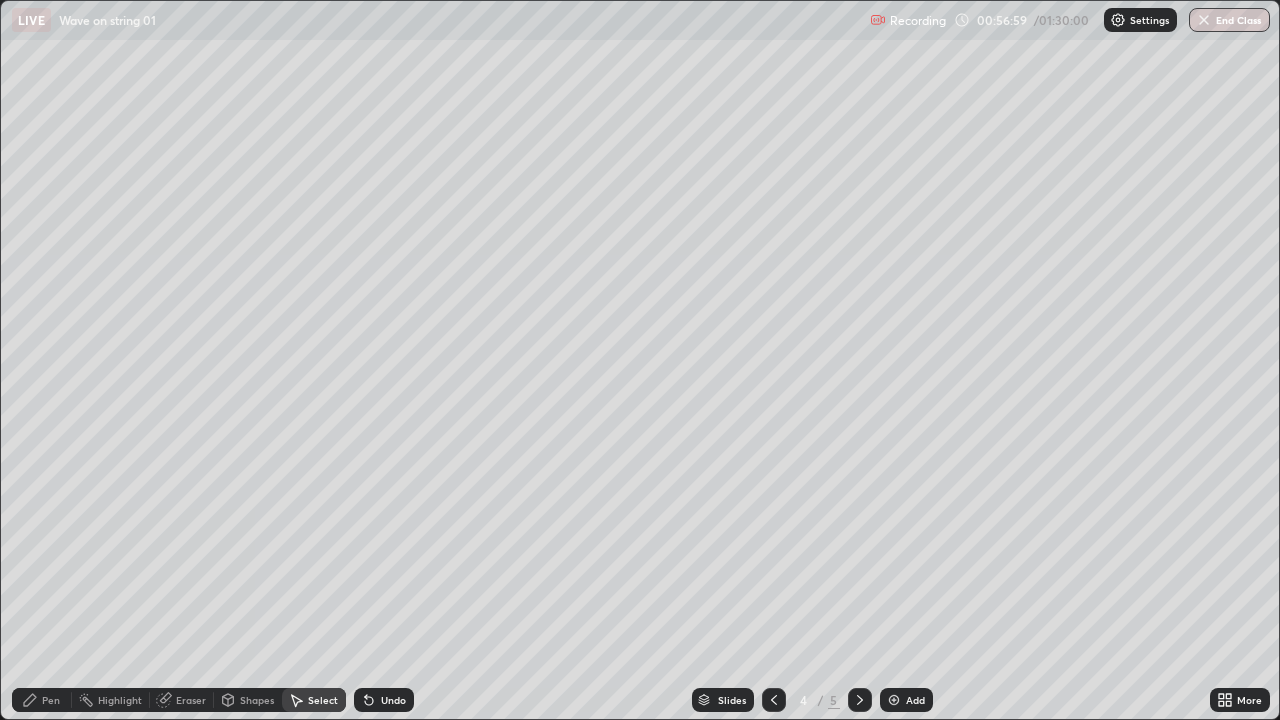 click 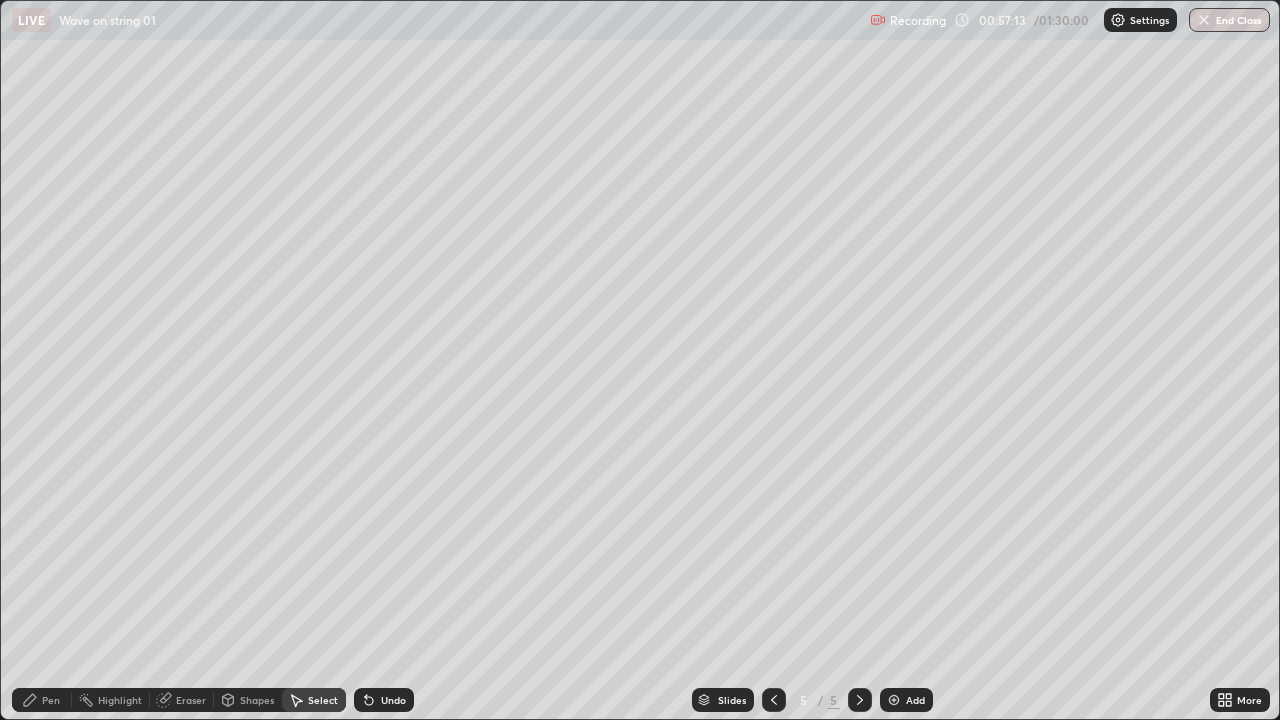 click on "Shapes" at bounding box center (257, 700) 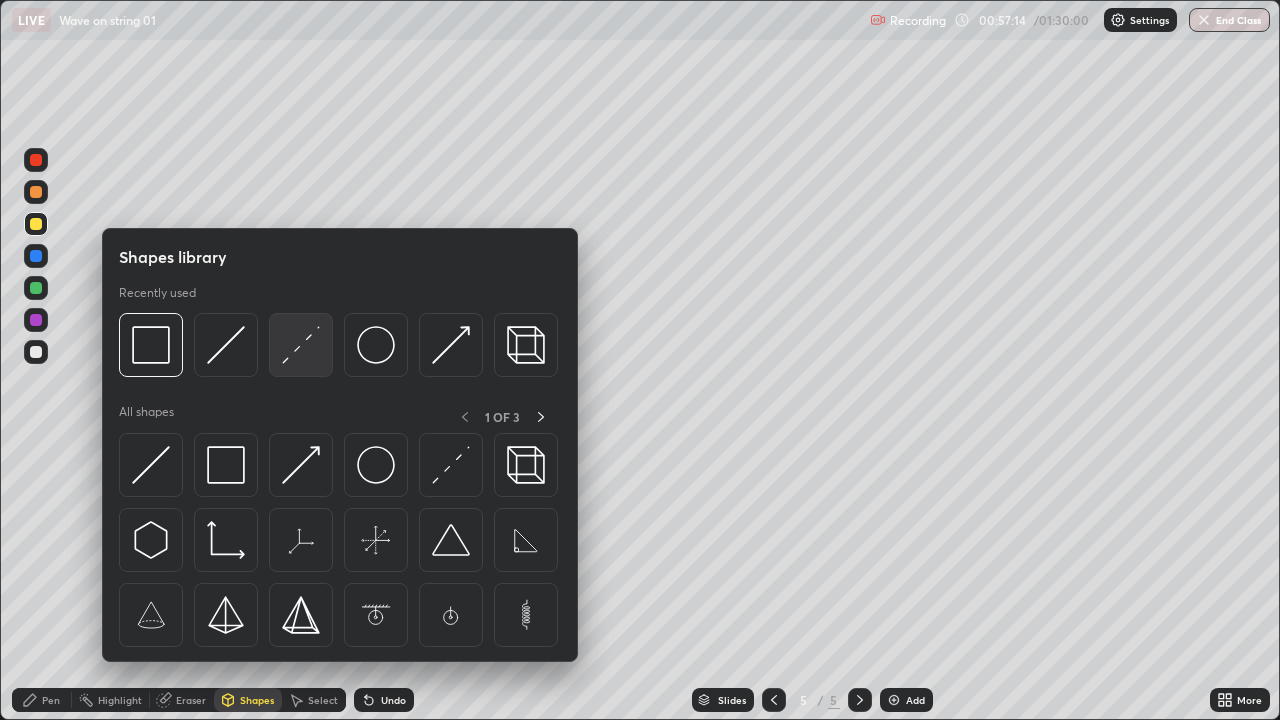 click at bounding box center [301, 345] 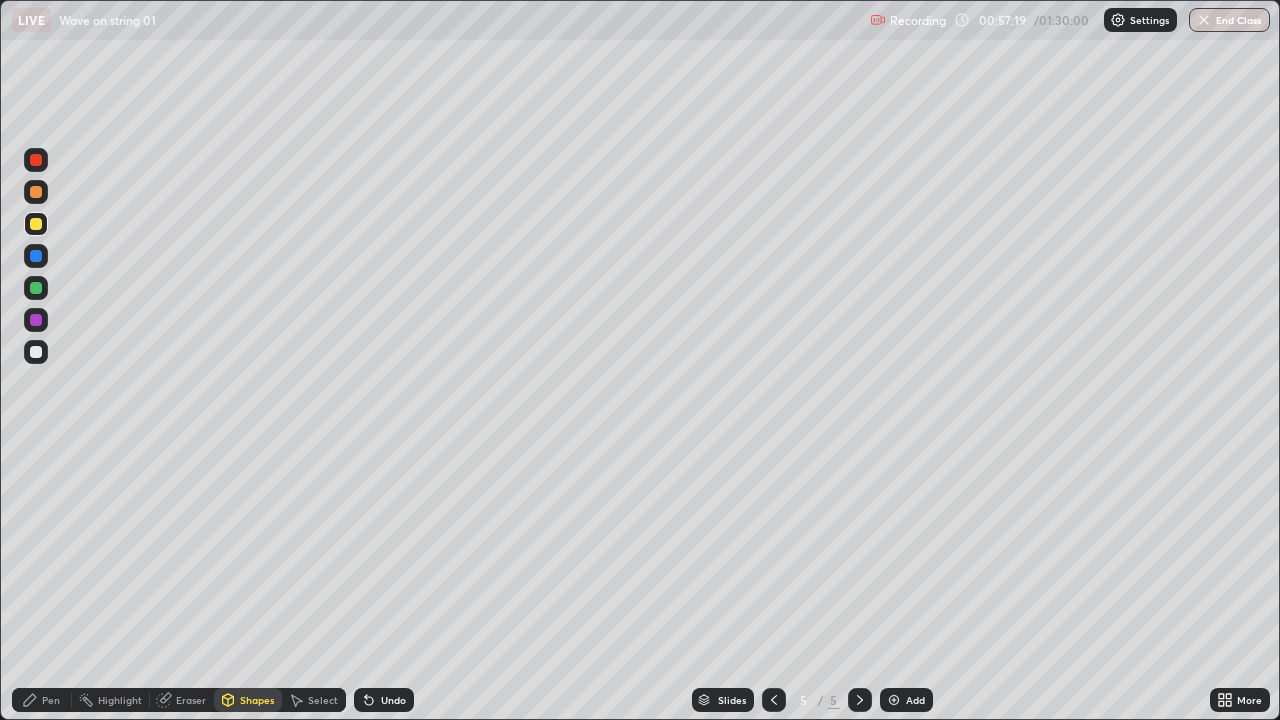 click on "Shapes" at bounding box center [257, 700] 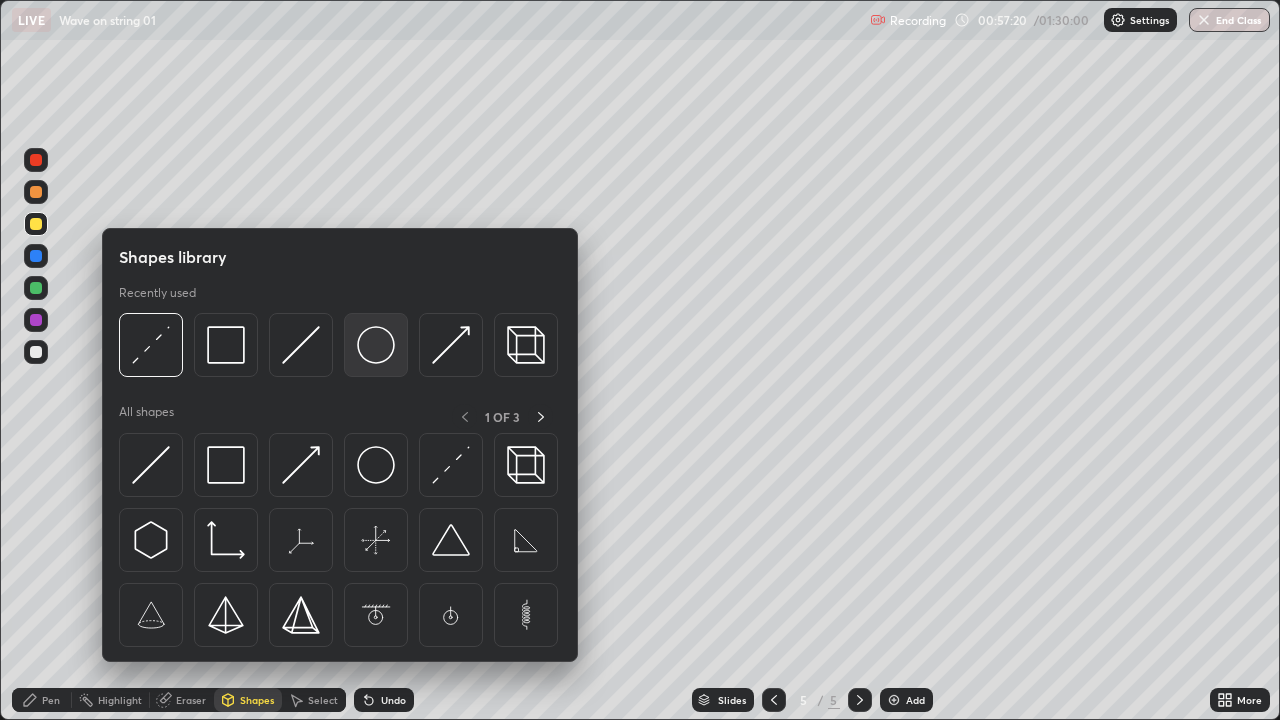 click at bounding box center [376, 345] 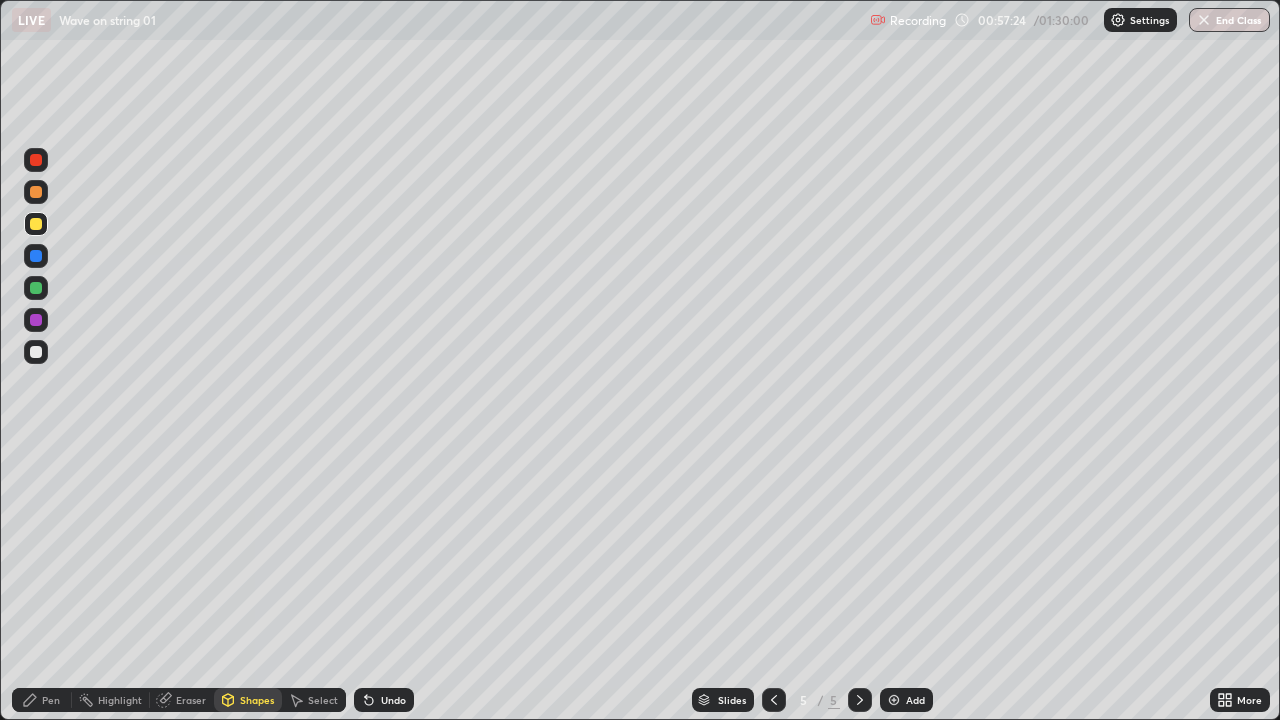 click on "Shapes" at bounding box center (257, 700) 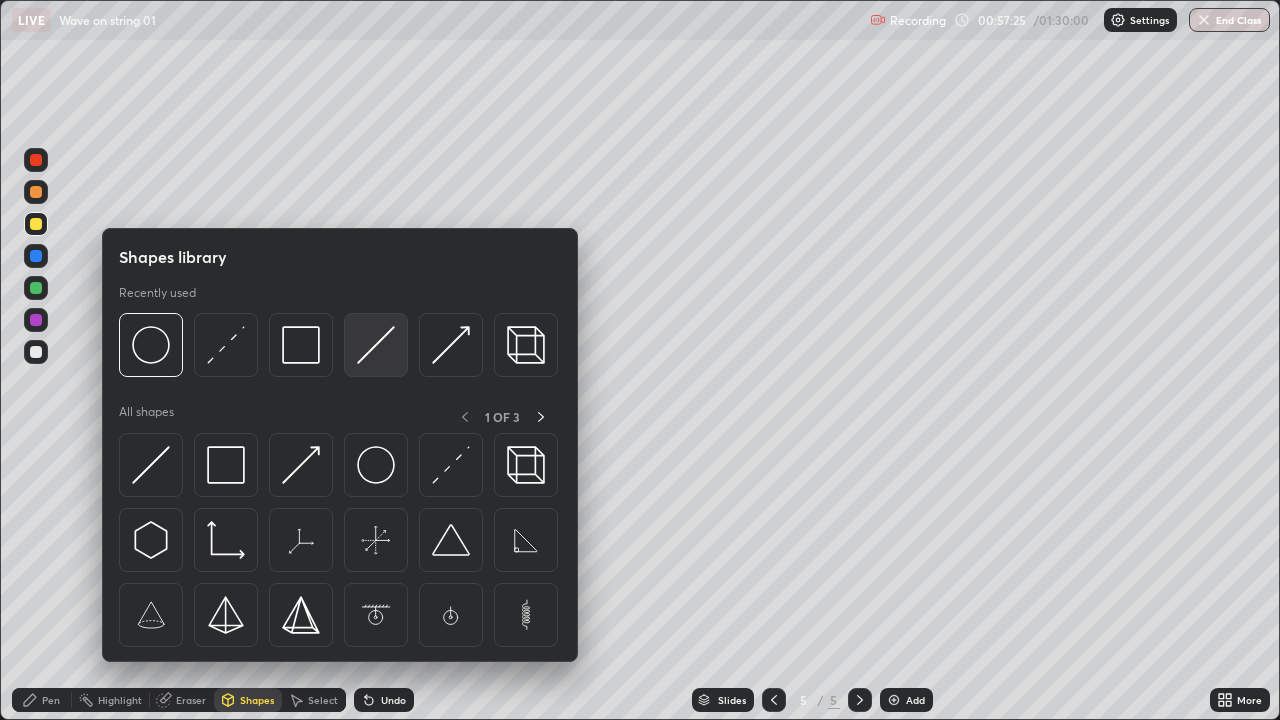 click at bounding box center [376, 345] 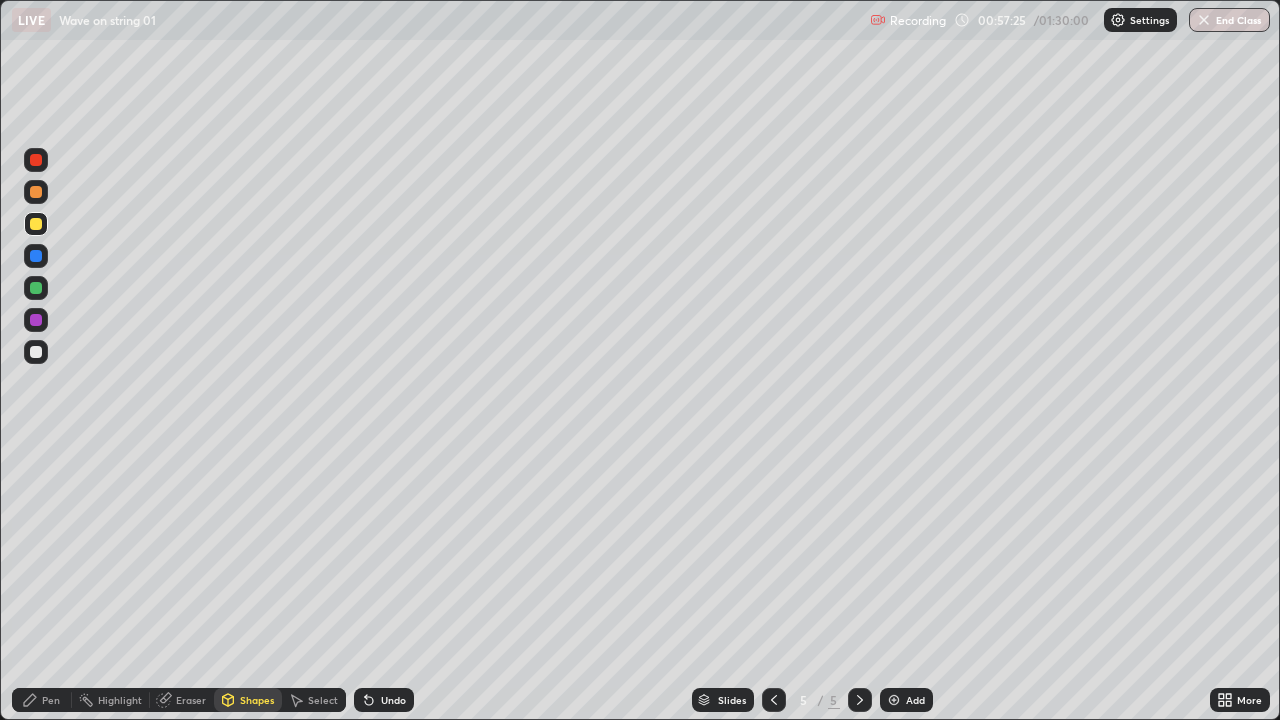 click at bounding box center [36, 256] 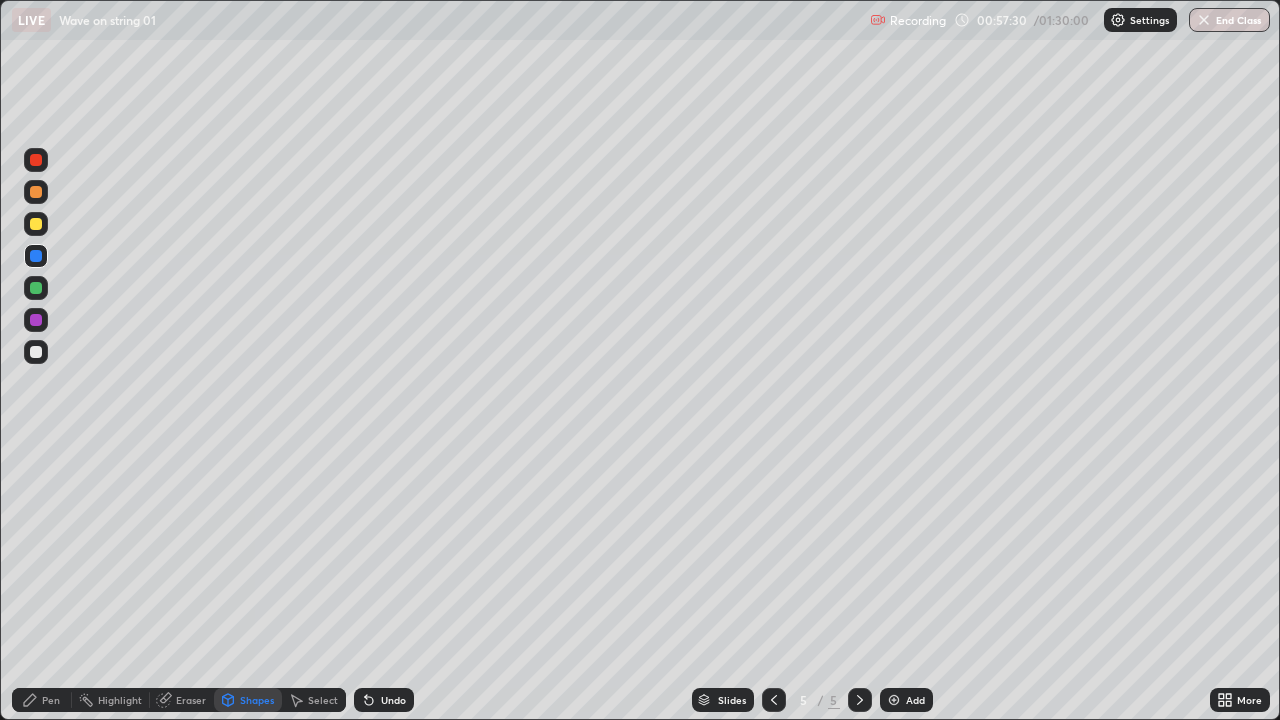 click on "Pen" at bounding box center (51, 700) 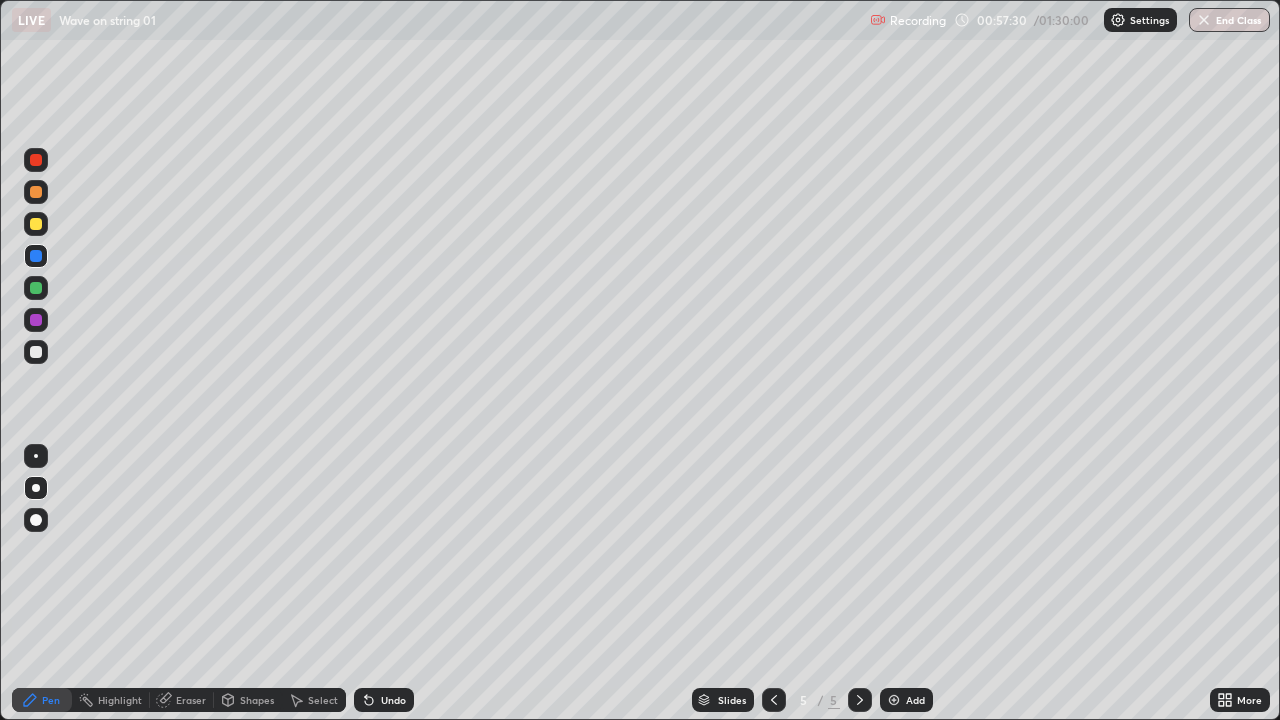 click at bounding box center (36, 352) 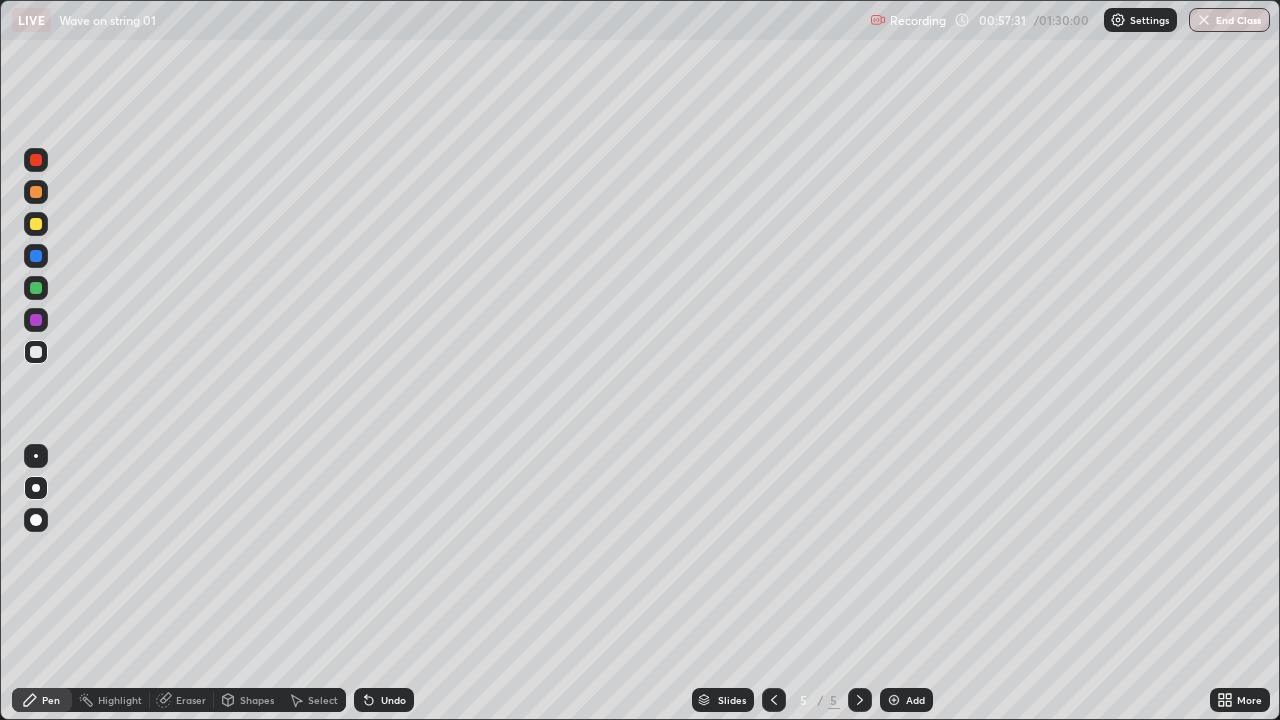 click at bounding box center [36, 256] 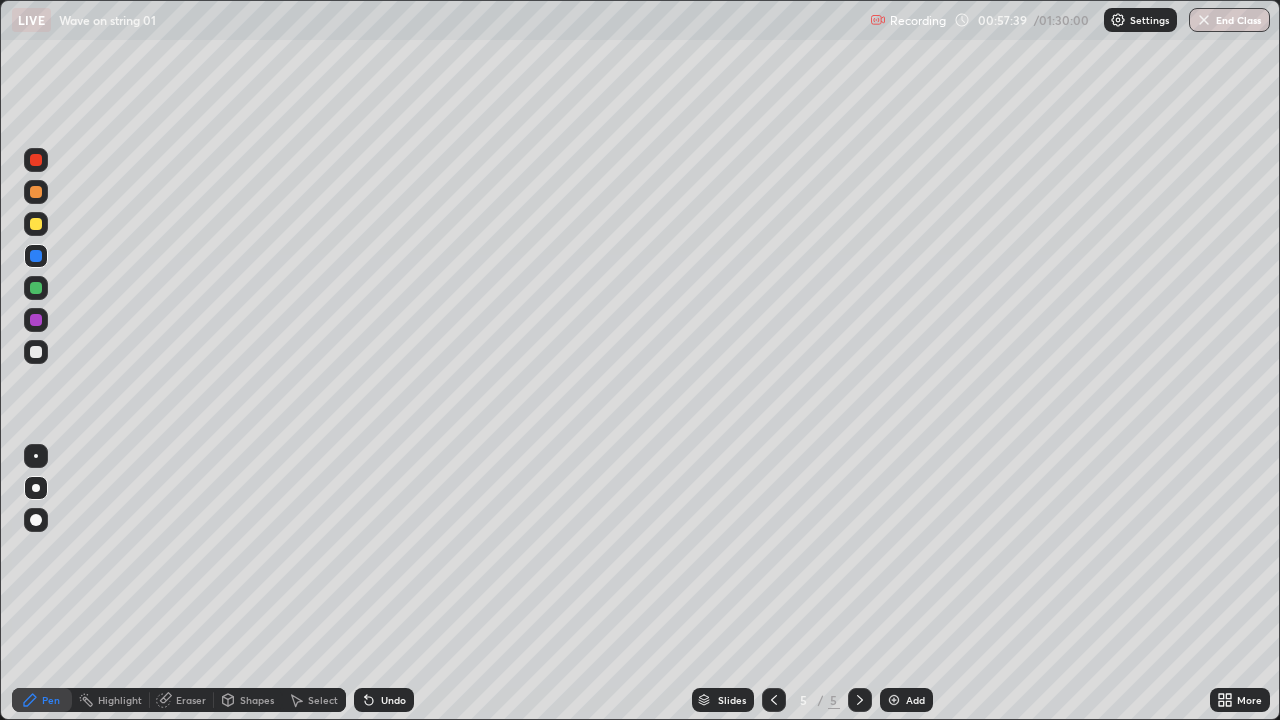 click on "Pen" at bounding box center [51, 700] 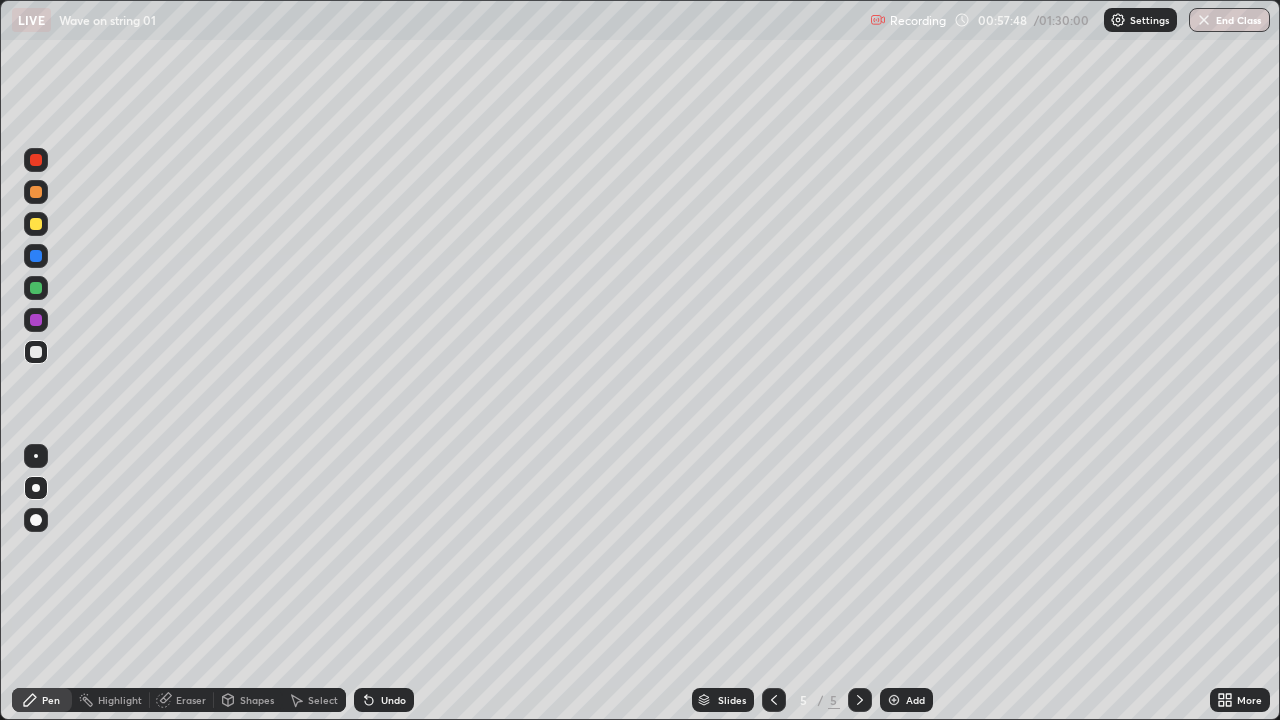 click on "Shapes" at bounding box center (257, 700) 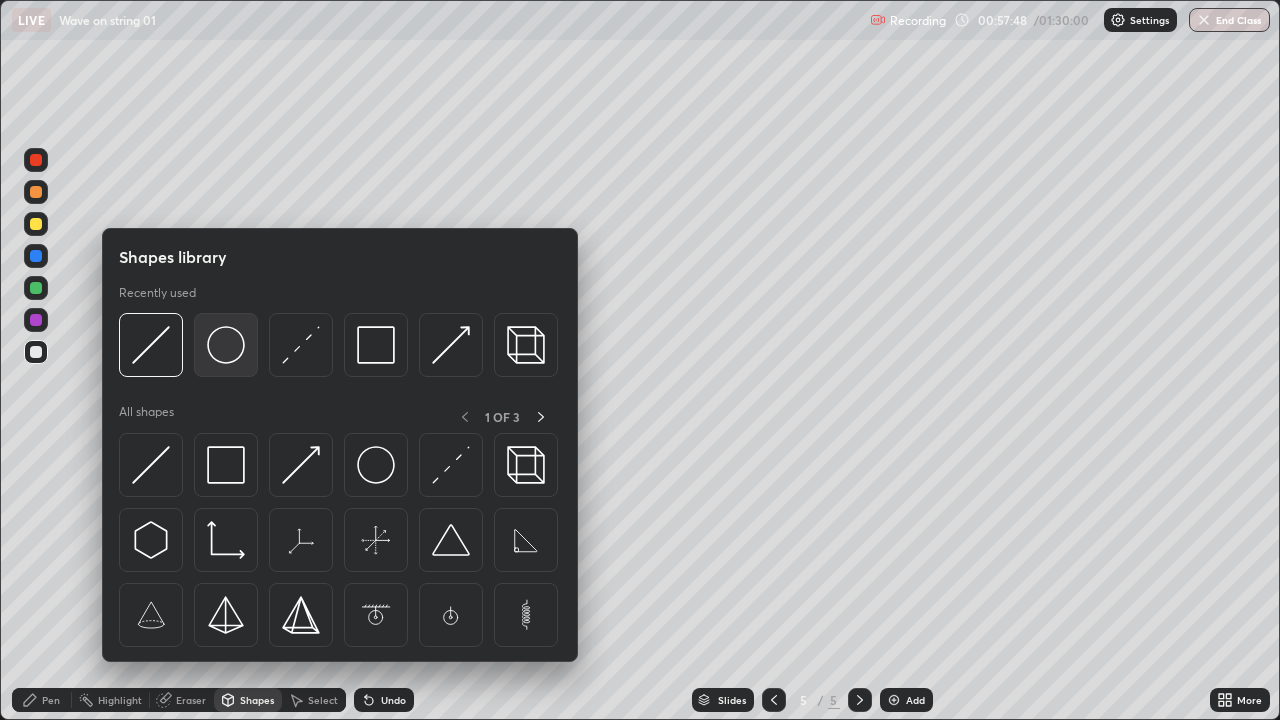 click at bounding box center (226, 345) 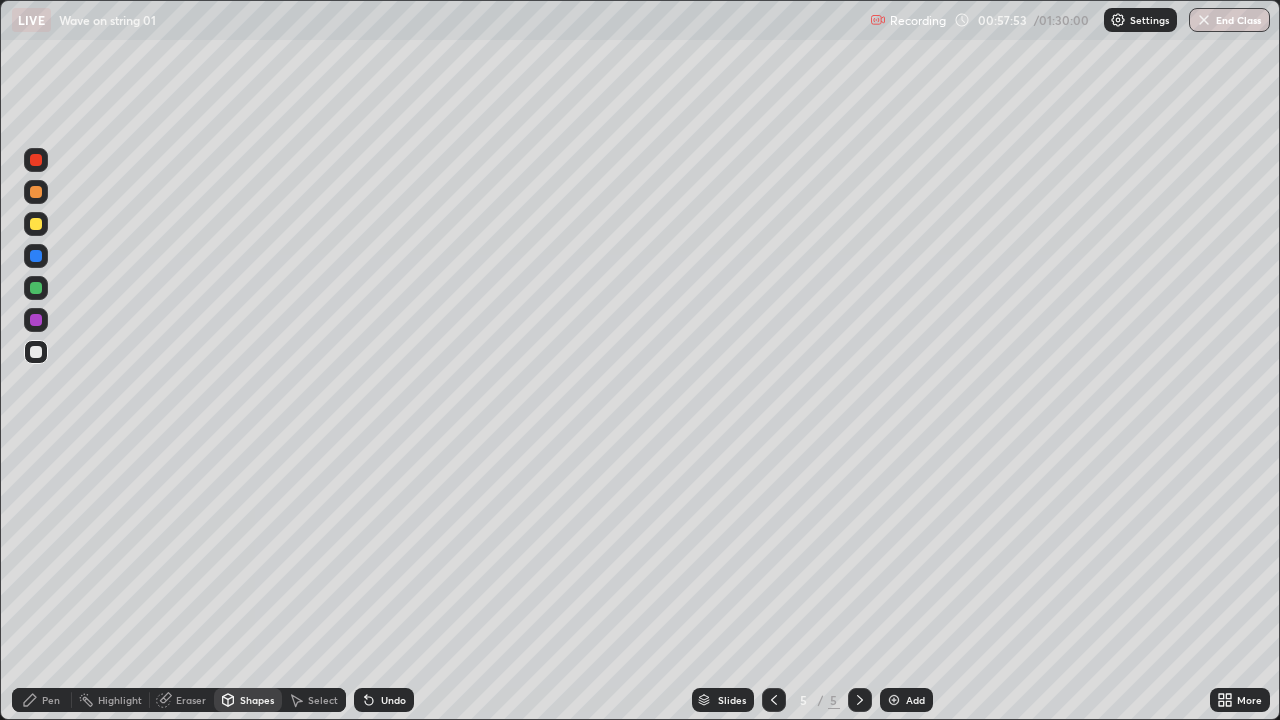 click on "Shapes" at bounding box center (248, 700) 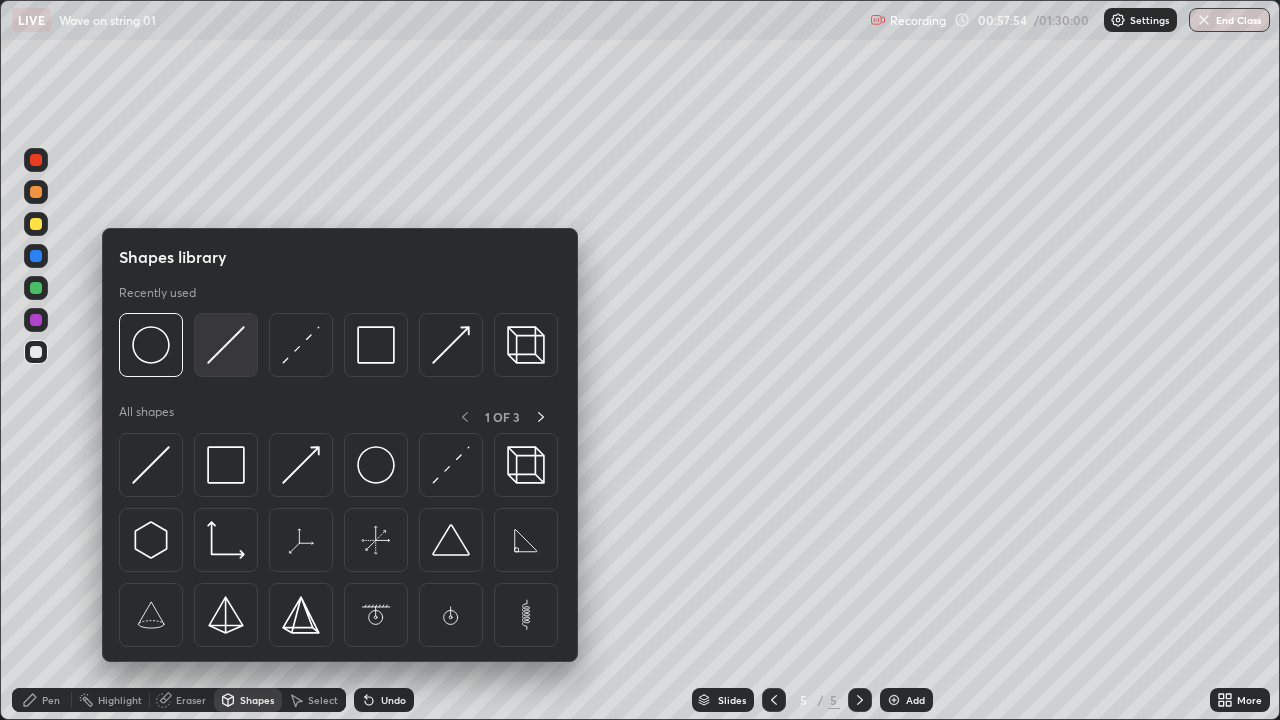 click at bounding box center [226, 345] 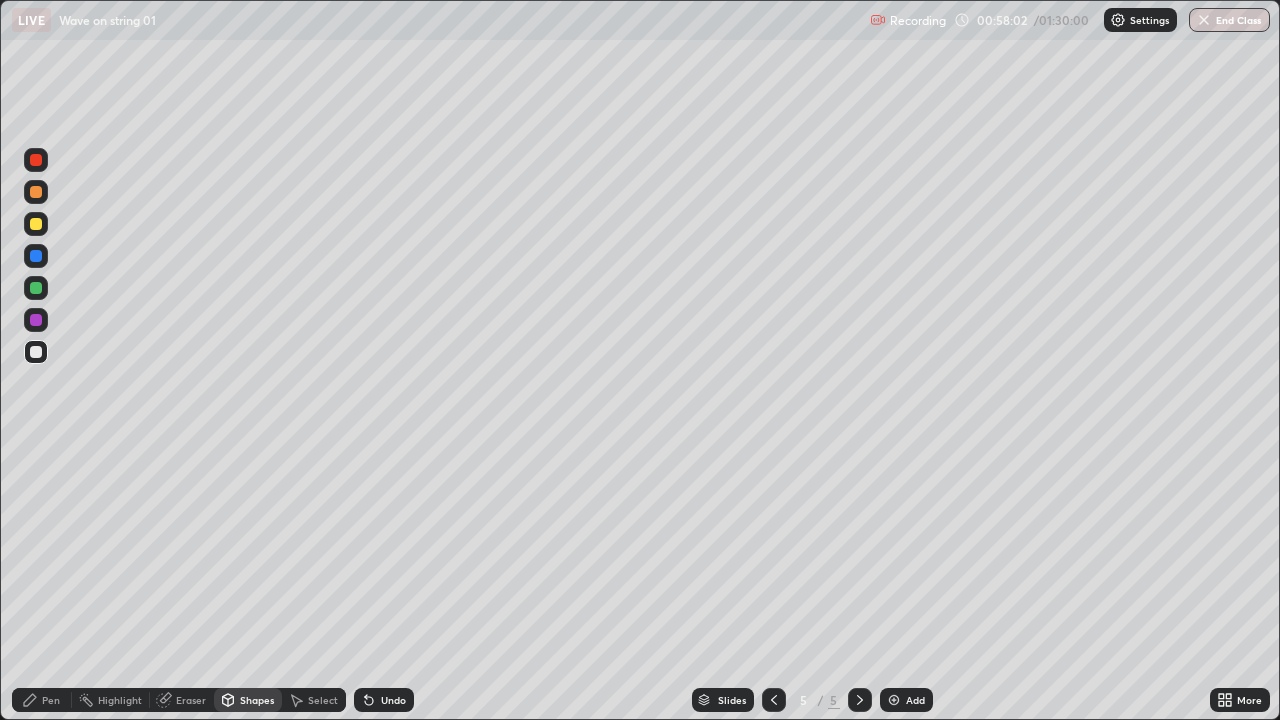 click on "Undo" at bounding box center (384, 700) 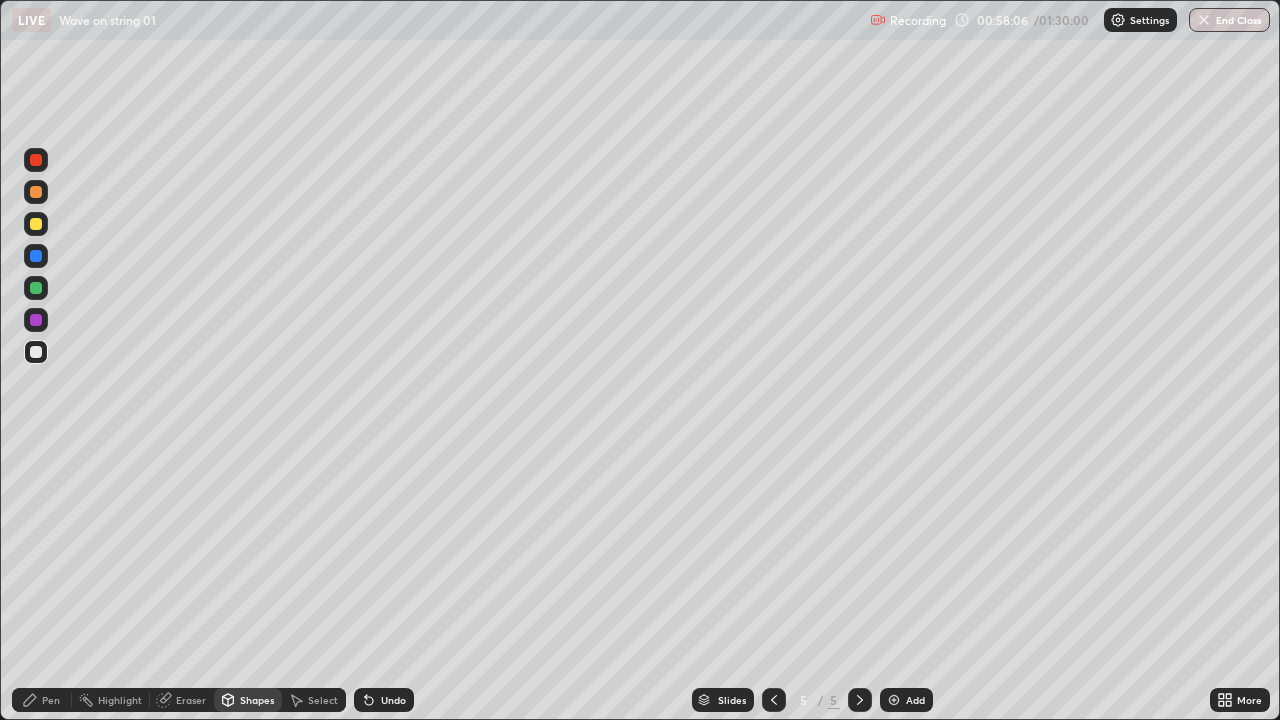 click 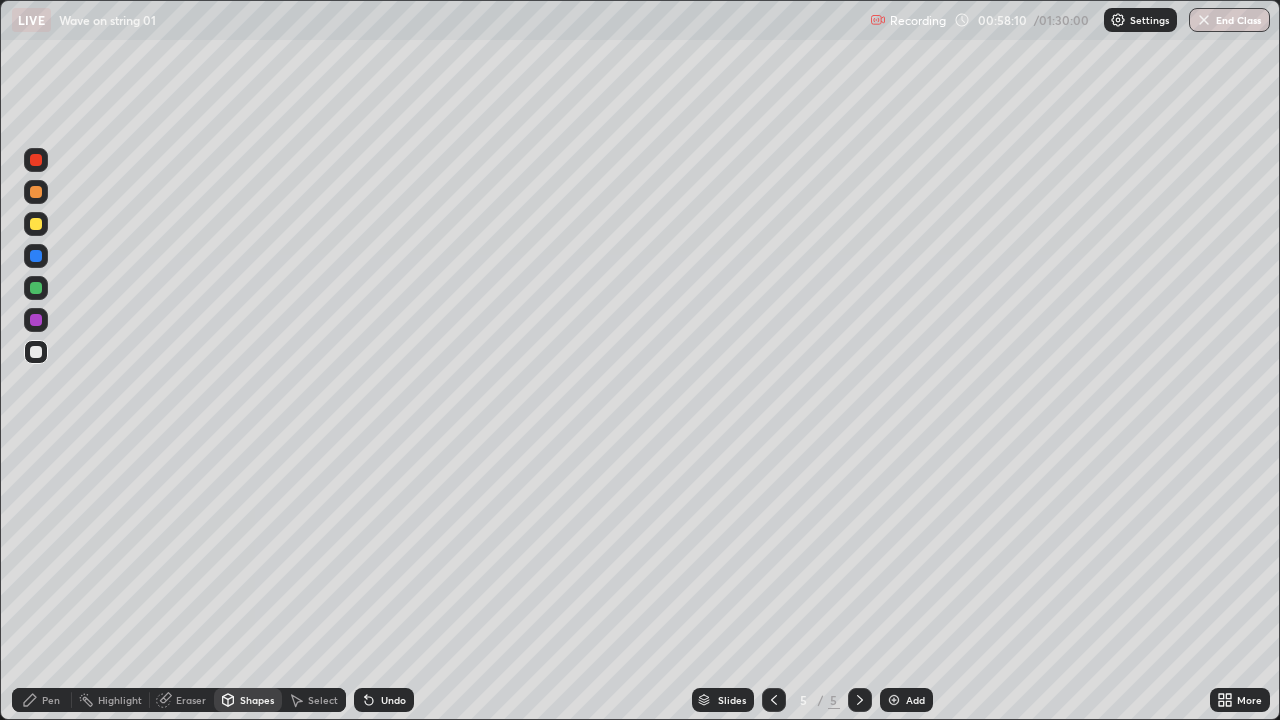 click on "Pen" at bounding box center [42, 700] 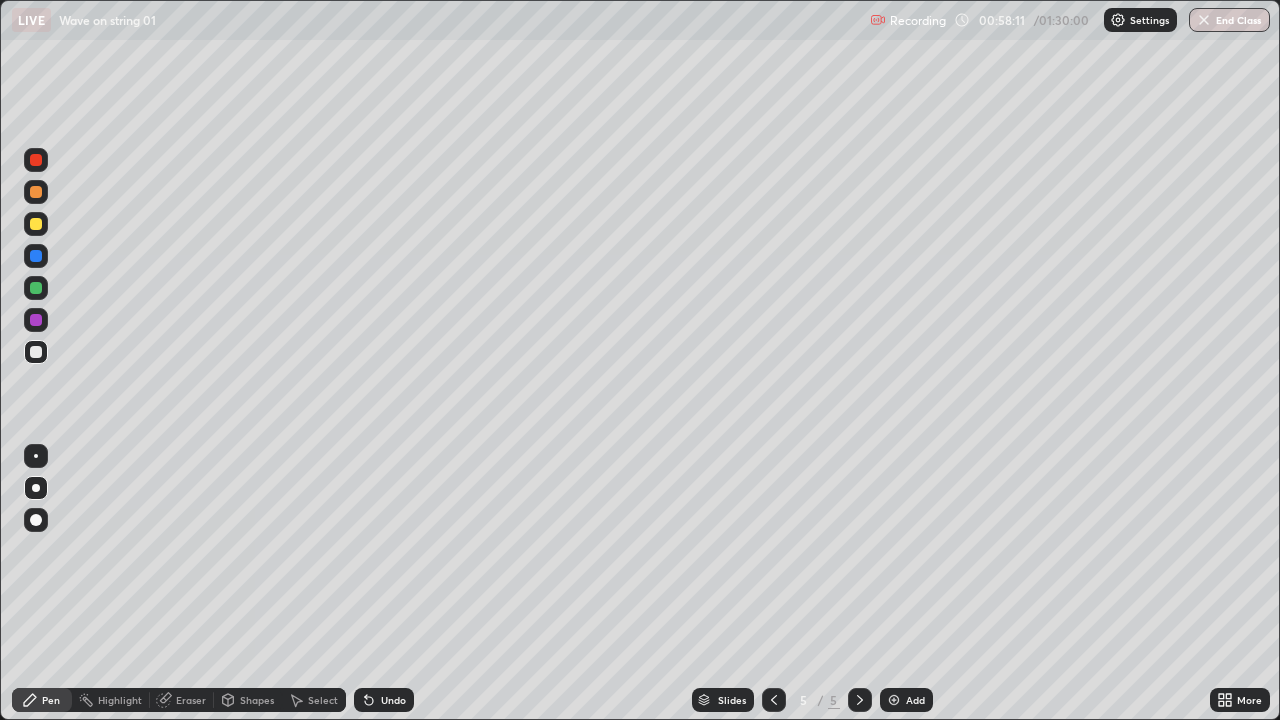 click at bounding box center (36, 224) 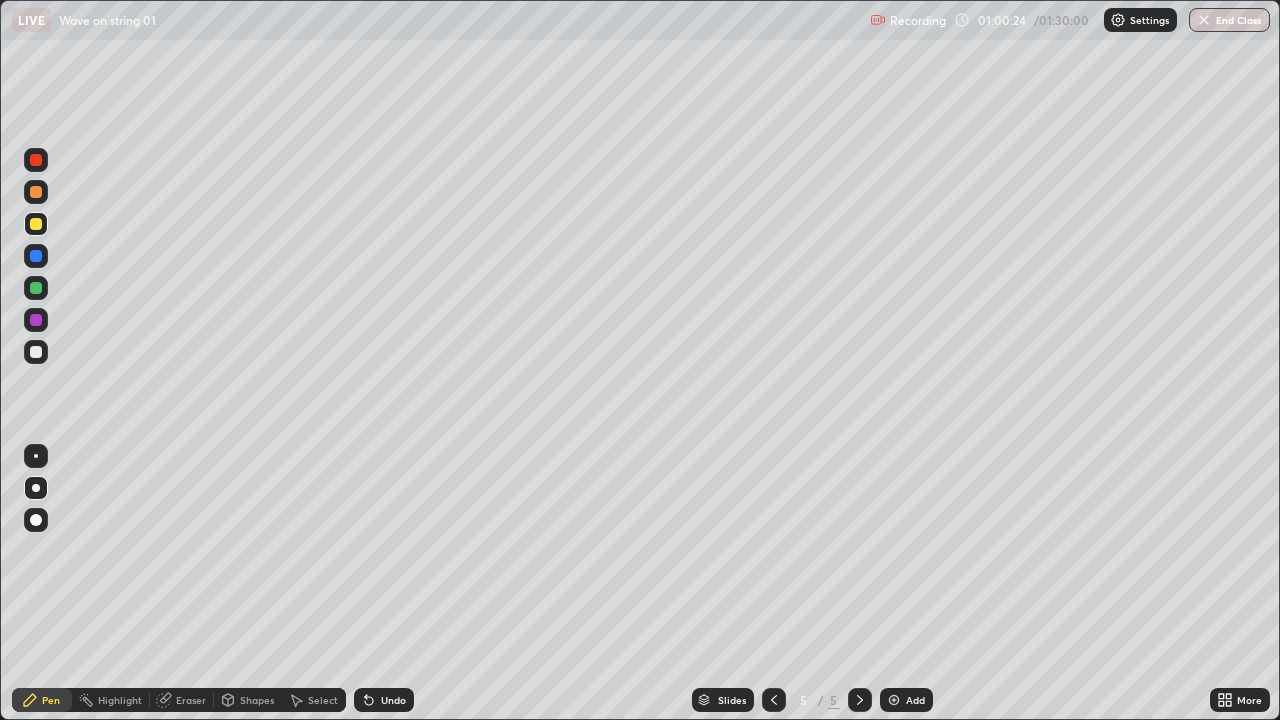 click on "Shapes" at bounding box center [248, 700] 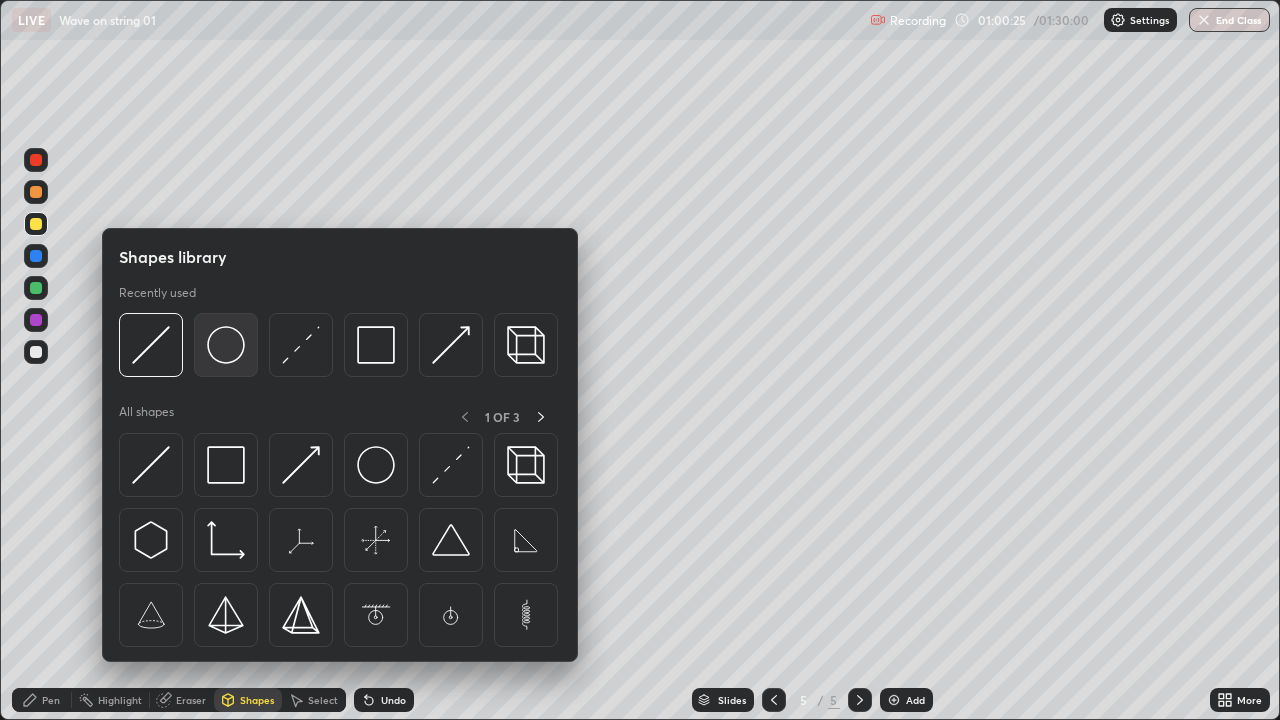 click at bounding box center [226, 345] 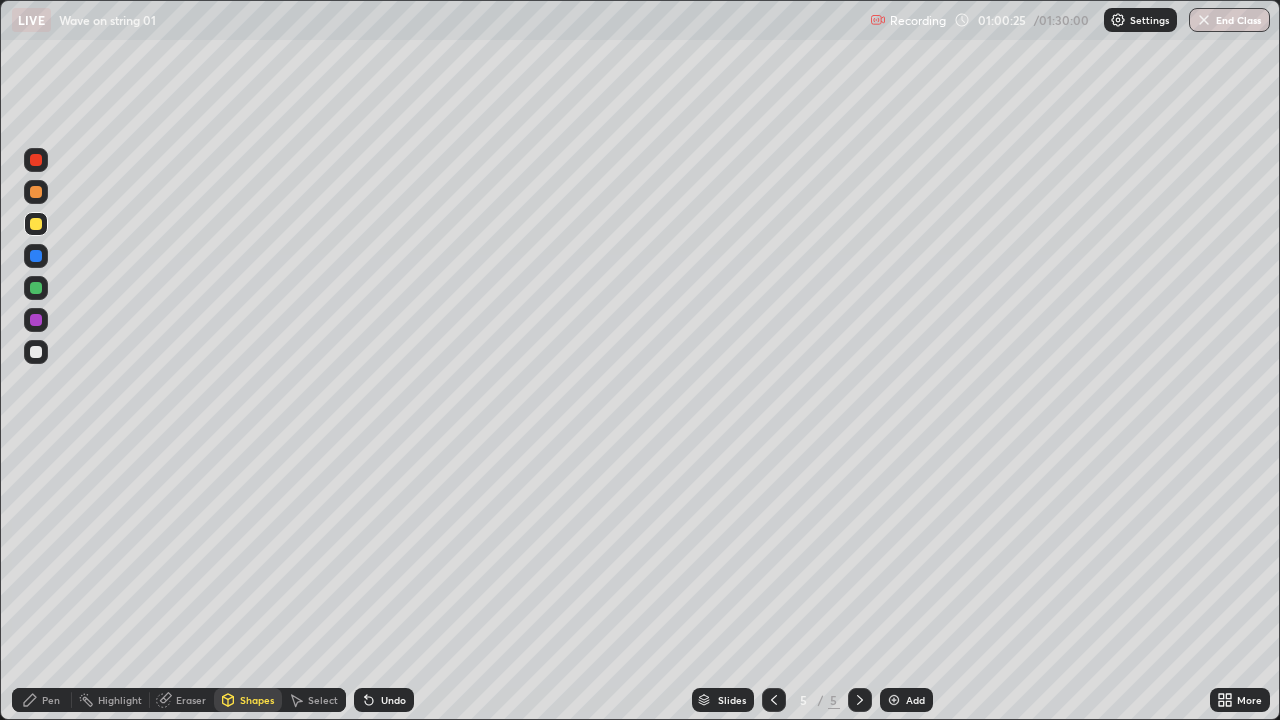 click at bounding box center [36, 224] 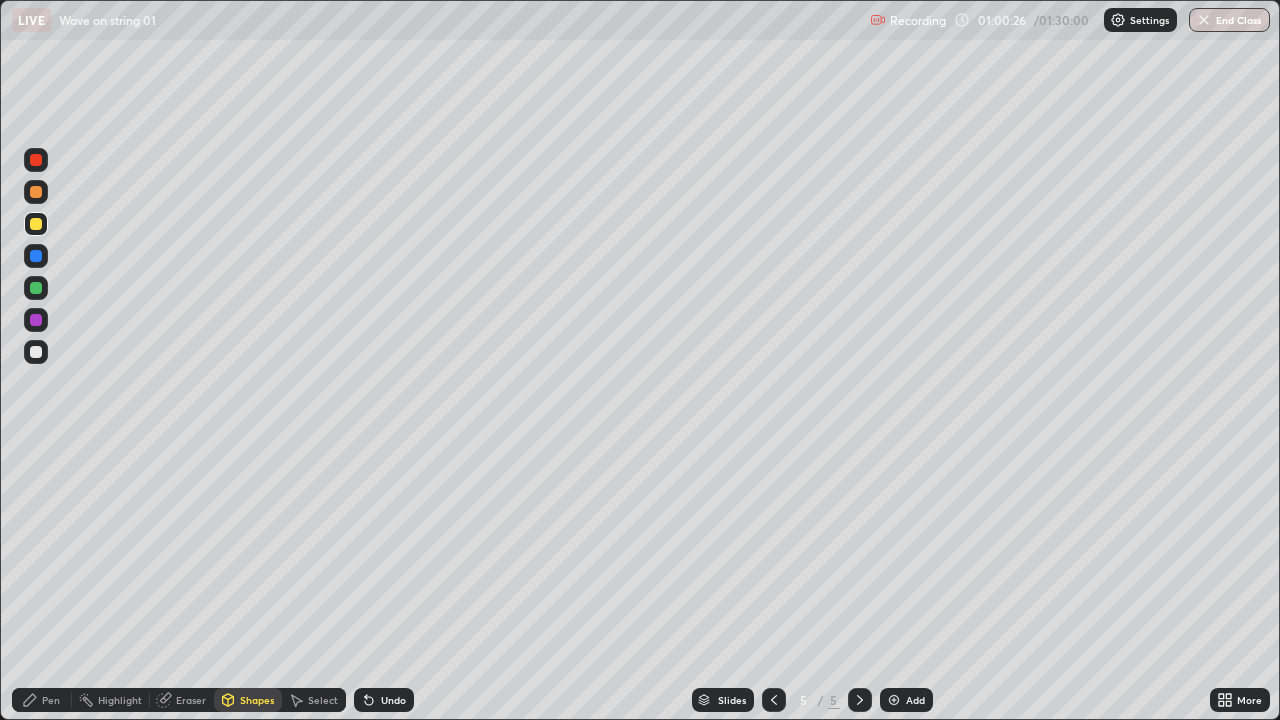 click on "Pen" at bounding box center (51, 700) 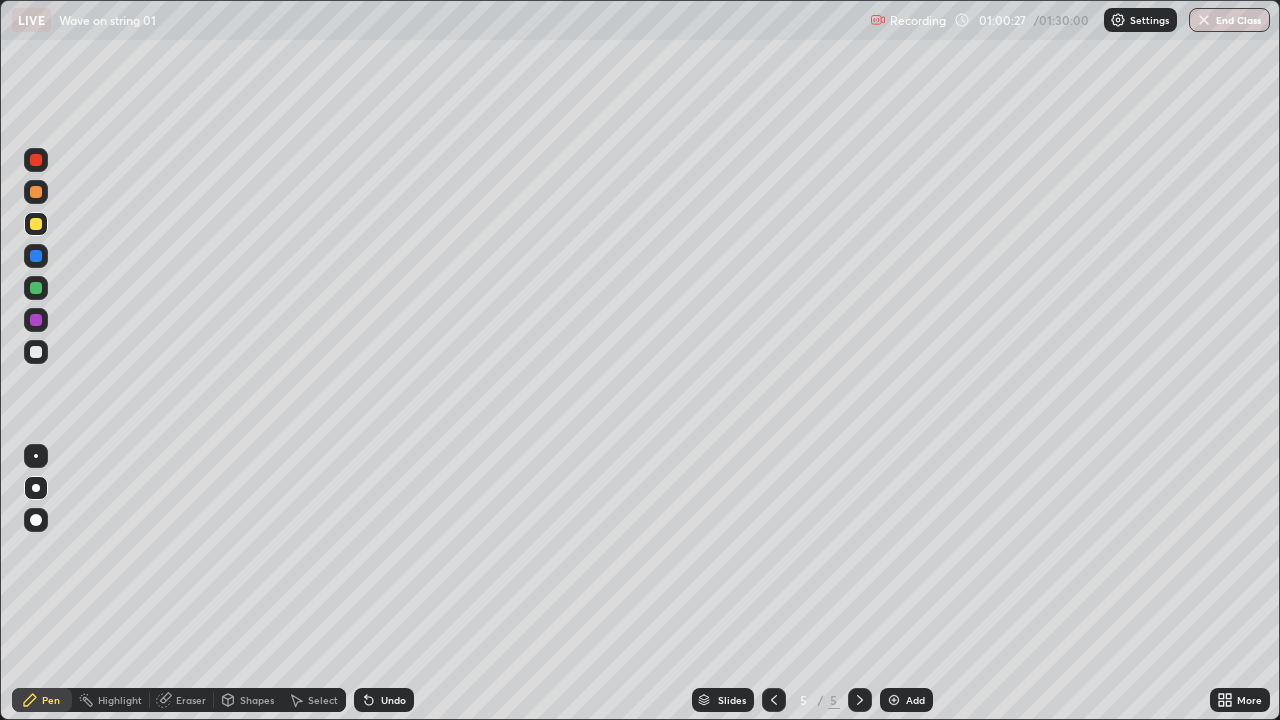 click at bounding box center [36, 520] 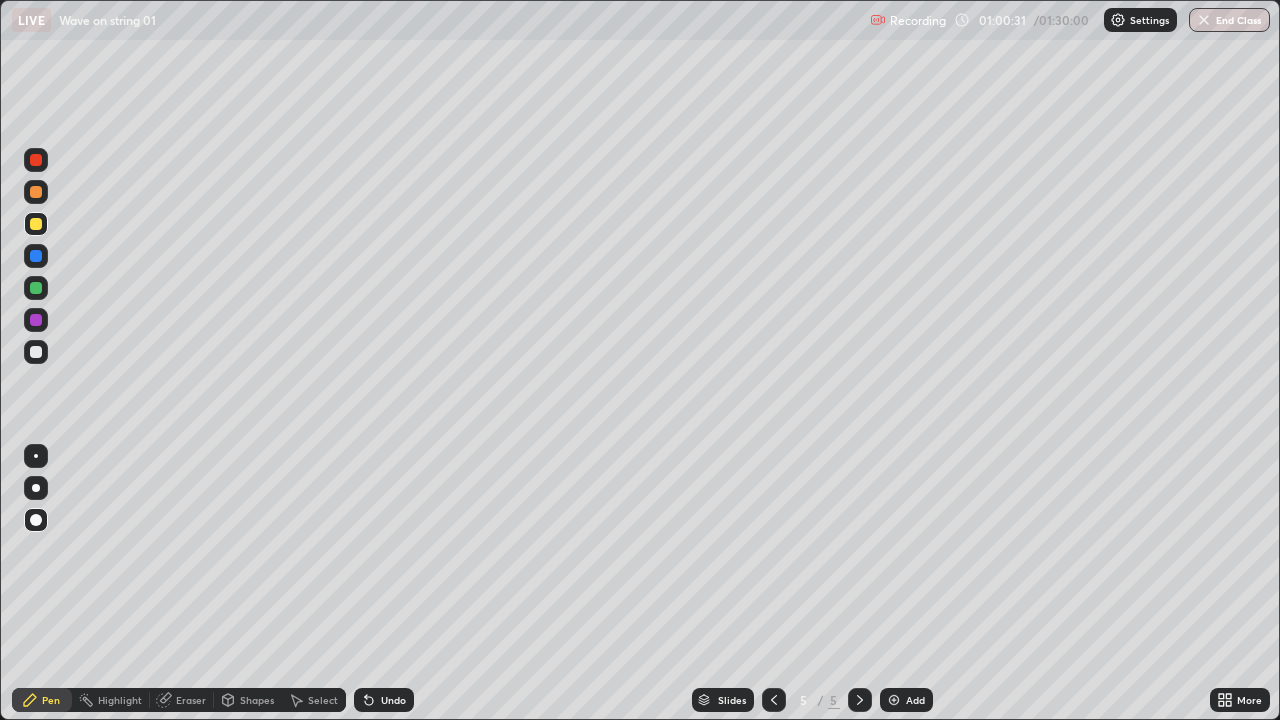click 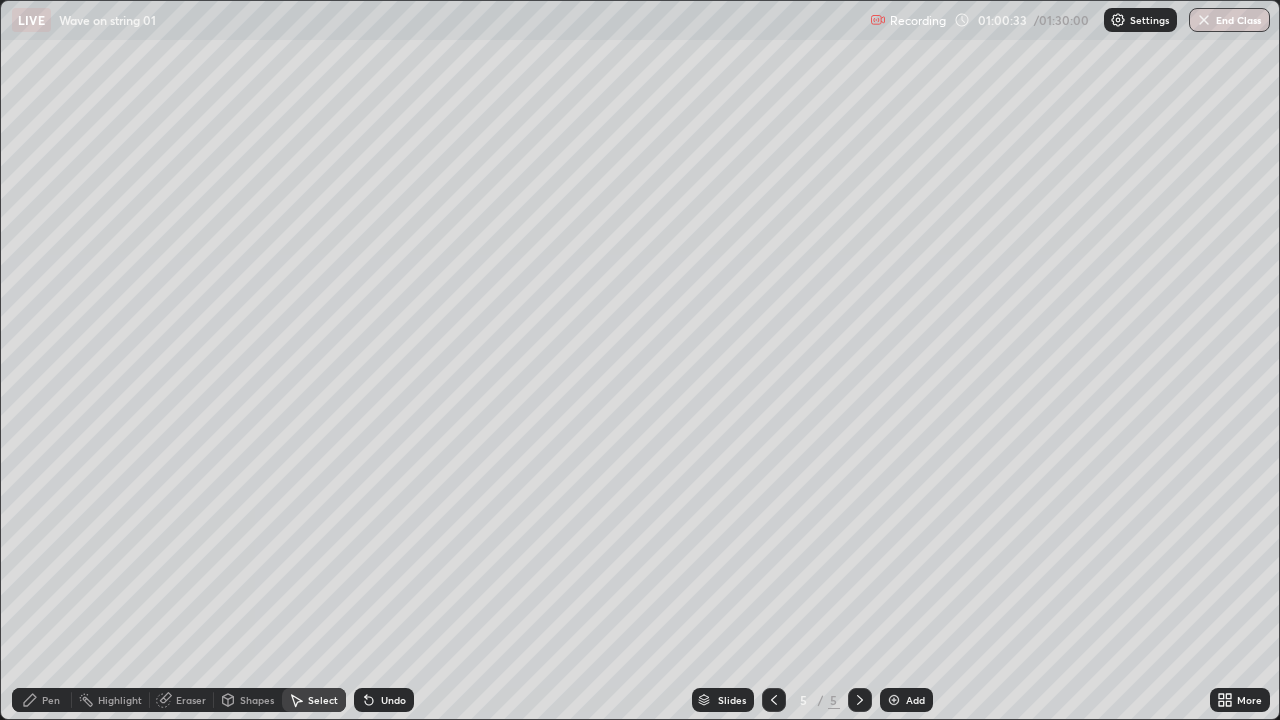 click on "Shapes" at bounding box center [257, 700] 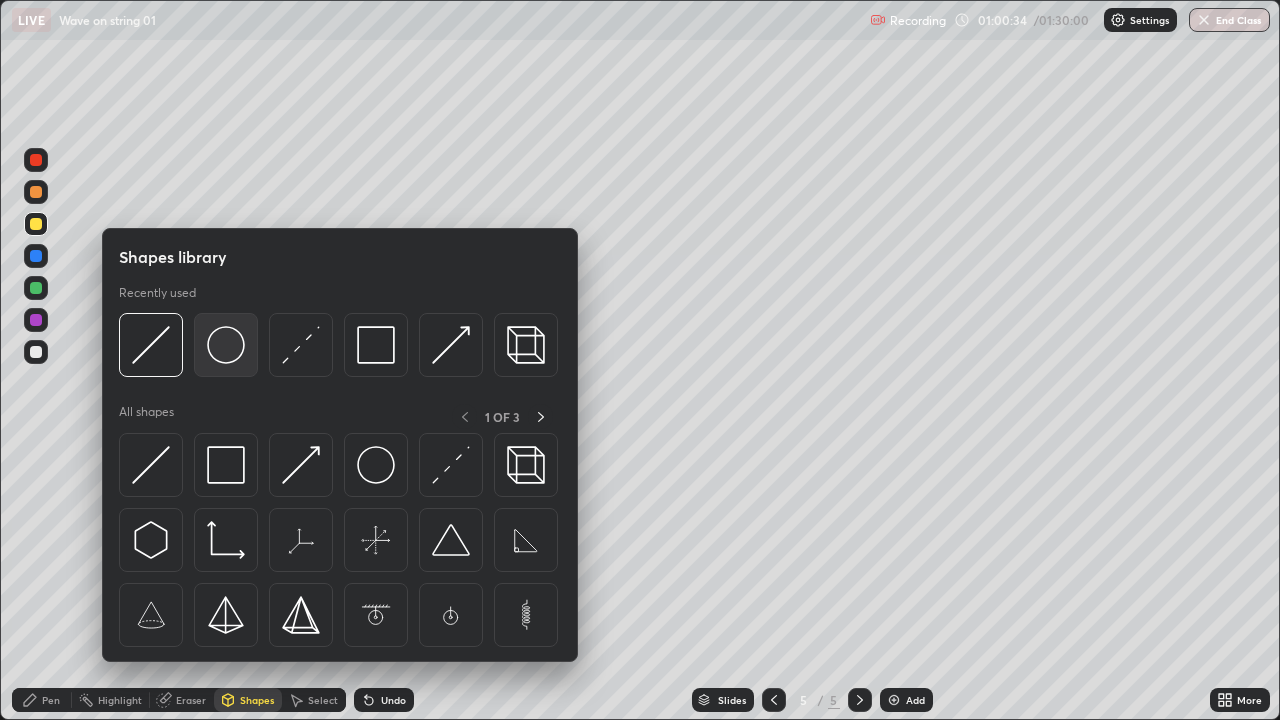click at bounding box center [226, 345] 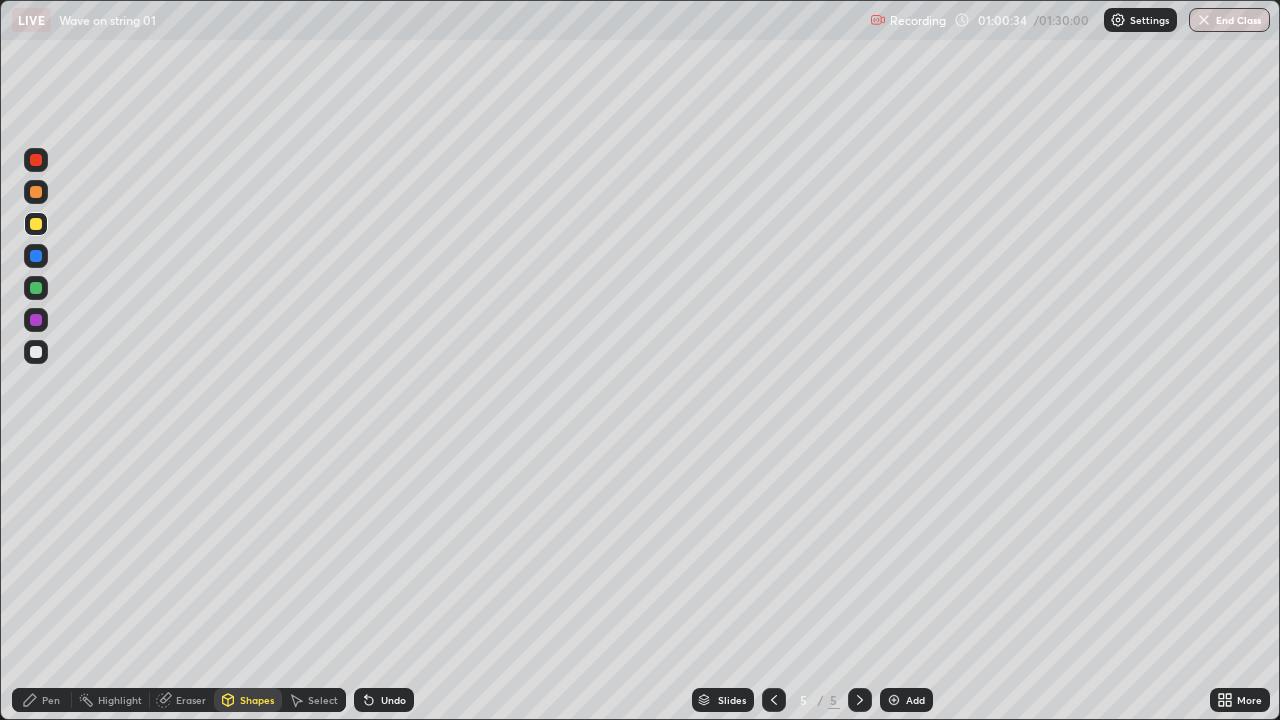 click on "Pen" at bounding box center (51, 700) 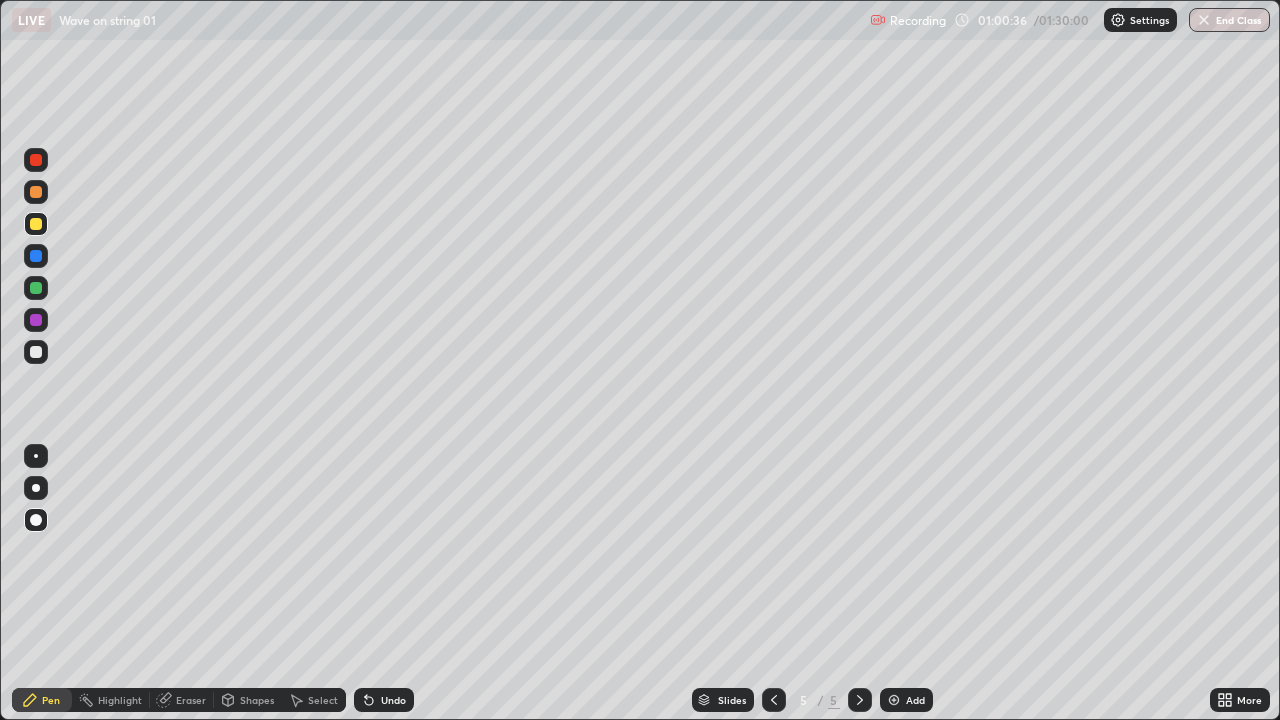 click at bounding box center [36, 520] 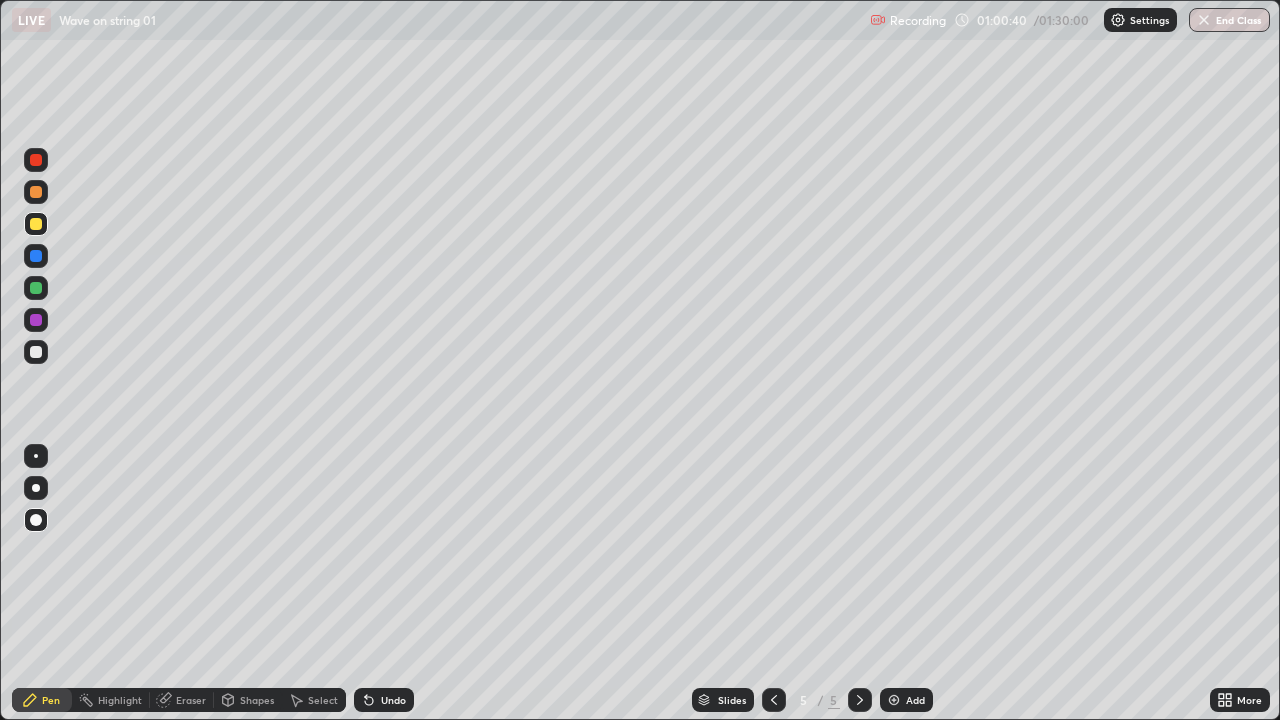 click 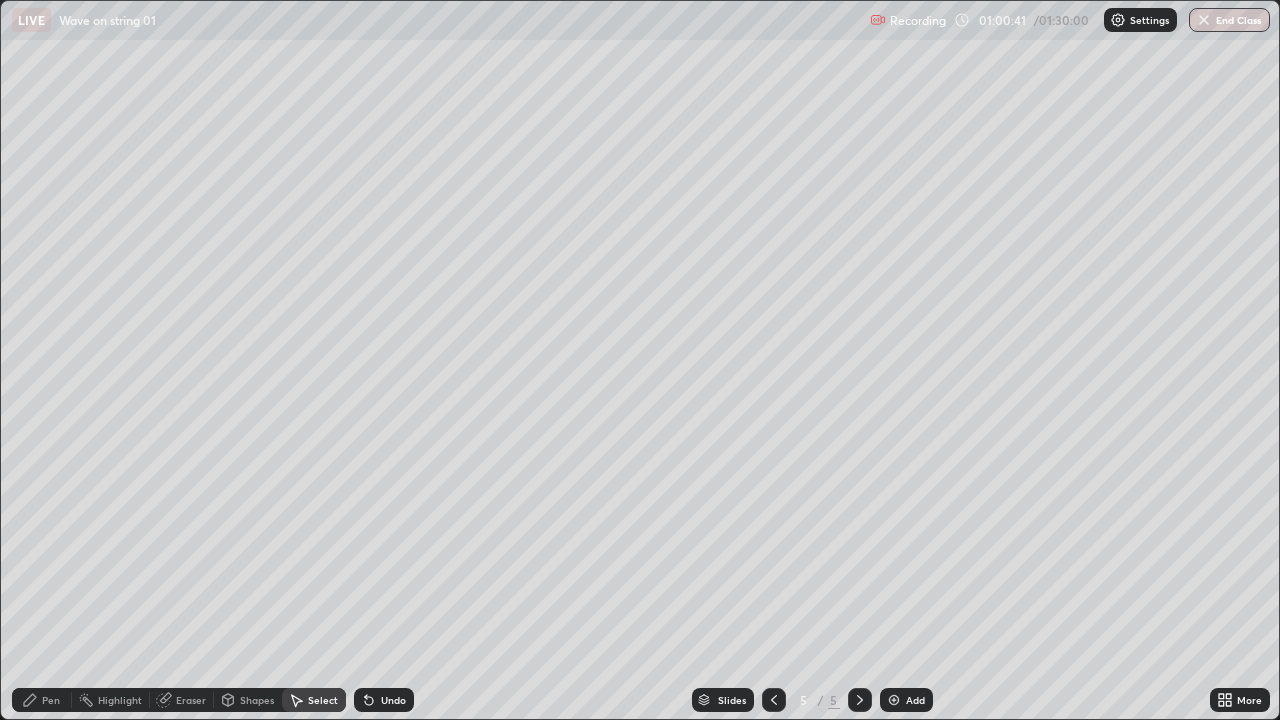 click on "Shapes" at bounding box center (257, 700) 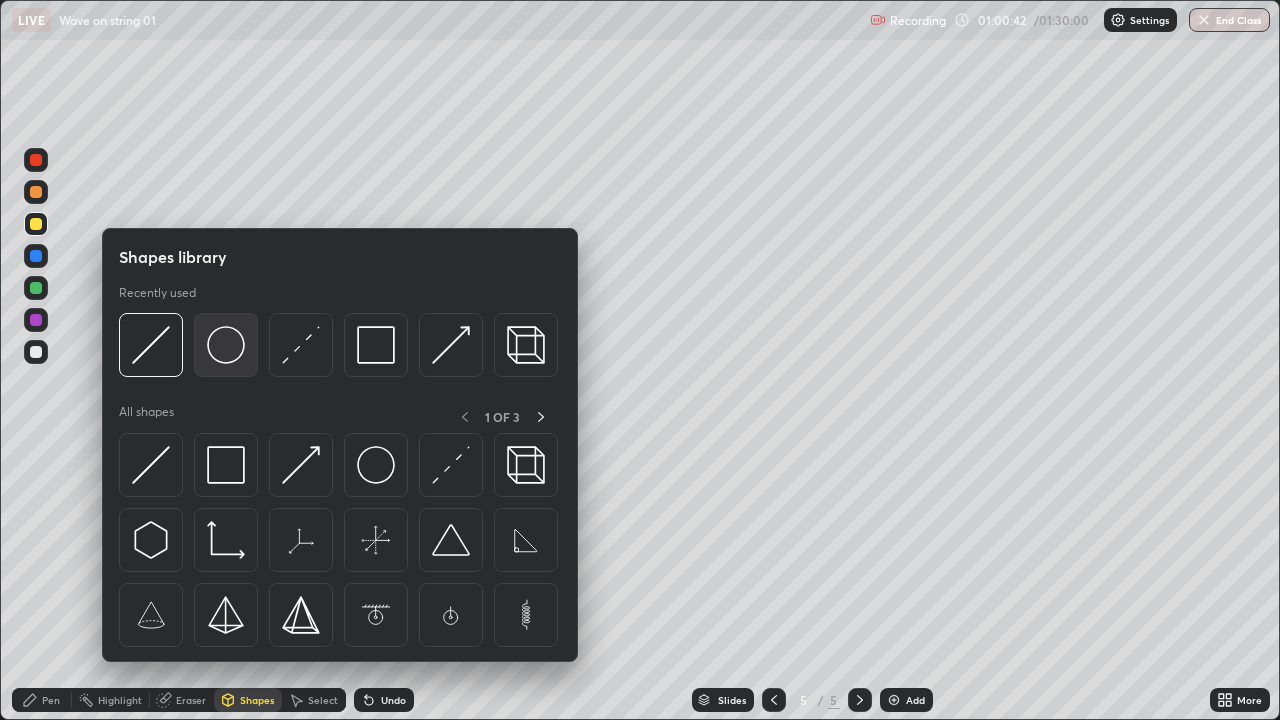 click at bounding box center [226, 345] 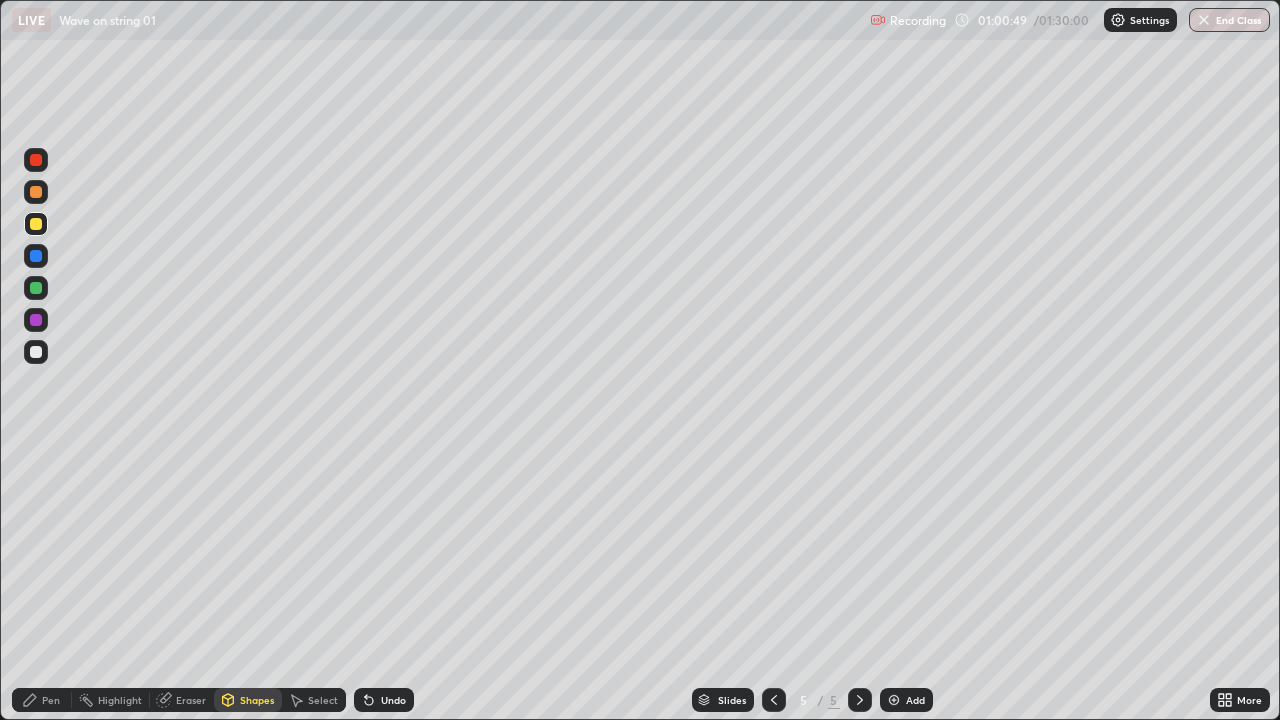 click on "Pen" at bounding box center (42, 700) 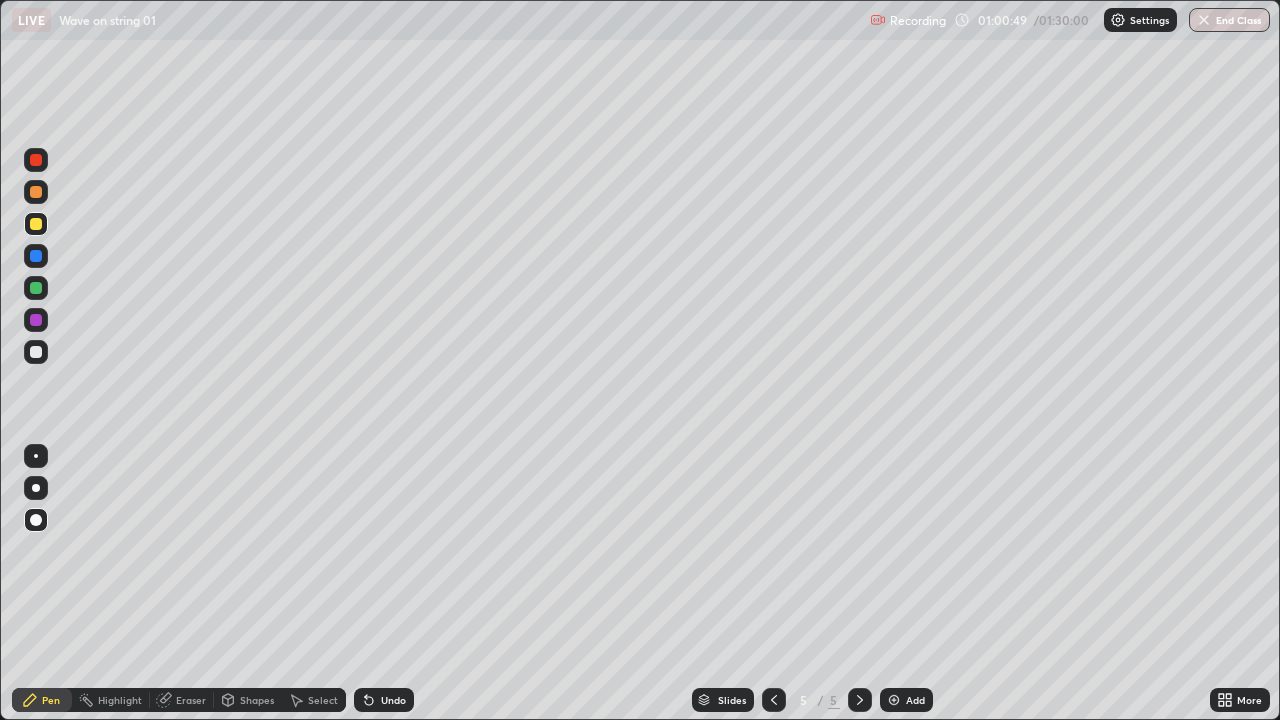click at bounding box center (36, 352) 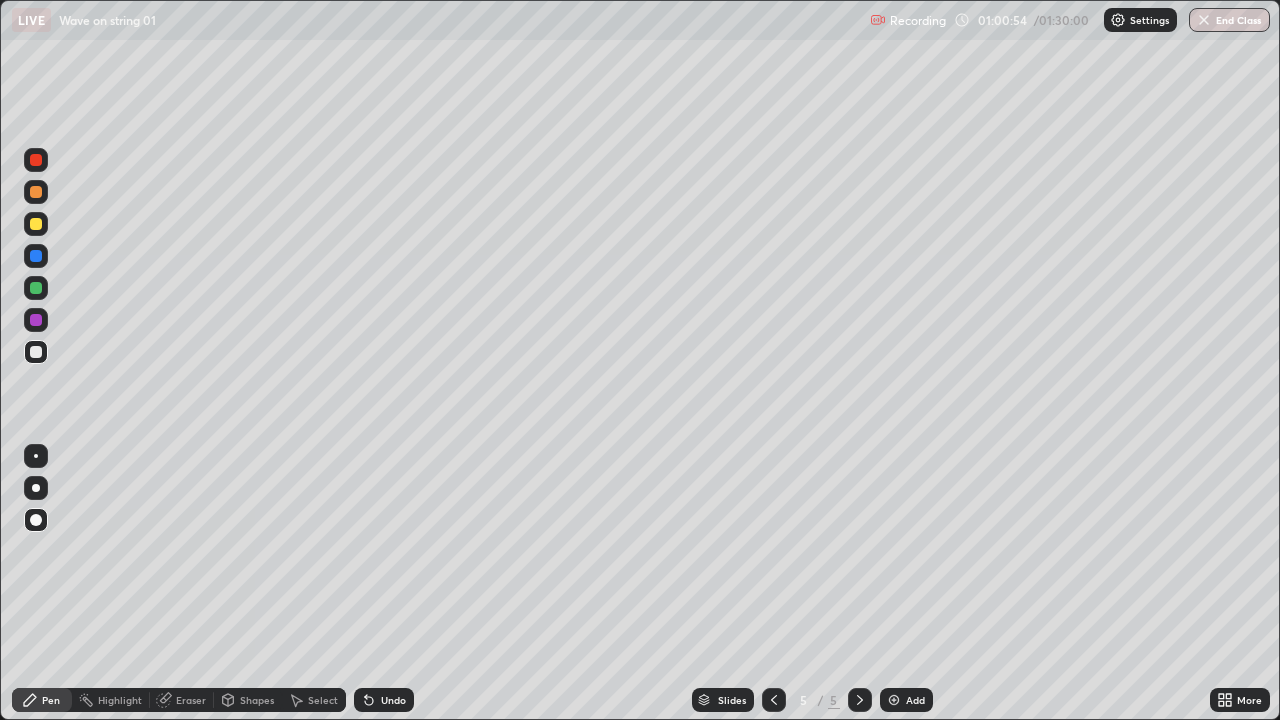 click at bounding box center (36, 256) 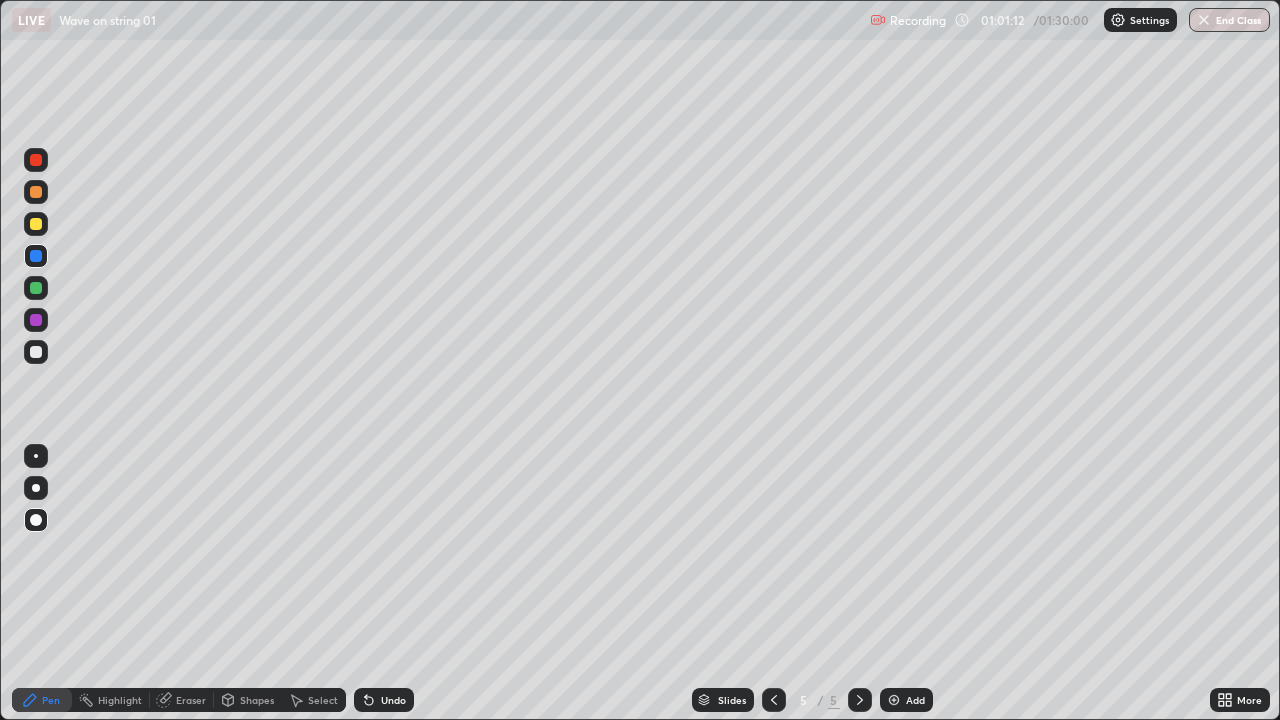 click 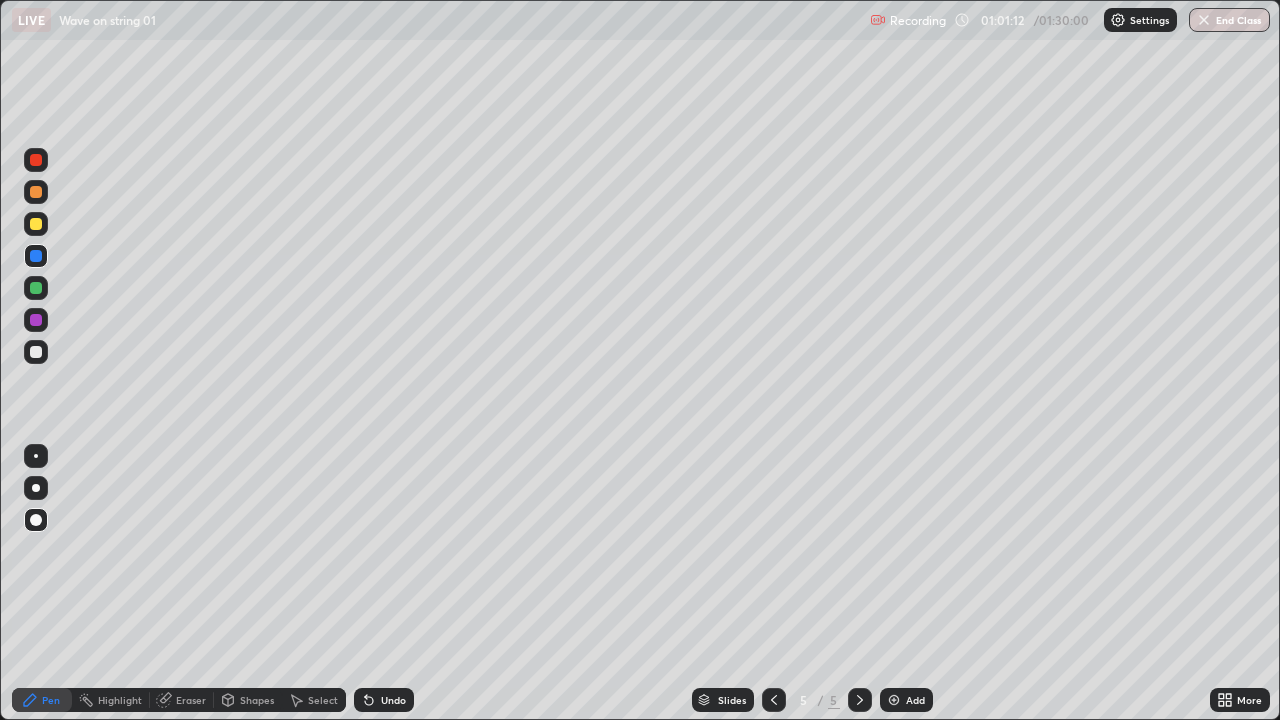 click 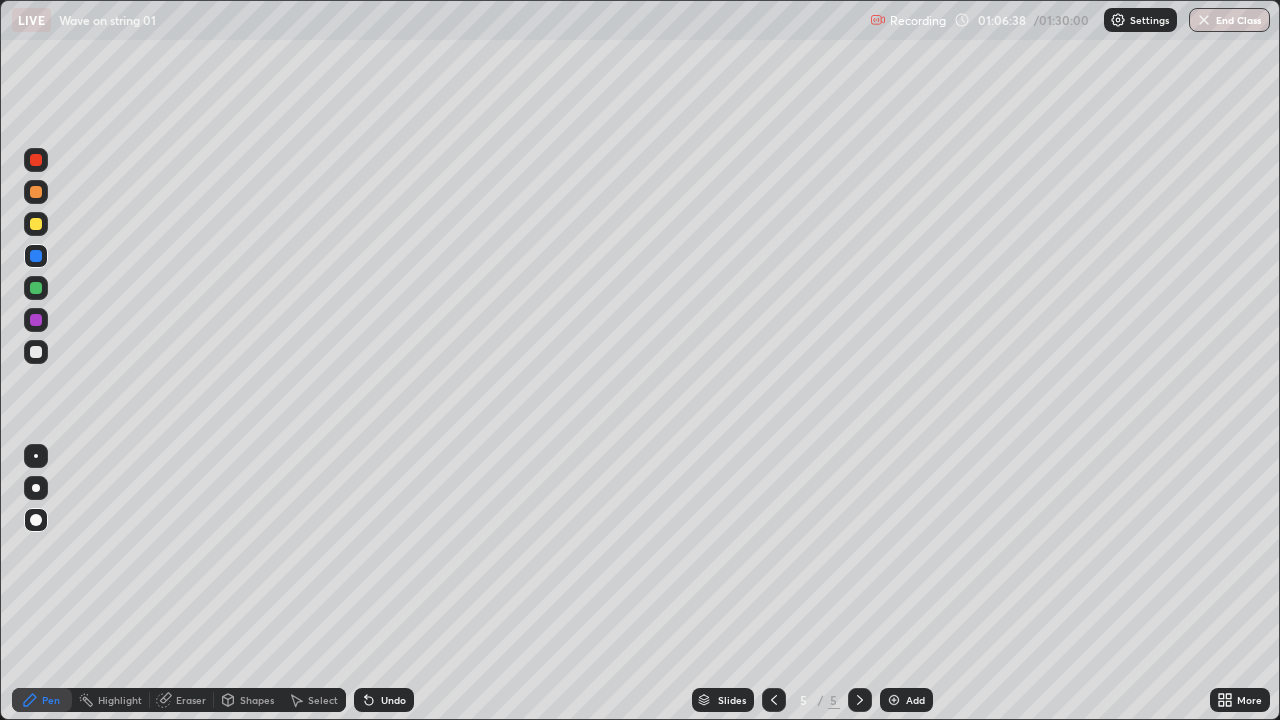 click 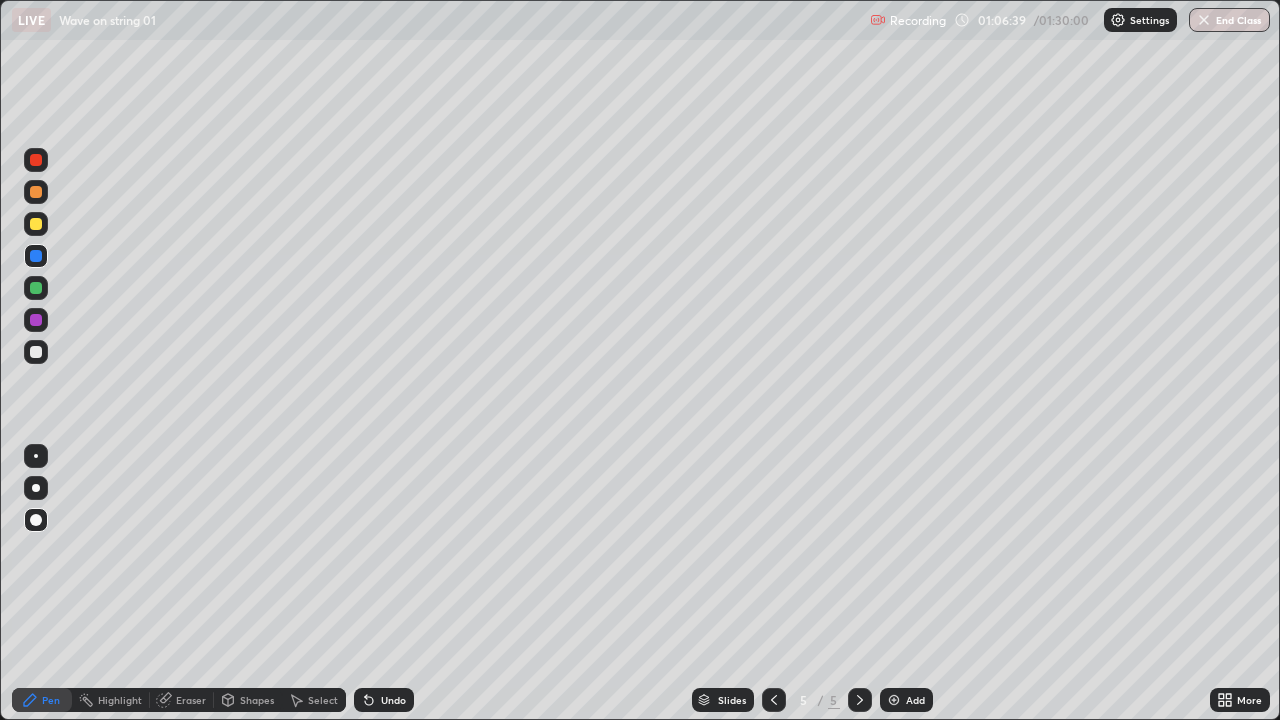 click on "Add" at bounding box center [915, 700] 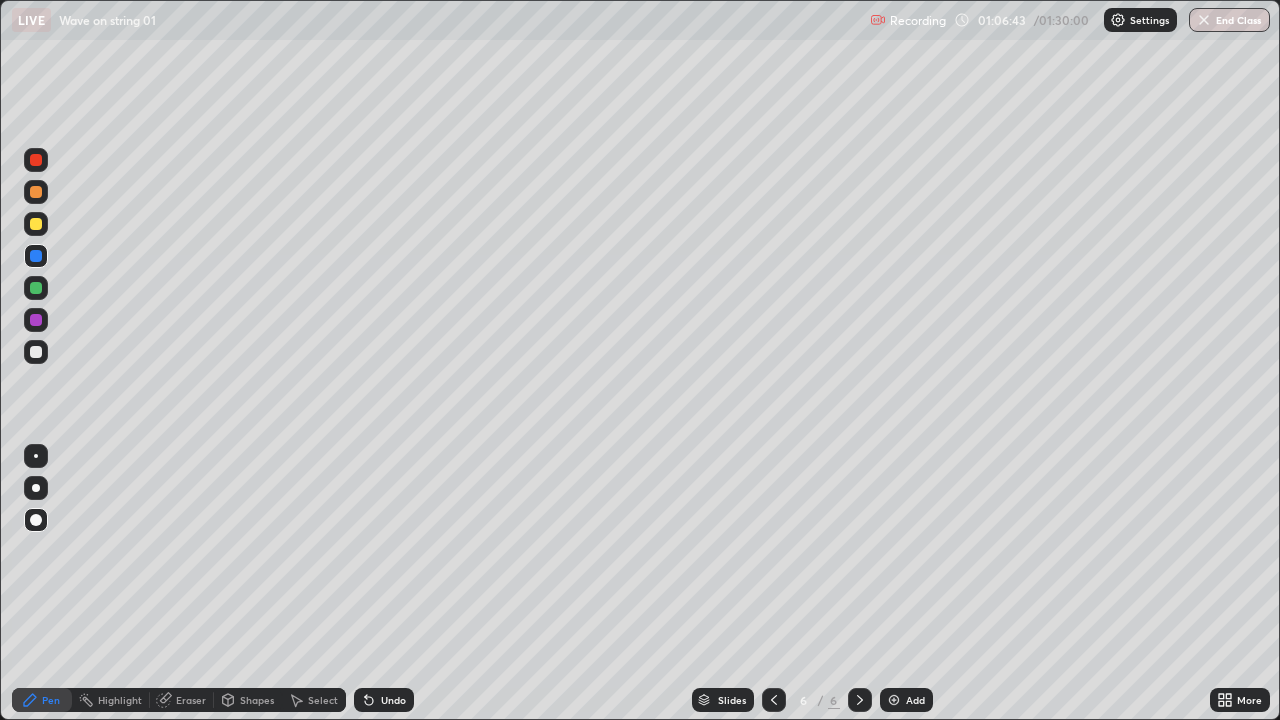 click at bounding box center (36, 352) 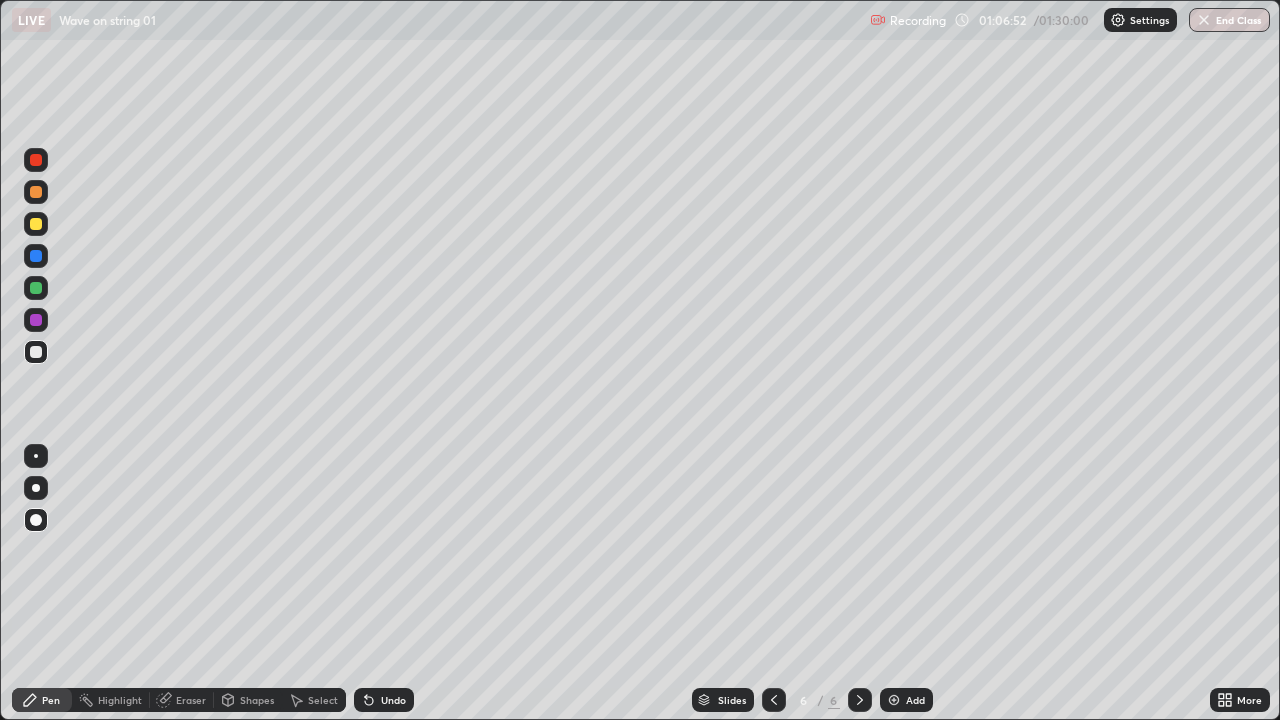 click 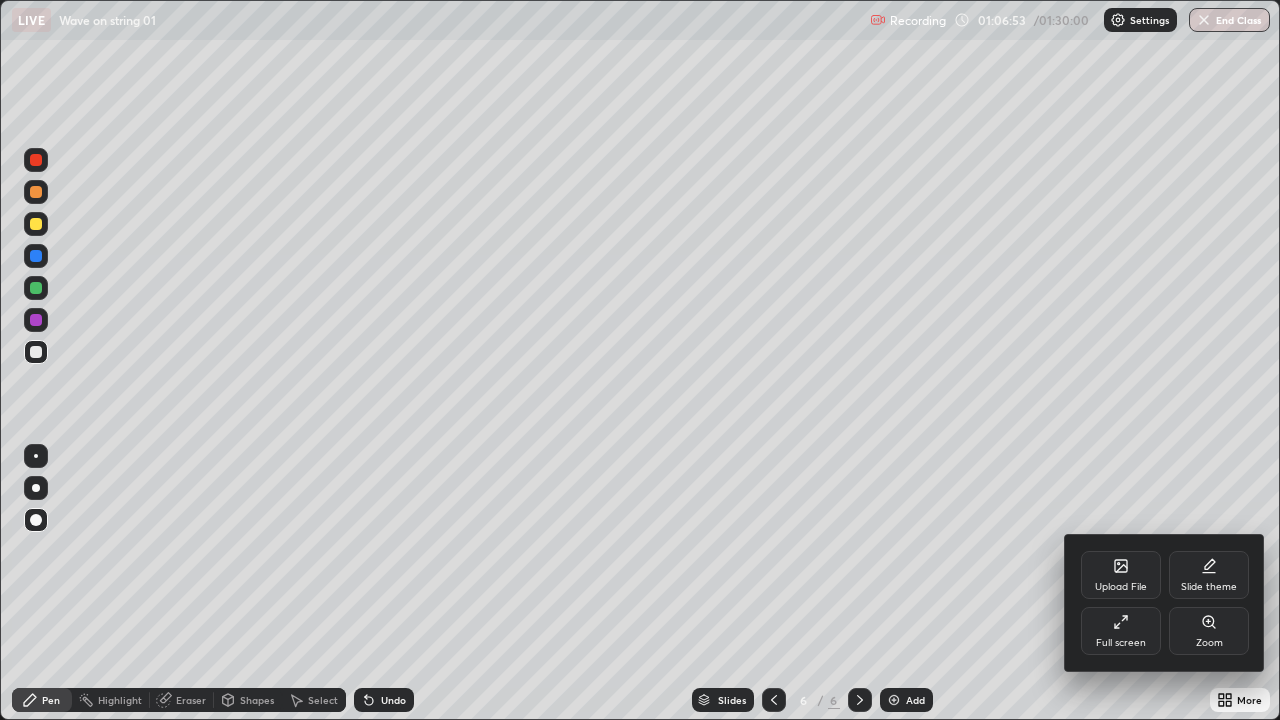 click on "Full screen" at bounding box center [1121, 631] 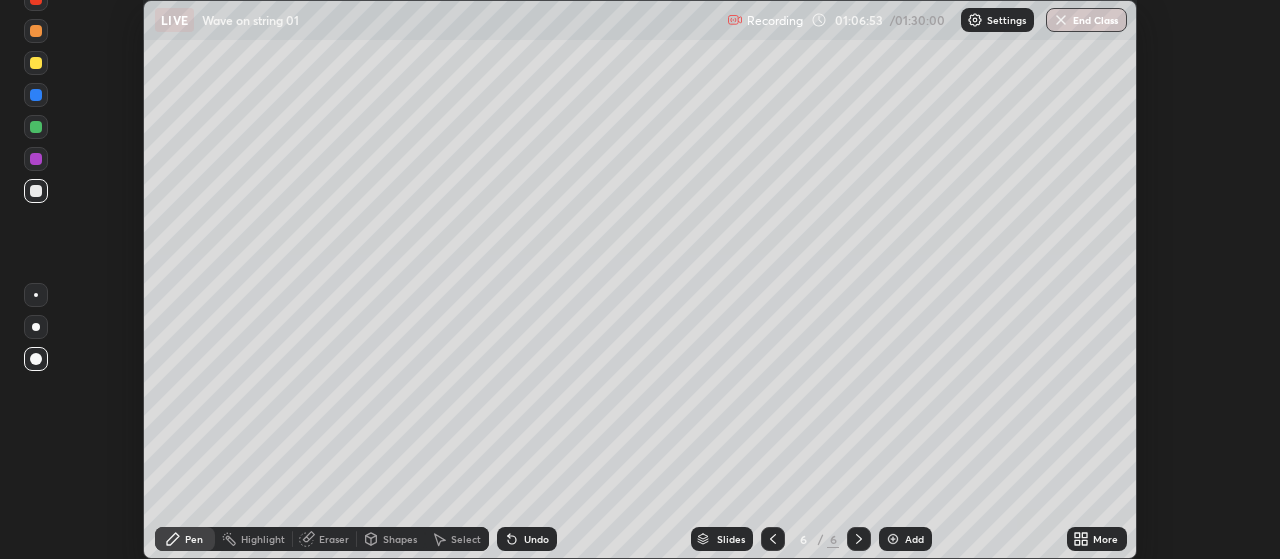 scroll, scrollTop: 559, scrollLeft: 1280, axis: both 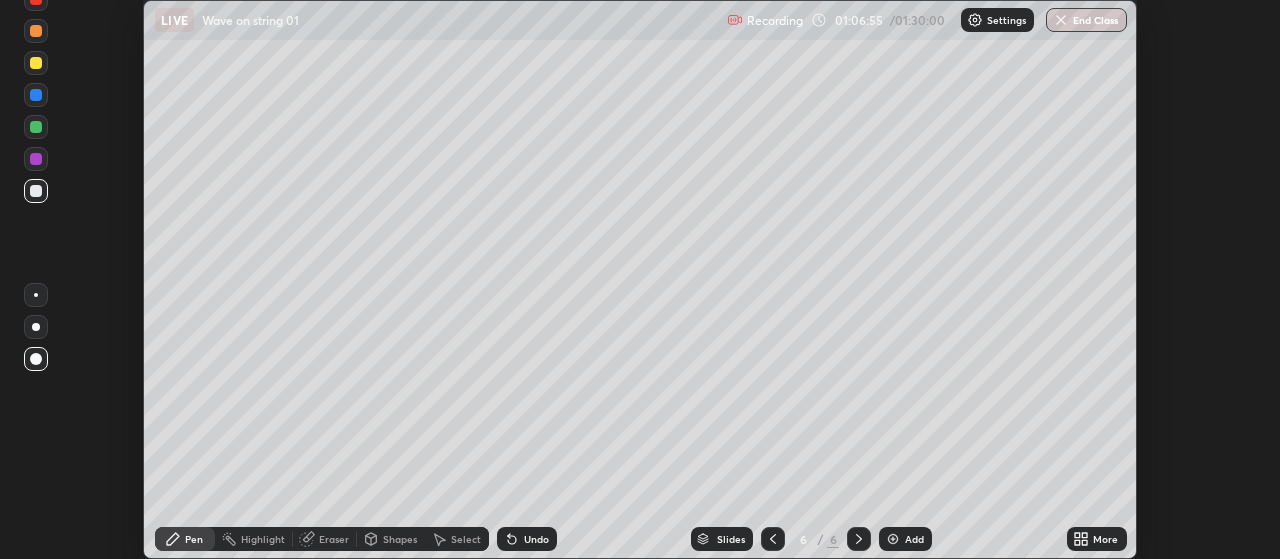 click at bounding box center (36, 327) 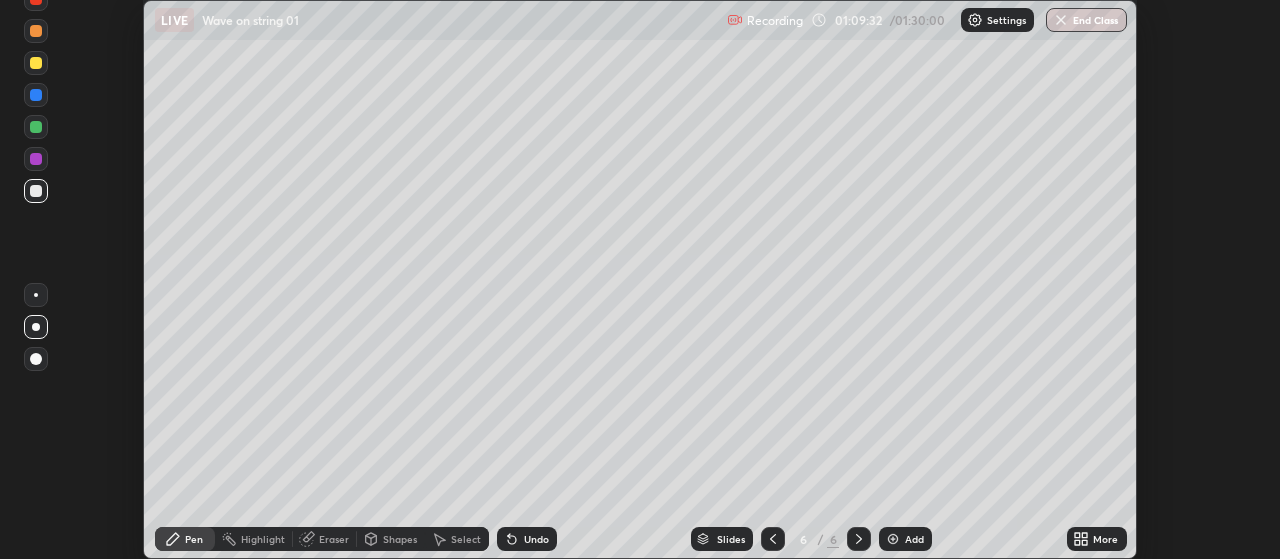 click on "Shapes" at bounding box center (400, 539) 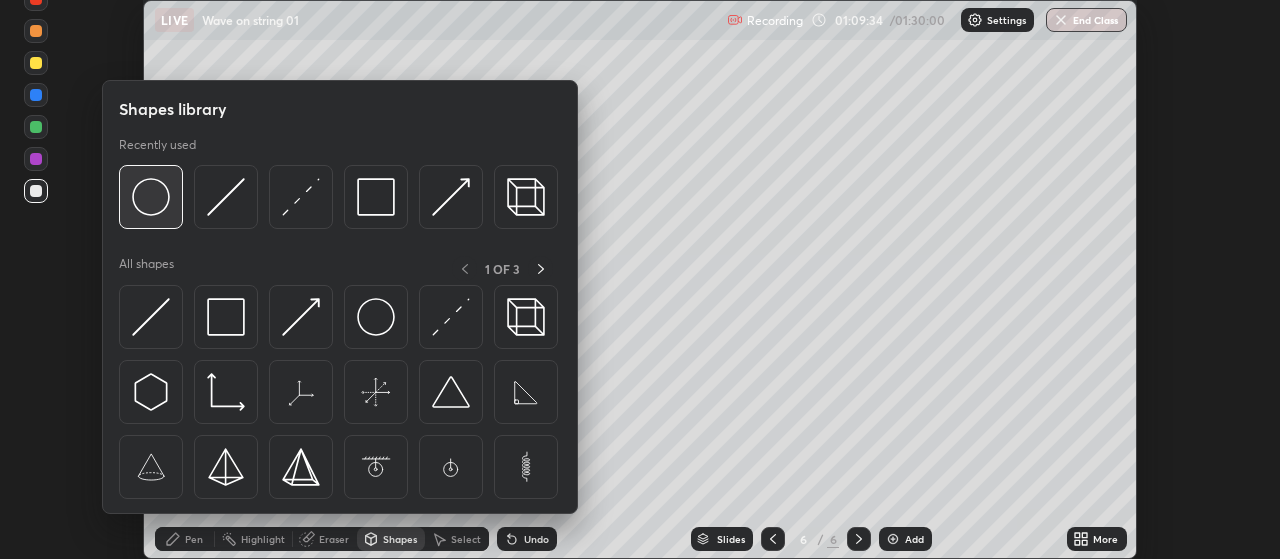 click at bounding box center [151, 197] 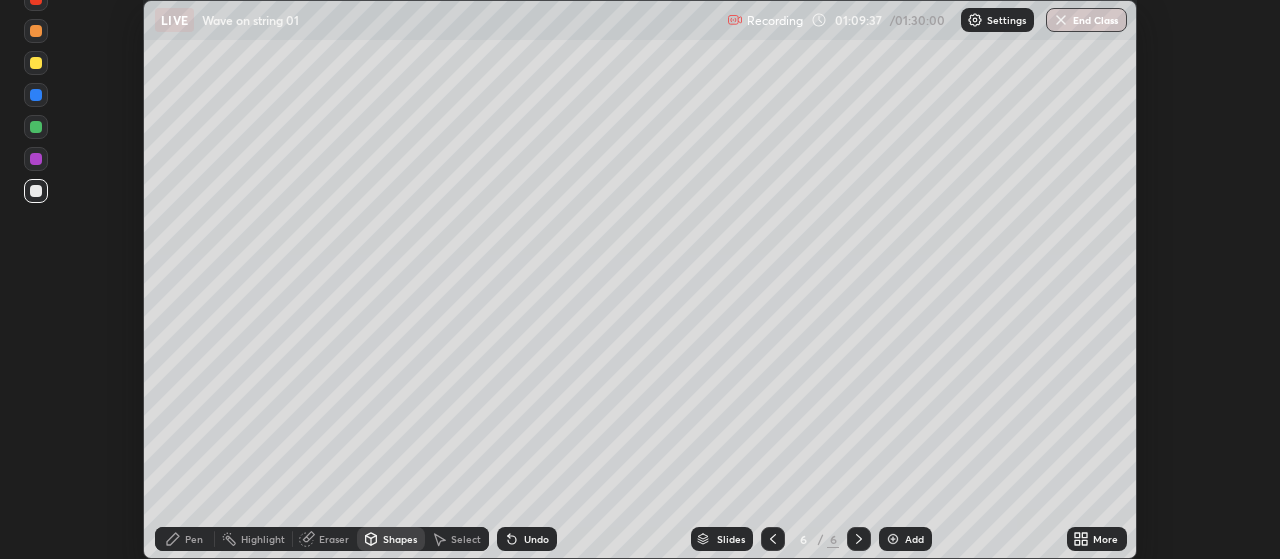 click on "Pen" at bounding box center (194, 539) 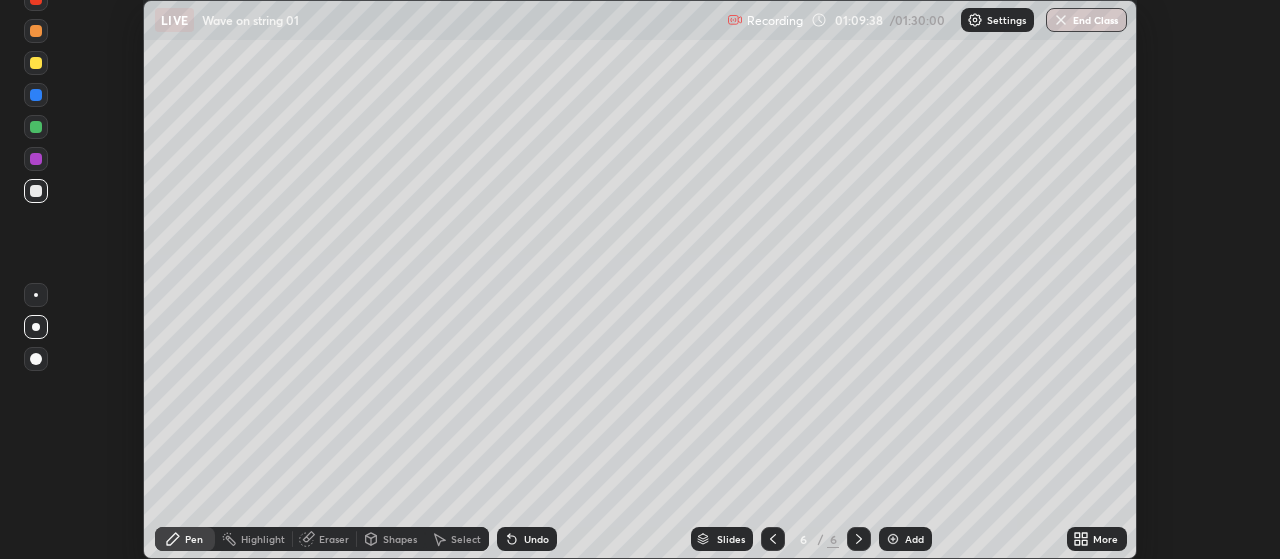 click at bounding box center (36, 63) 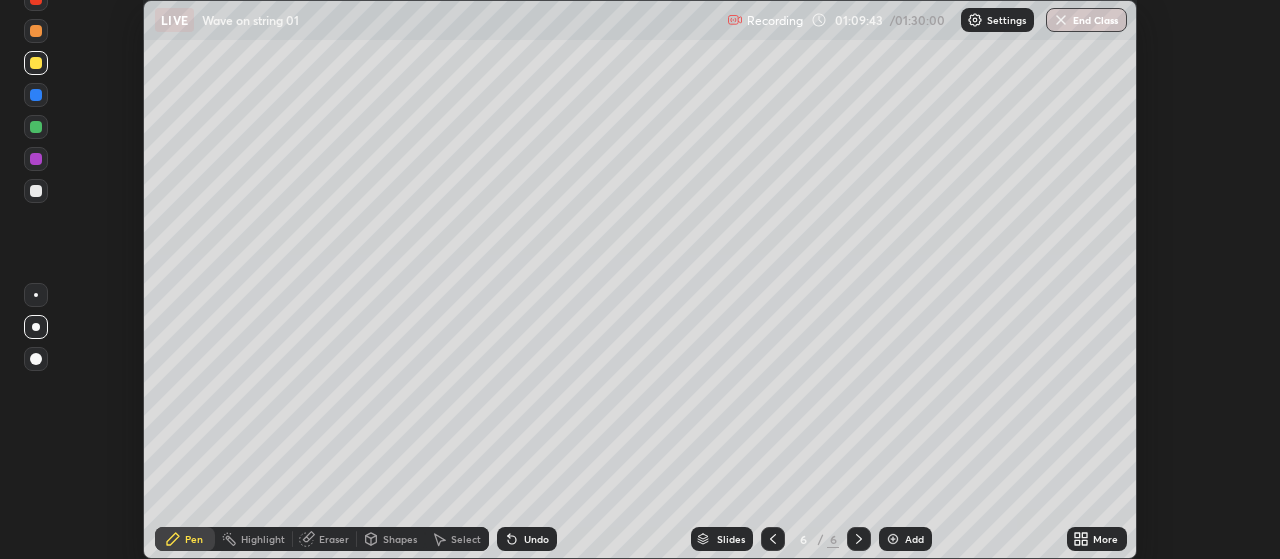 click 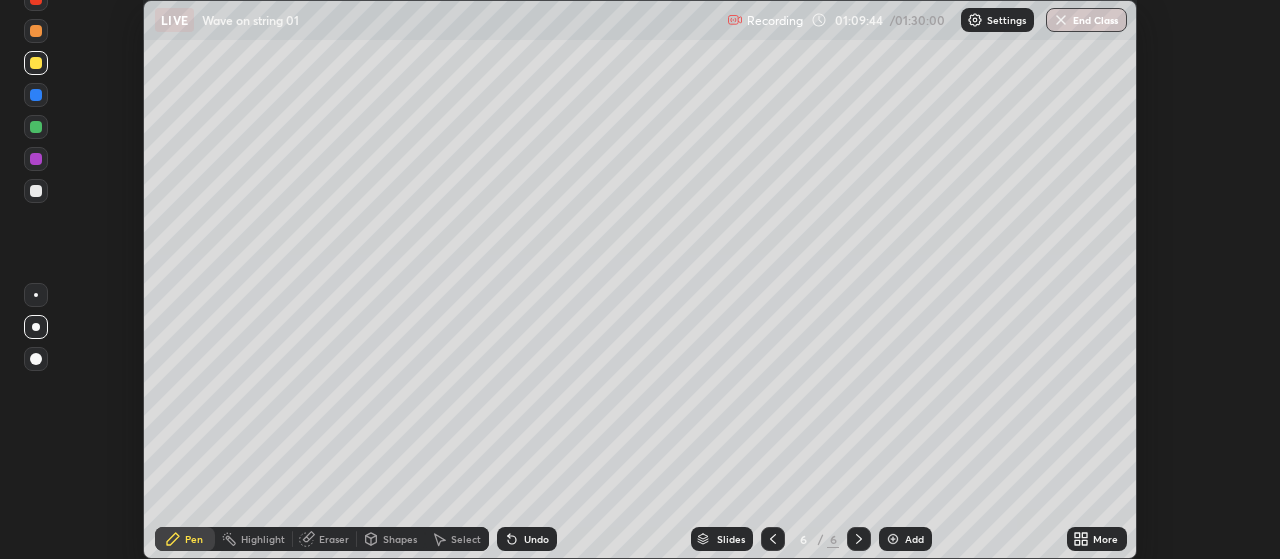 click 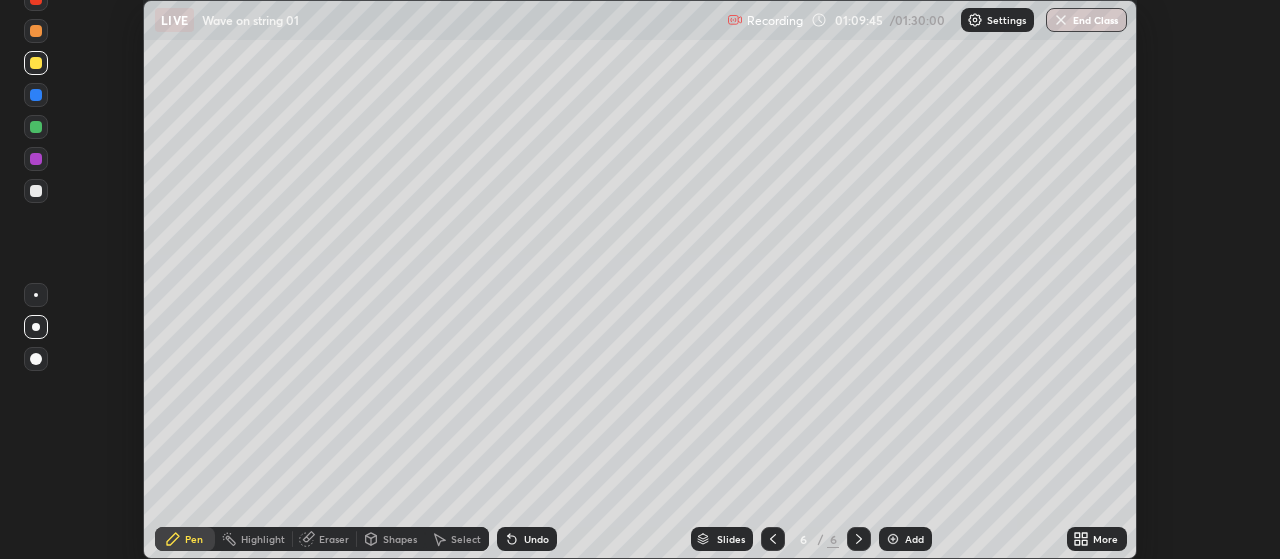 click on "Eraser" at bounding box center [325, 539] 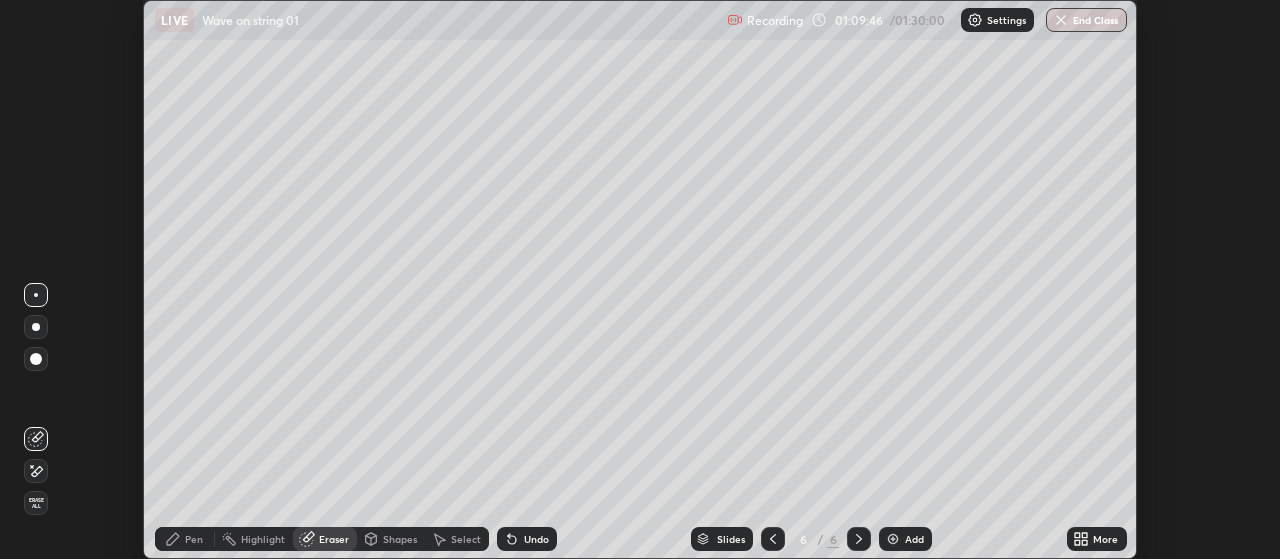 click on "Shapes" at bounding box center (400, 539) 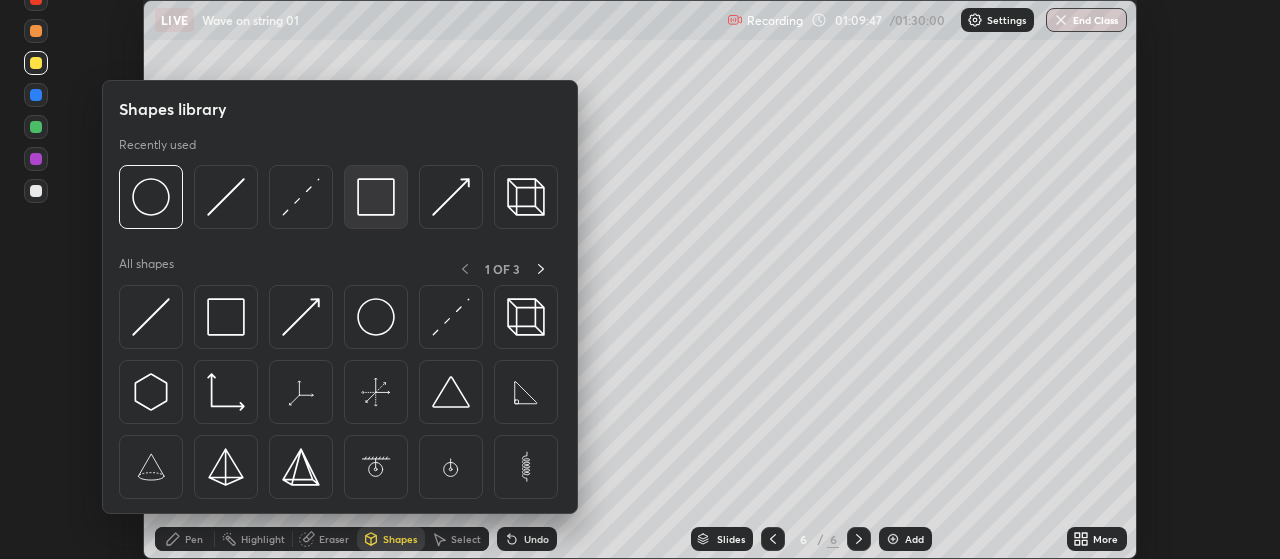 click at bounding box center [376, 197] 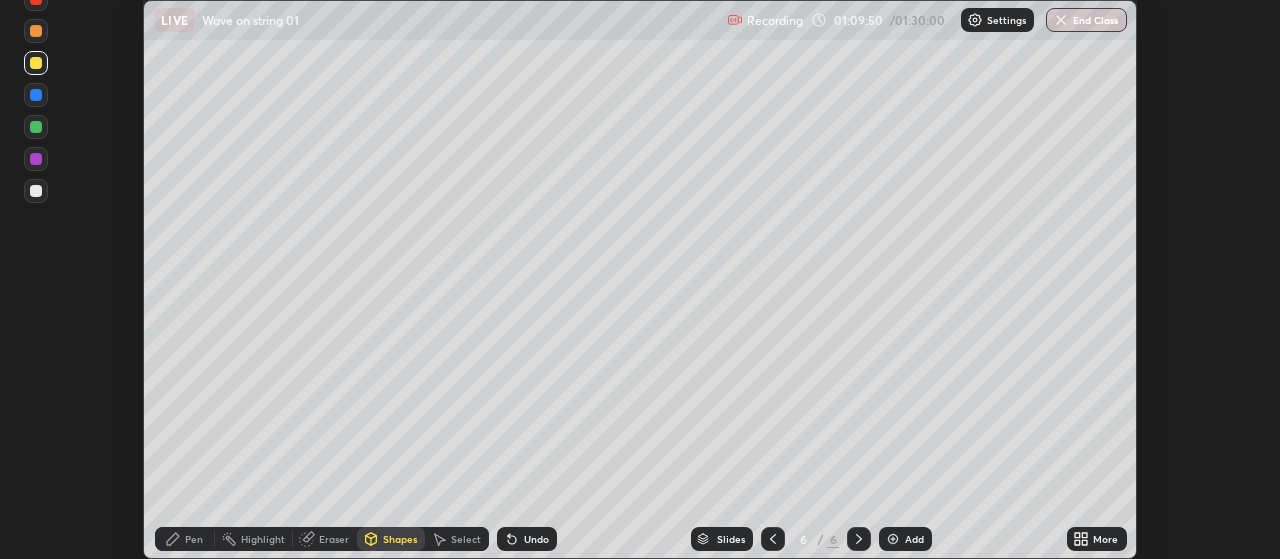 click on "Pen" at bounding box center [194, 539] 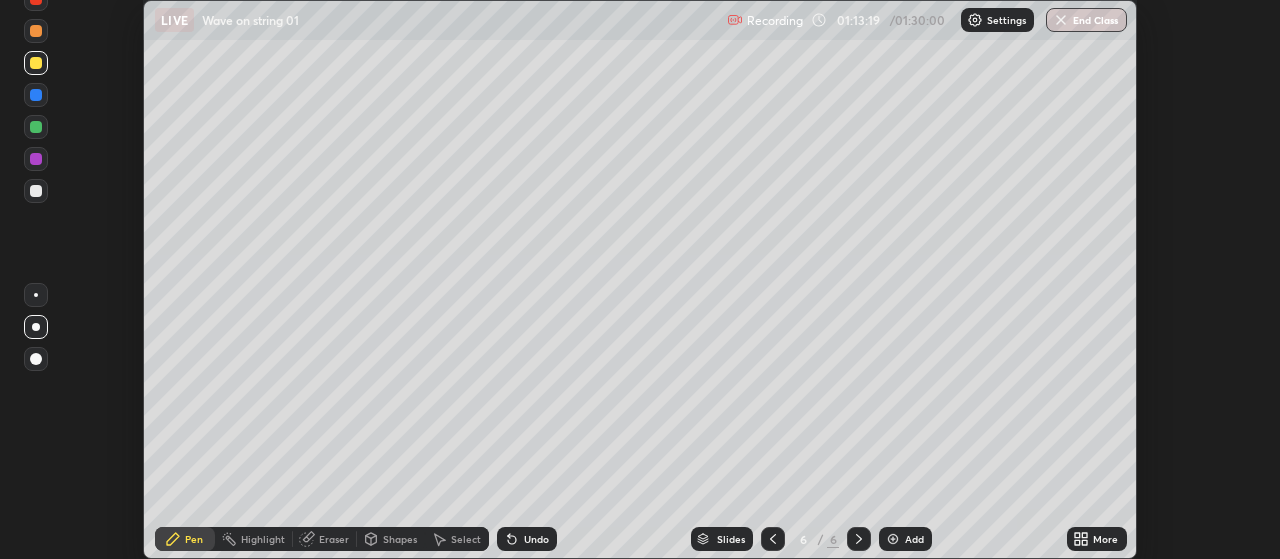 click at bounding box center (36, 159) 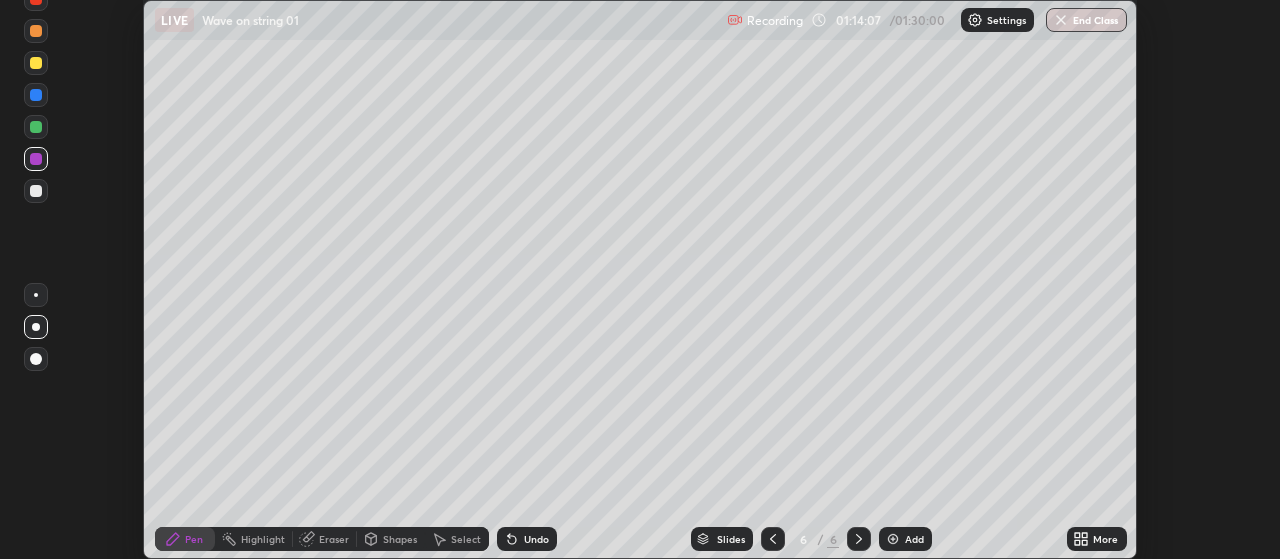 click on "Eraser" at bounding box center (334, 539) 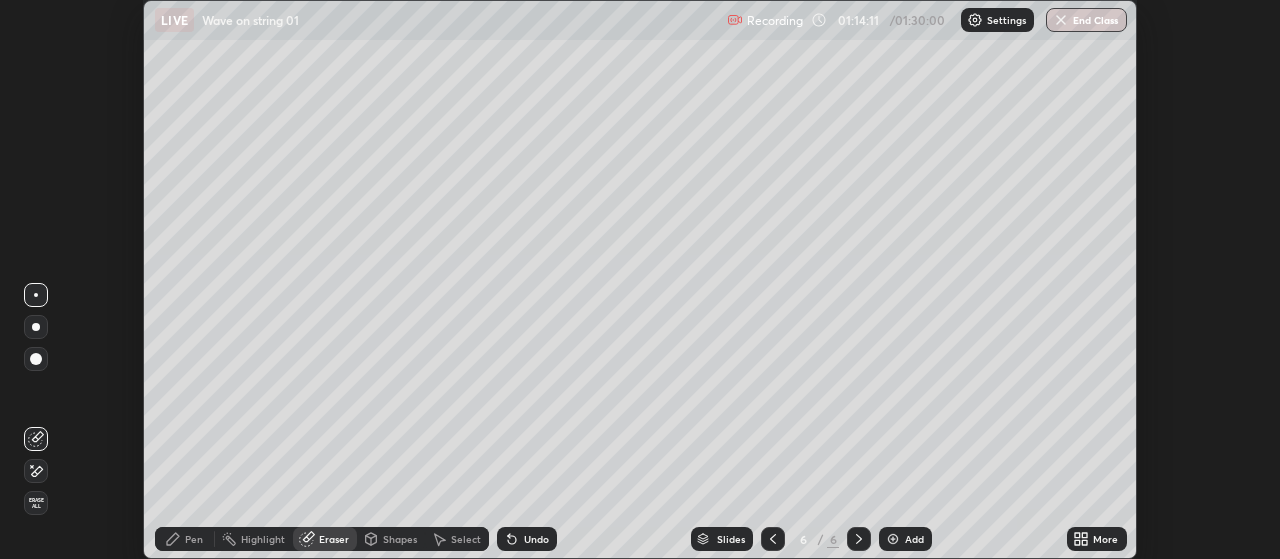 click on "Pen" at bounding box center (185, 539) 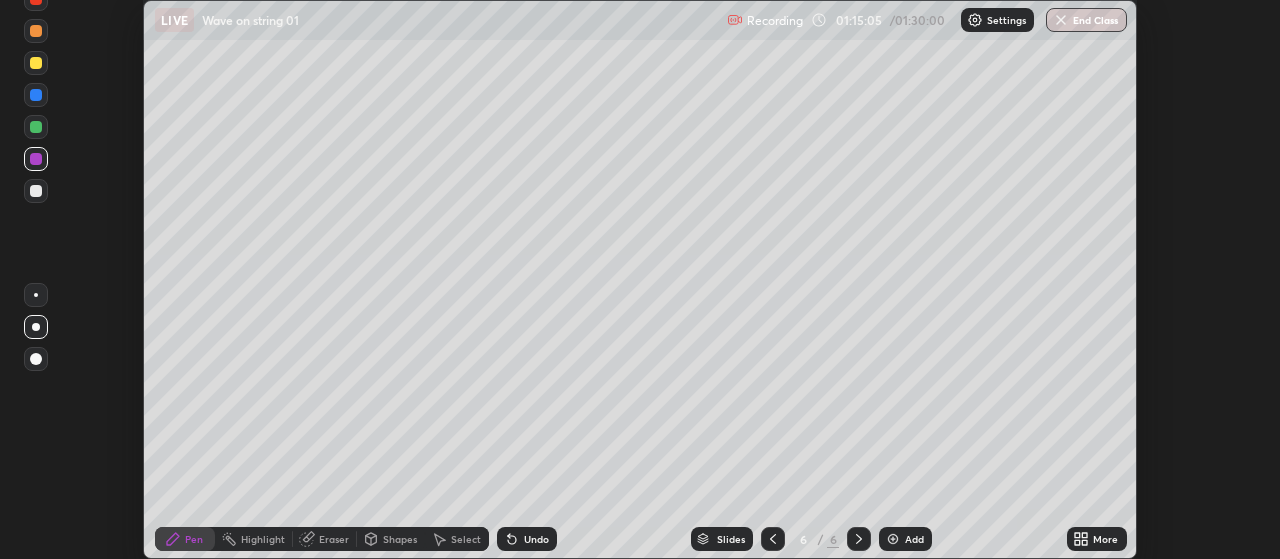 click 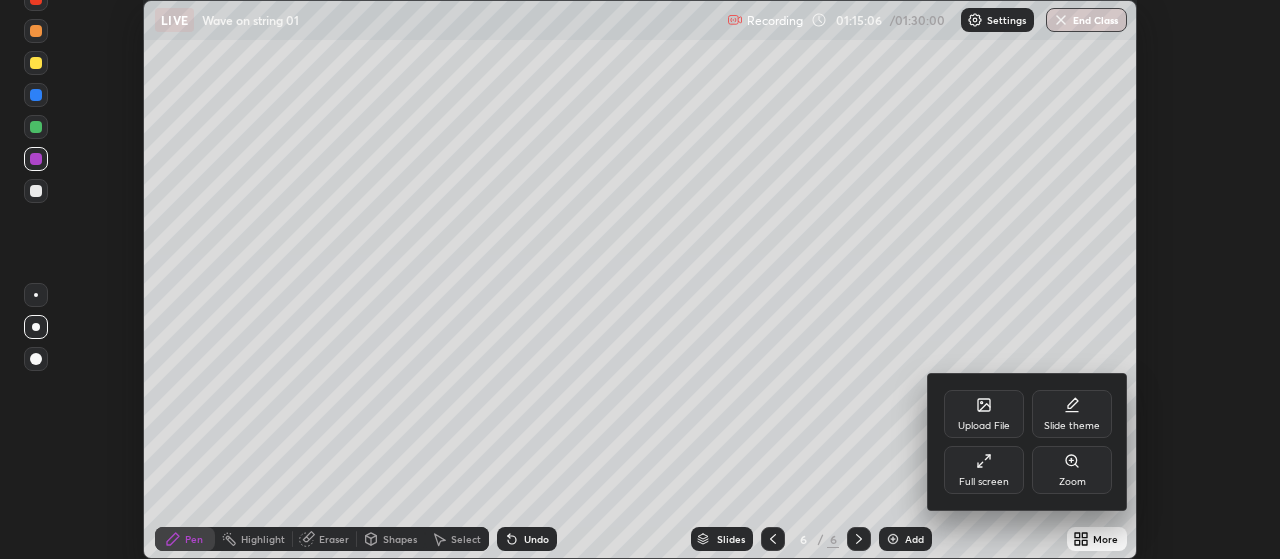 click on "Full screen" at bounding box center (984, 470) 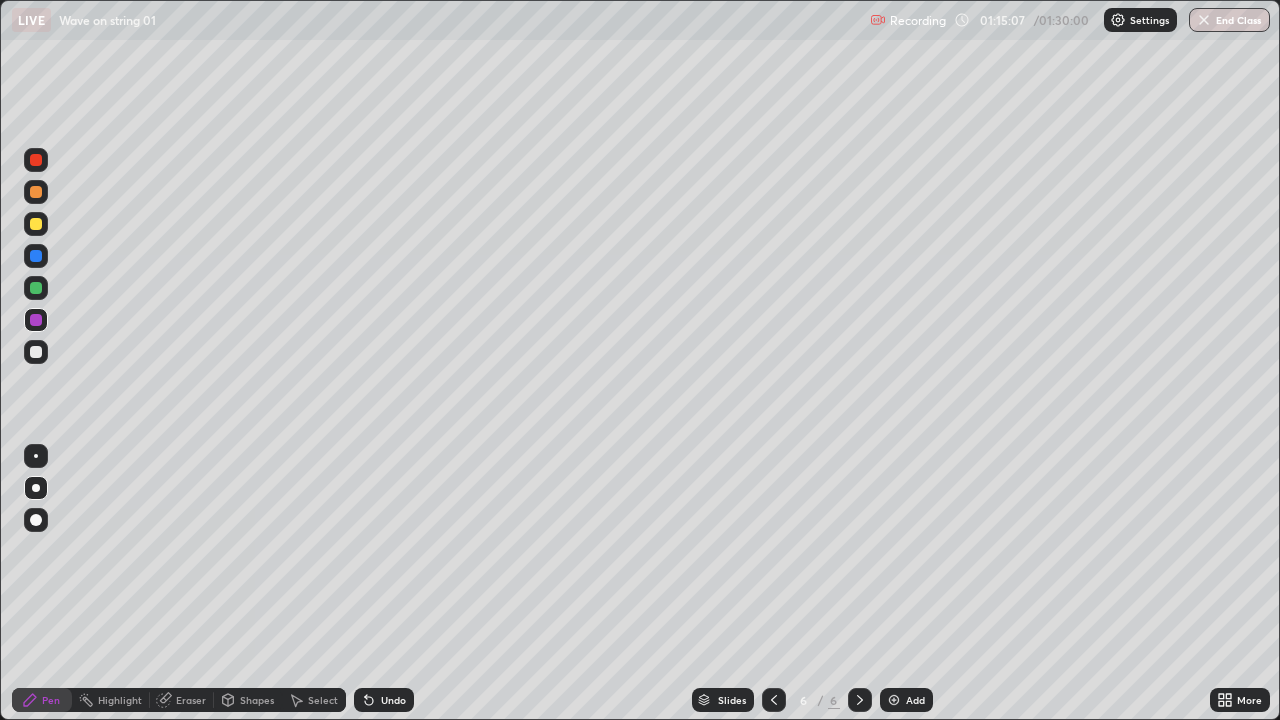 scroll, scrollTop: 99280, scrollLeft: 98720, axis: both 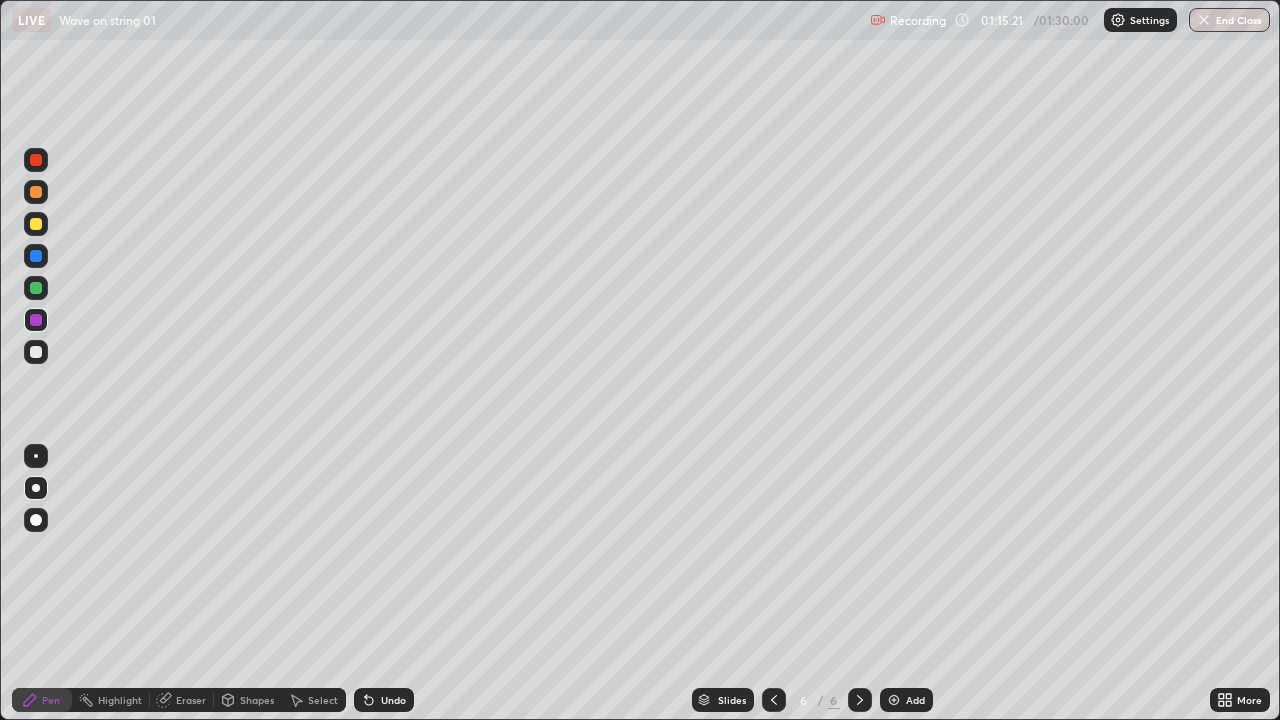click on "Shapes" at bounding box center [248, 700] 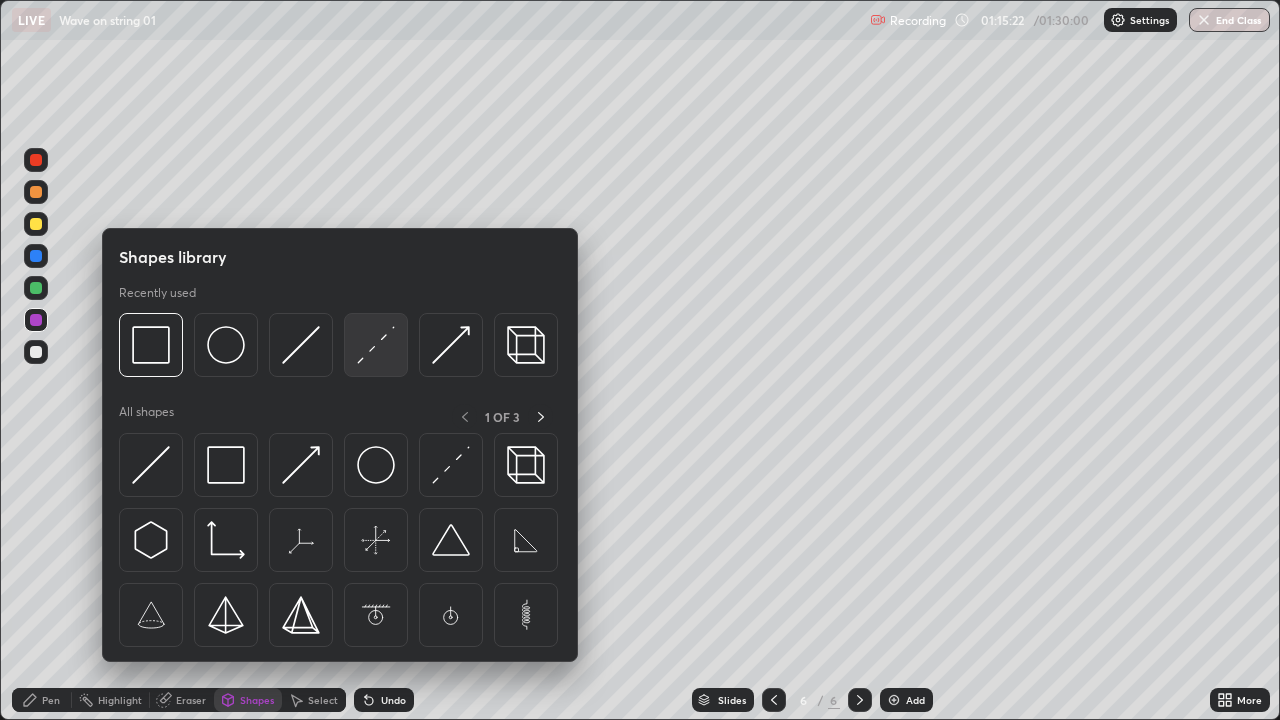 click at bounding box center (376, 345) 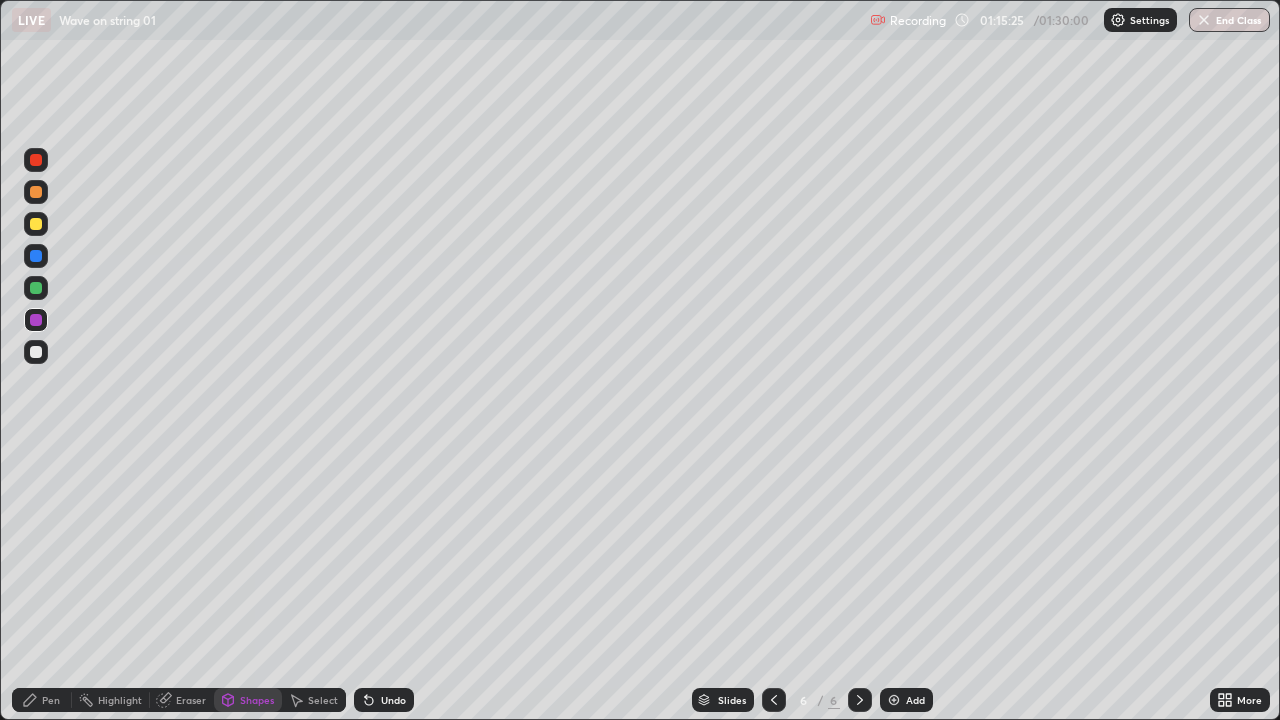 click on "Pen" at bounding box center [42, 700] 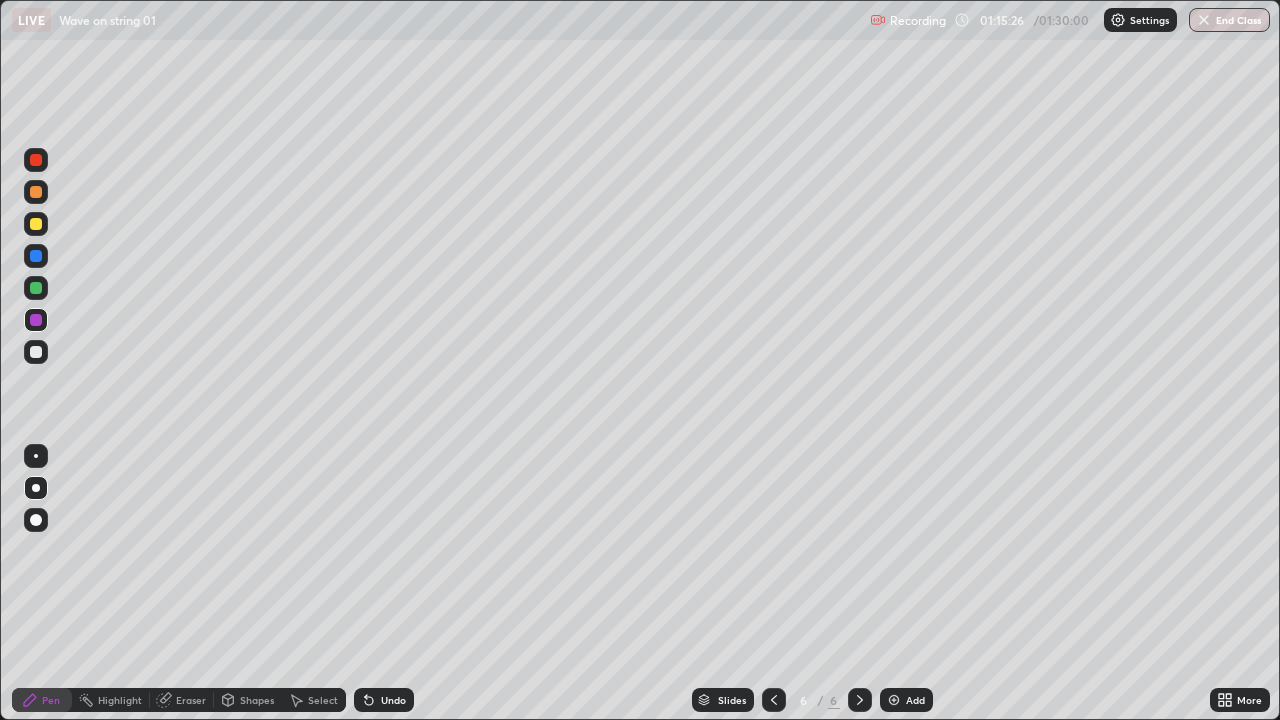 click at bounding box center [36, 352] 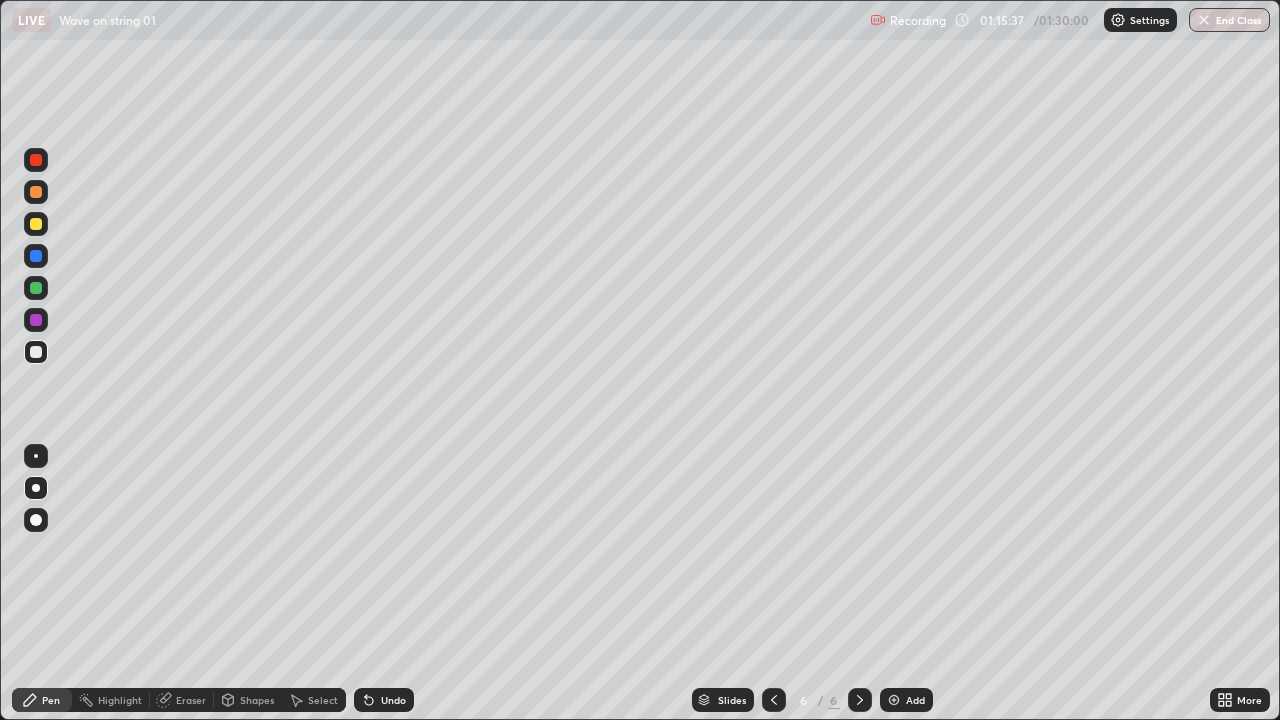 click at bounding box center [36, 352] 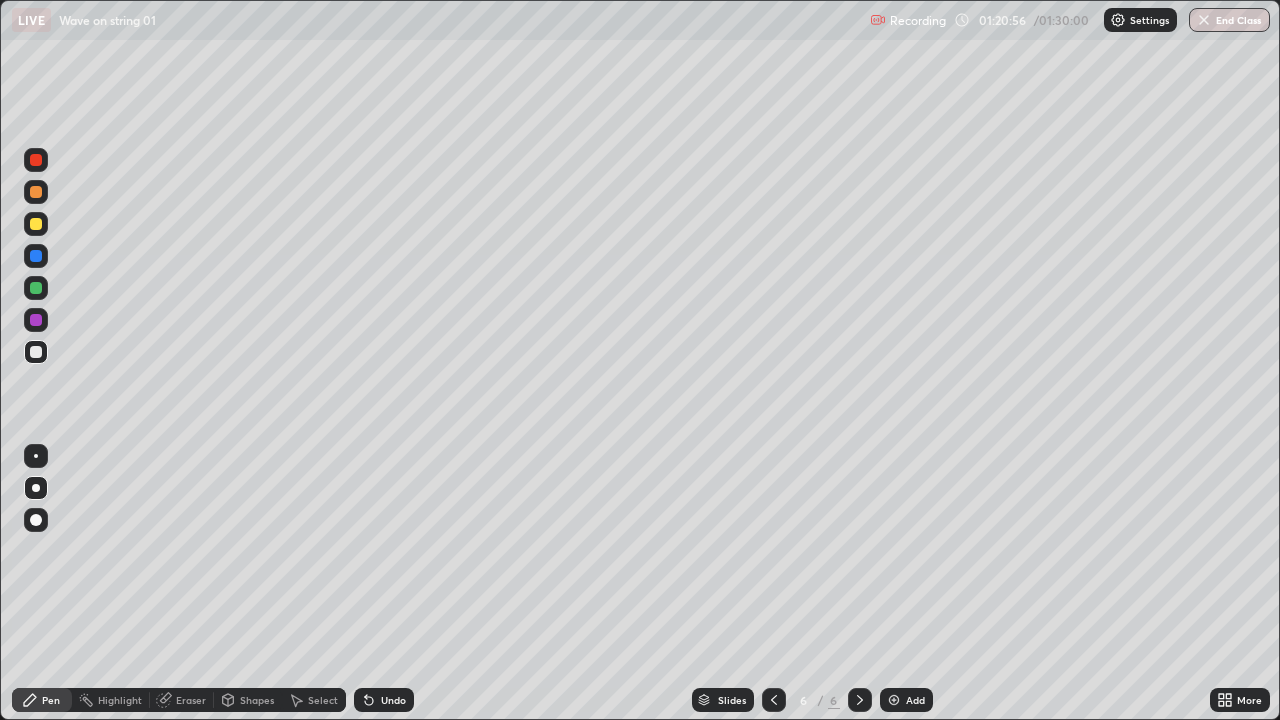 click at bounding box center [36, 256] 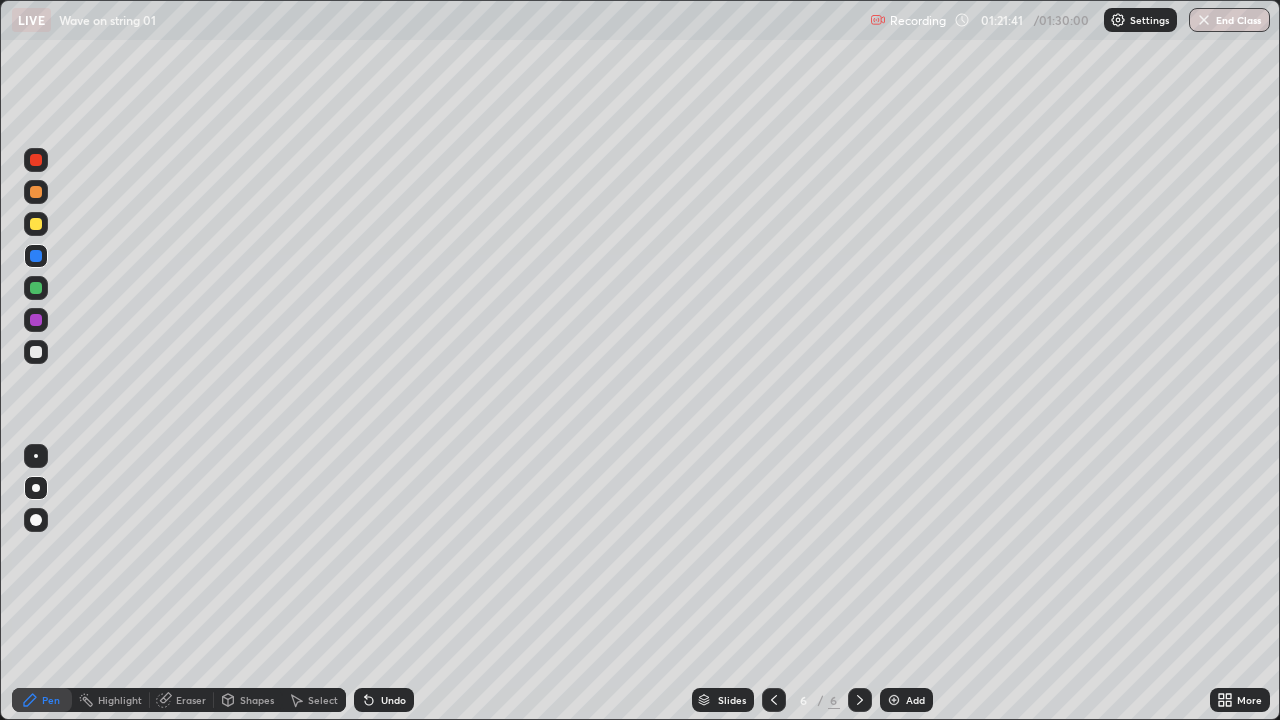 click at bounding box center (36, 352) 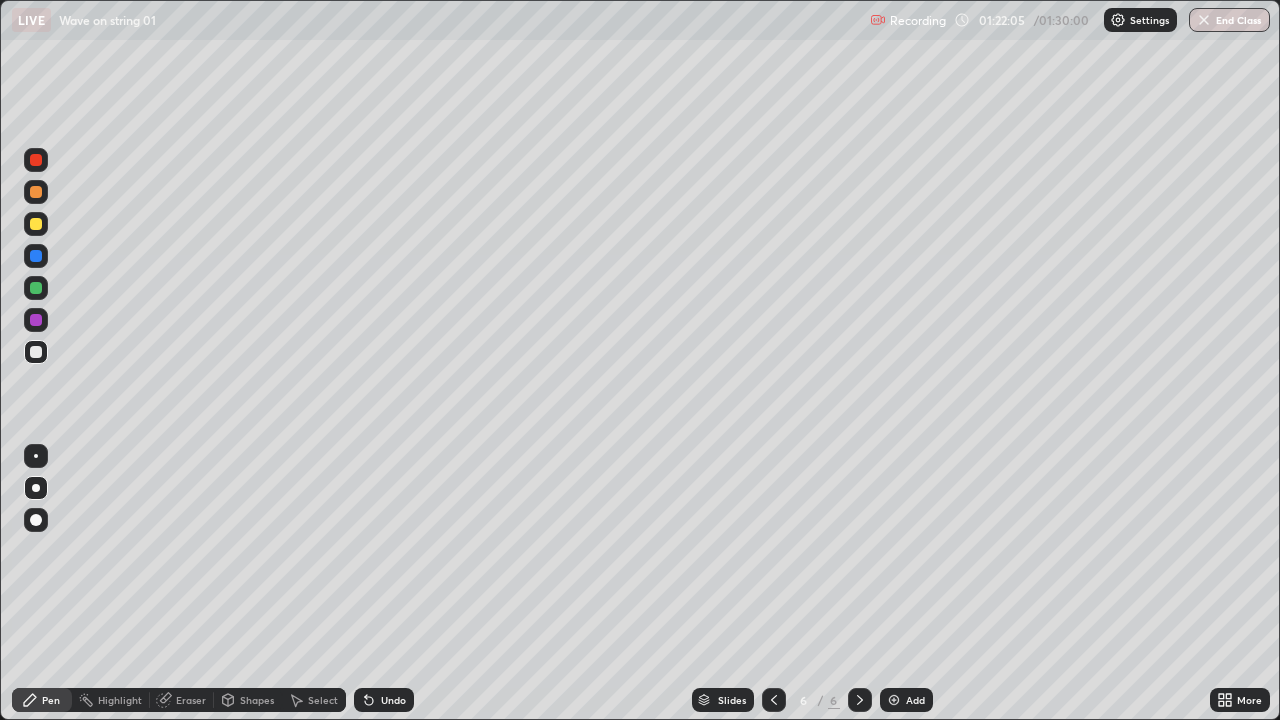 click on "Undo" at bounding box center (393, 700) 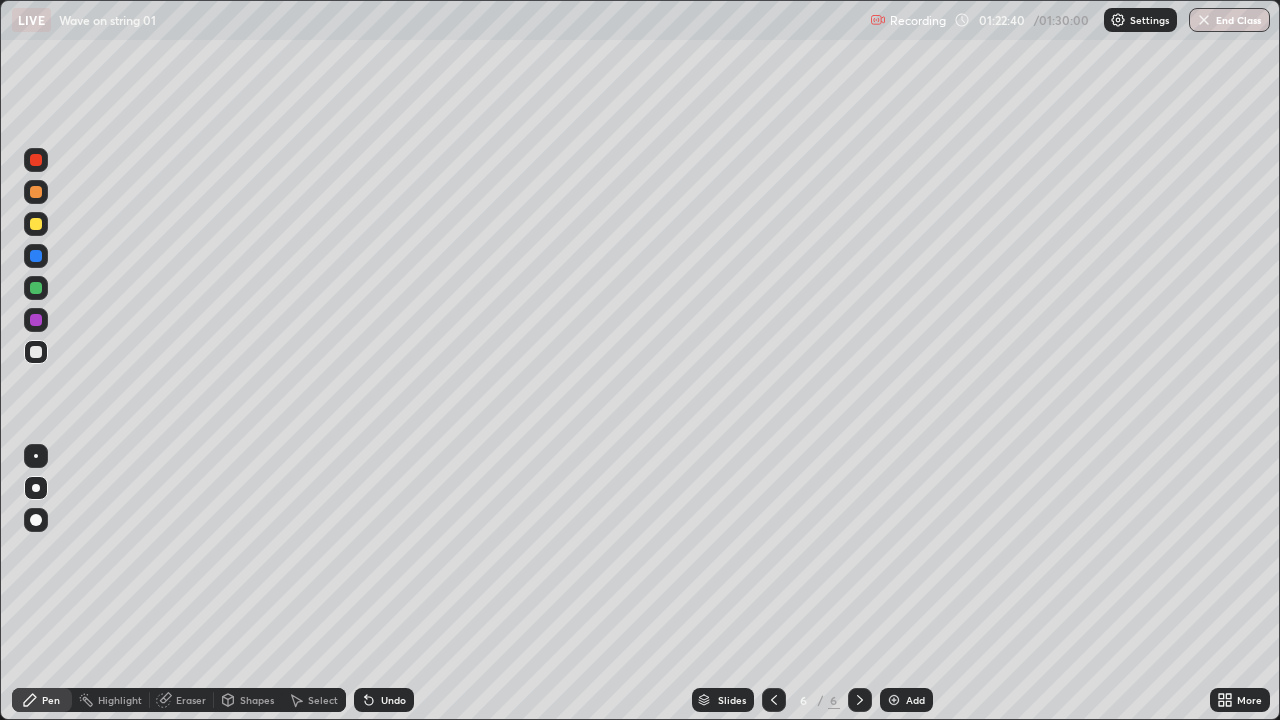click on "Shapes" at bounding box center (257, 700) 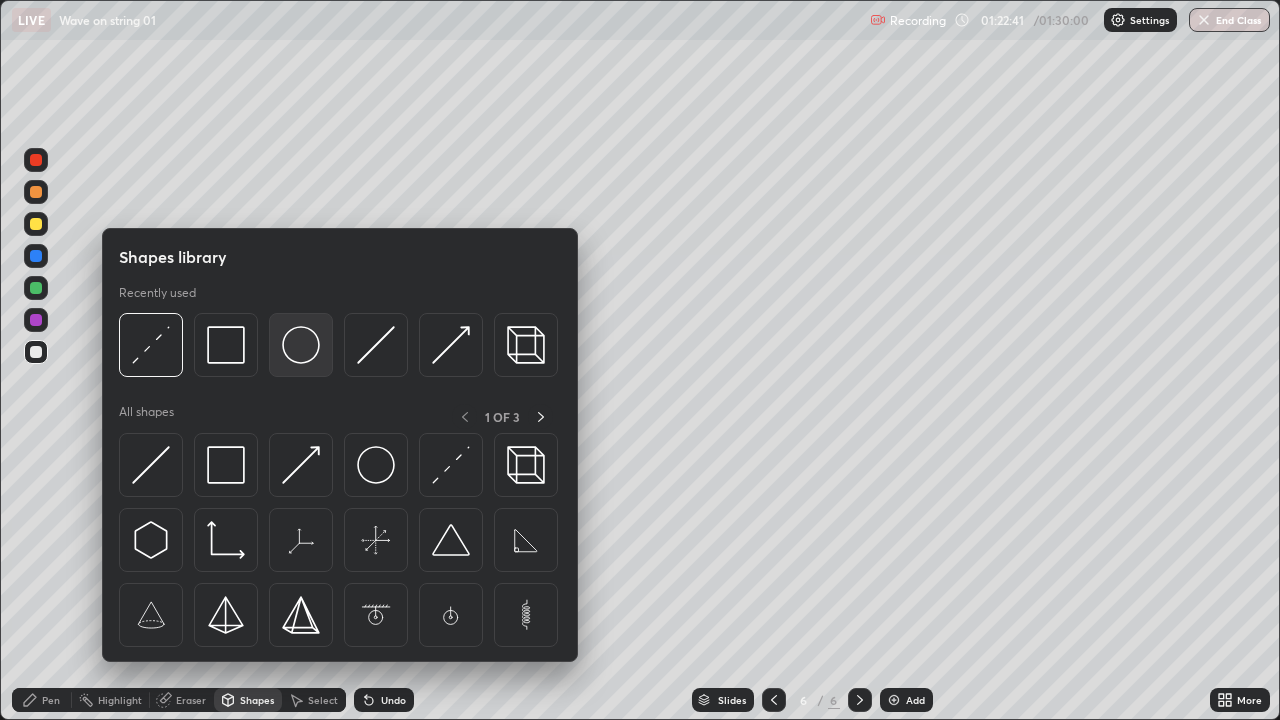 click at bounding box center (301, 345) 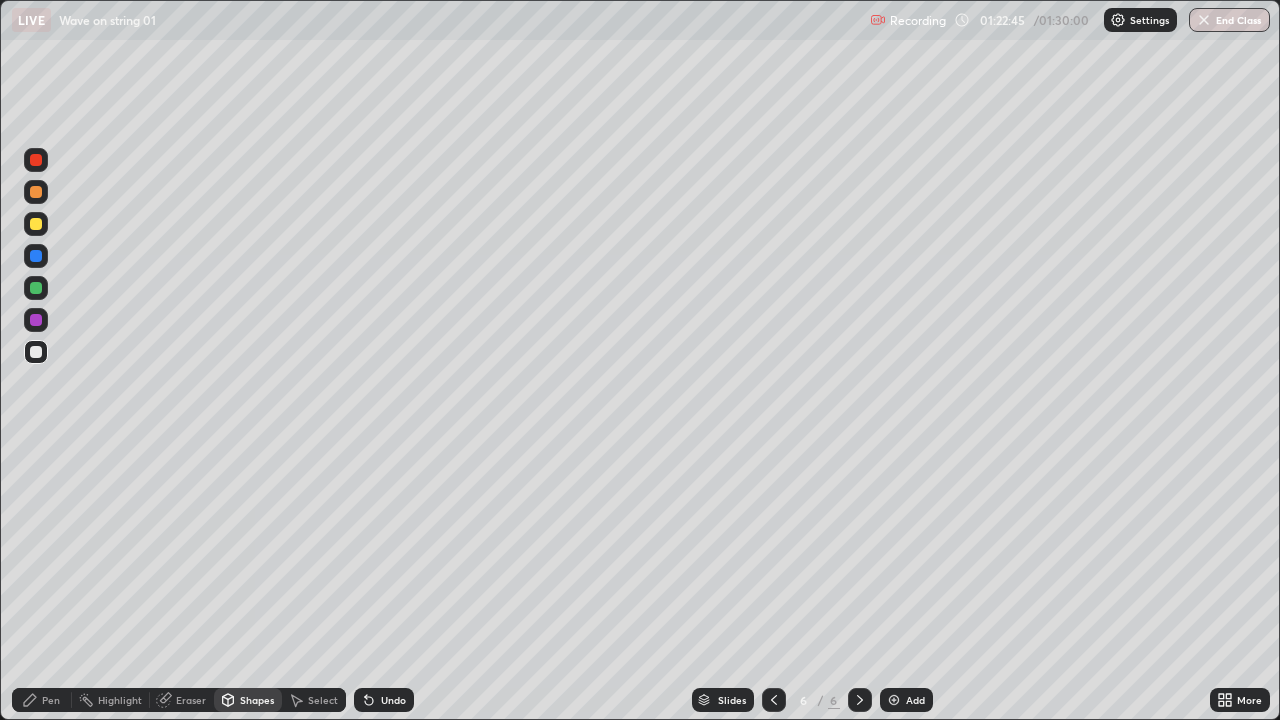 click on "Pen" at bounding box center (51, 700) 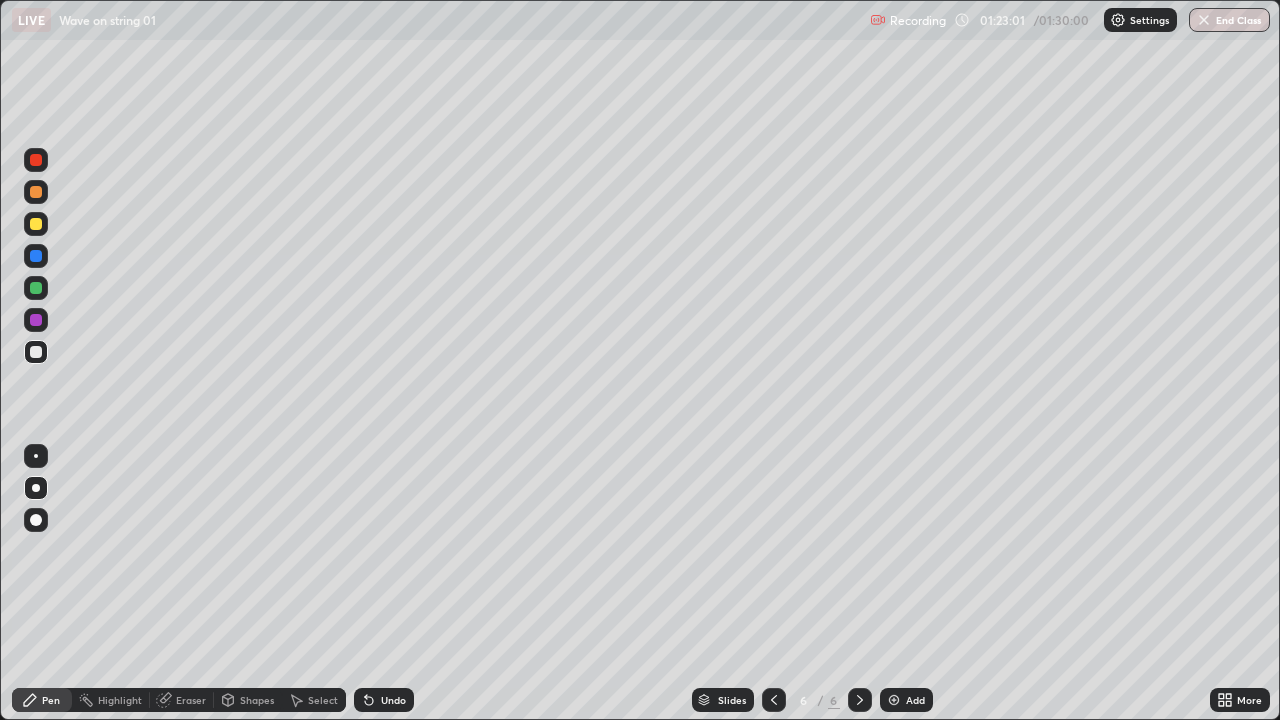 click at bounding box center (36, 224) 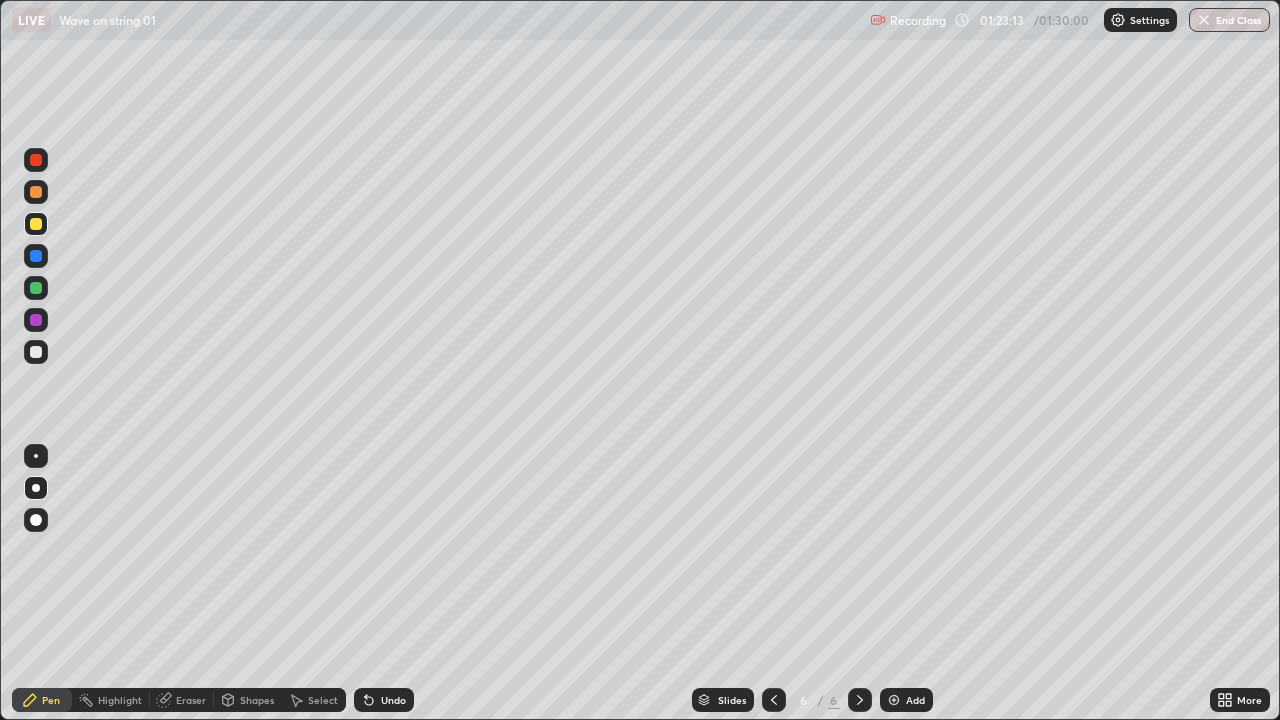 click on "Shapes" at bounding box center [257, 700] 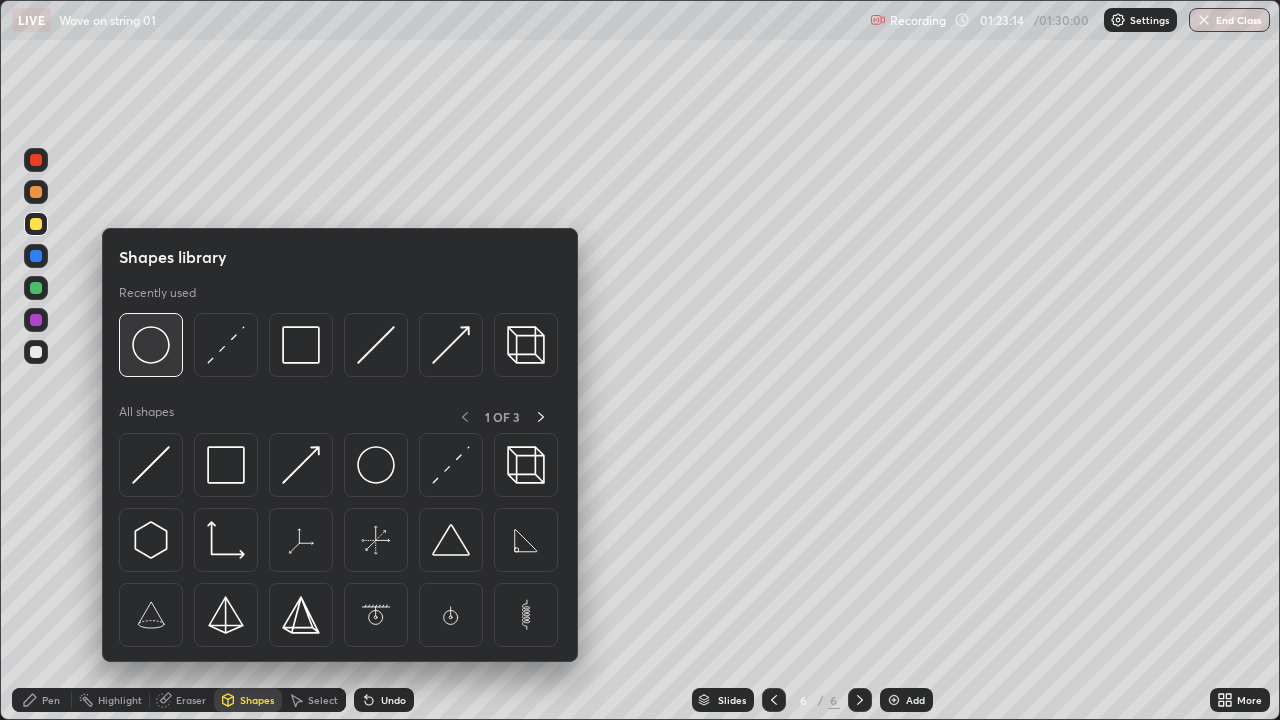 click at bounding box center (151, 345) 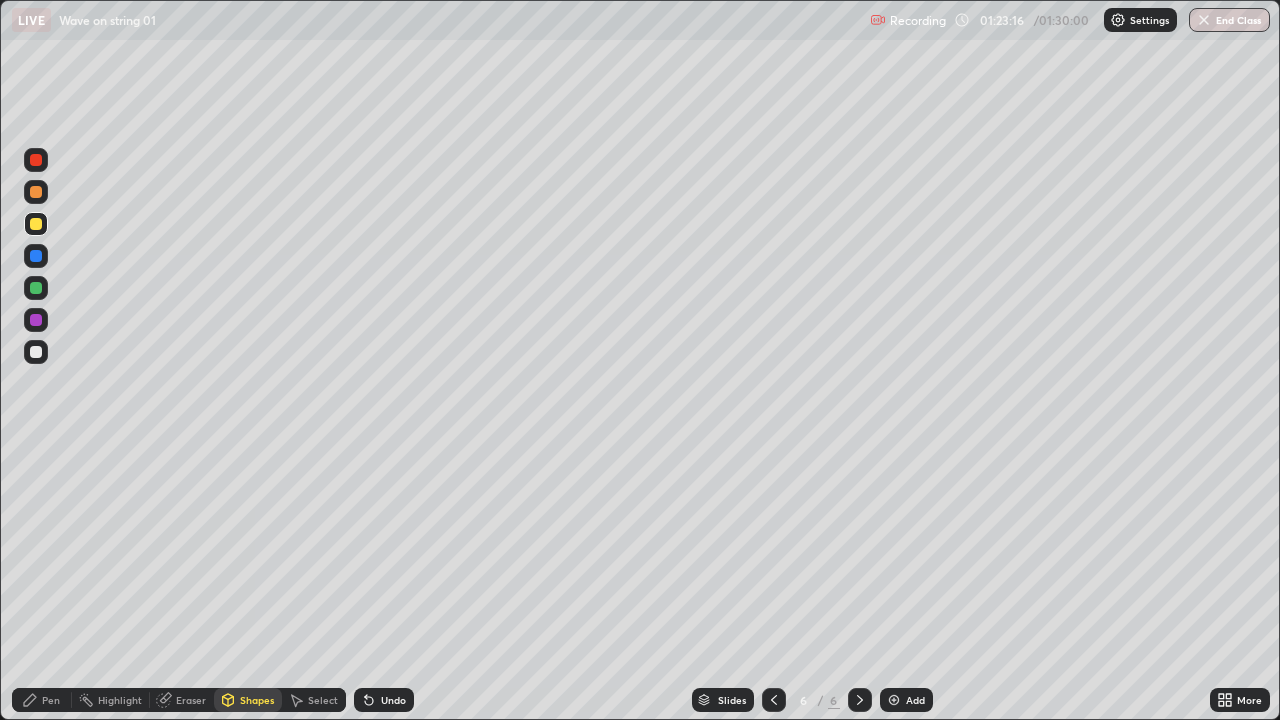 click on "Undo" at bounding box center (393, 700) 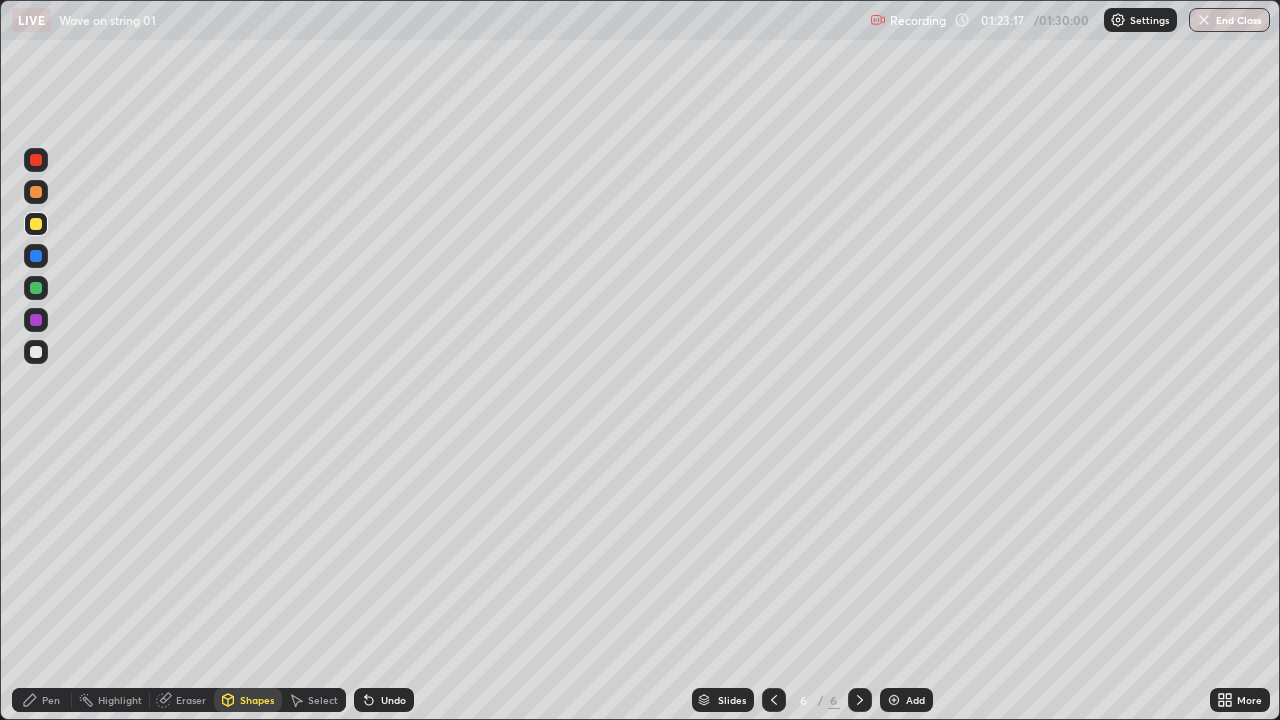 click on "Shapes" at bounding box center [248, 700] 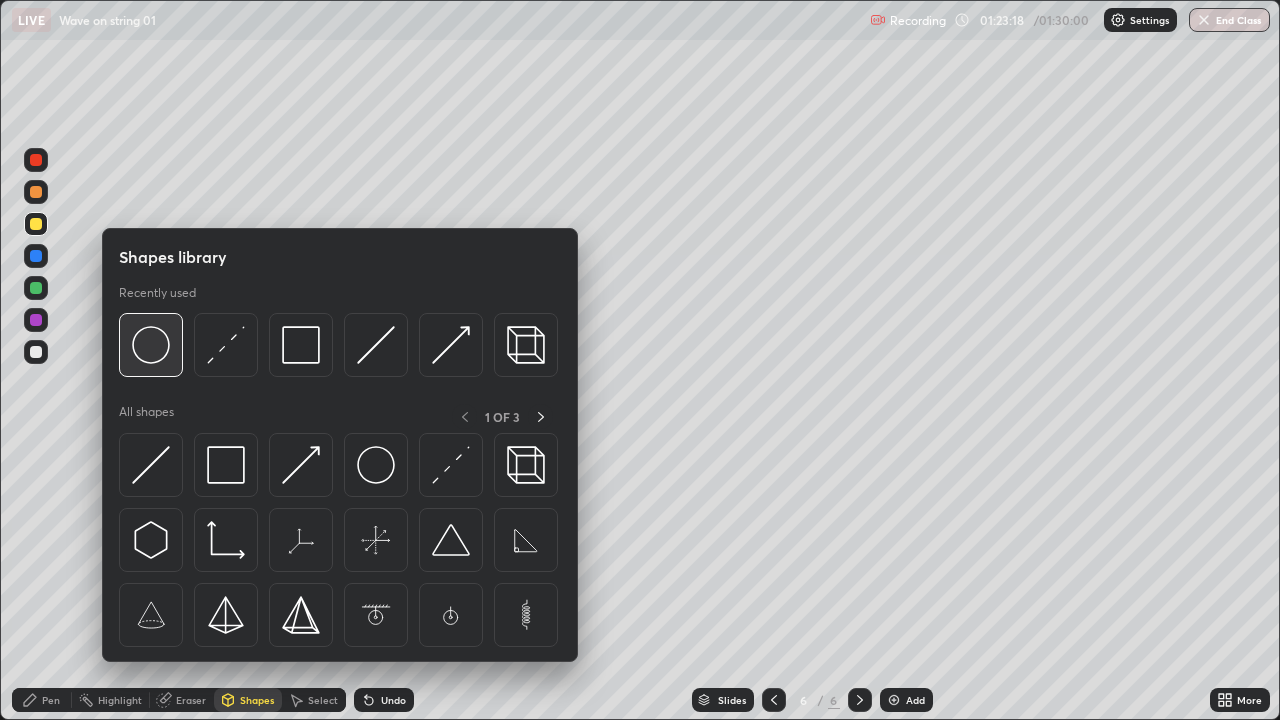 click at bounding box center [151, 345] 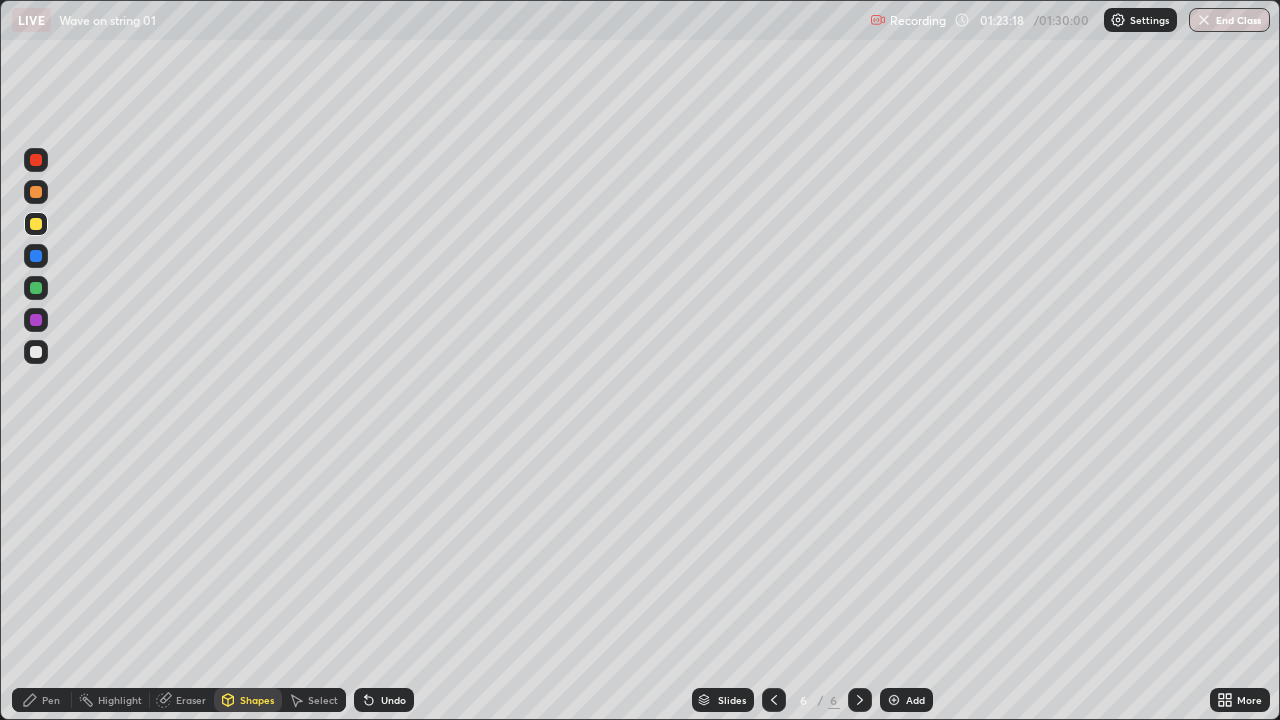 click at bounding box center (36, 352) 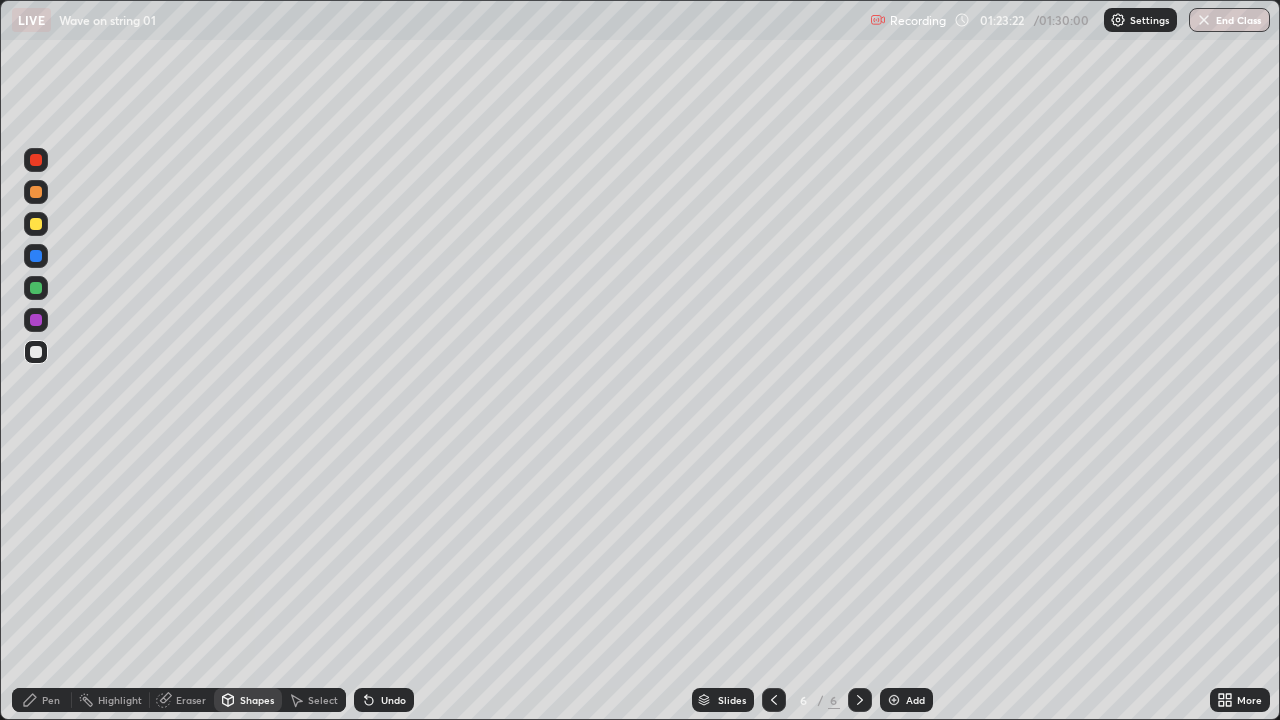 click on "Select" at bounding box center [314, 700] 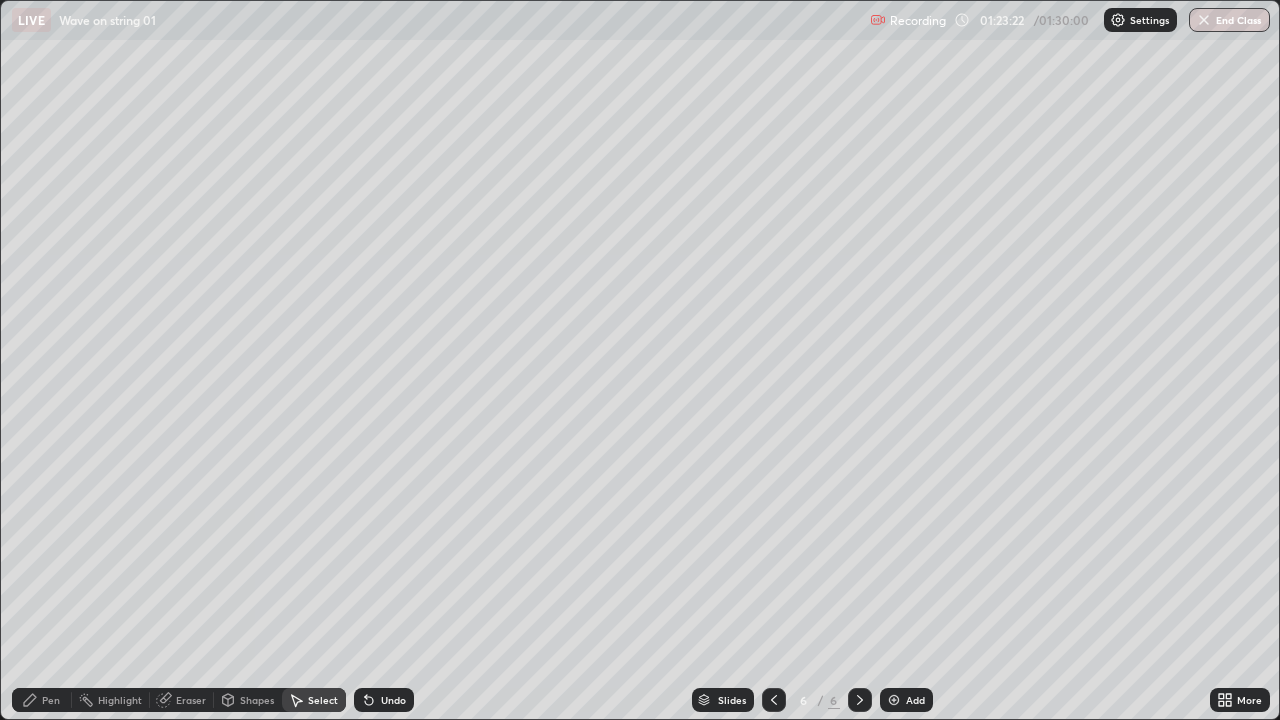 click on "Shapes" at bounding box center (257, 700) 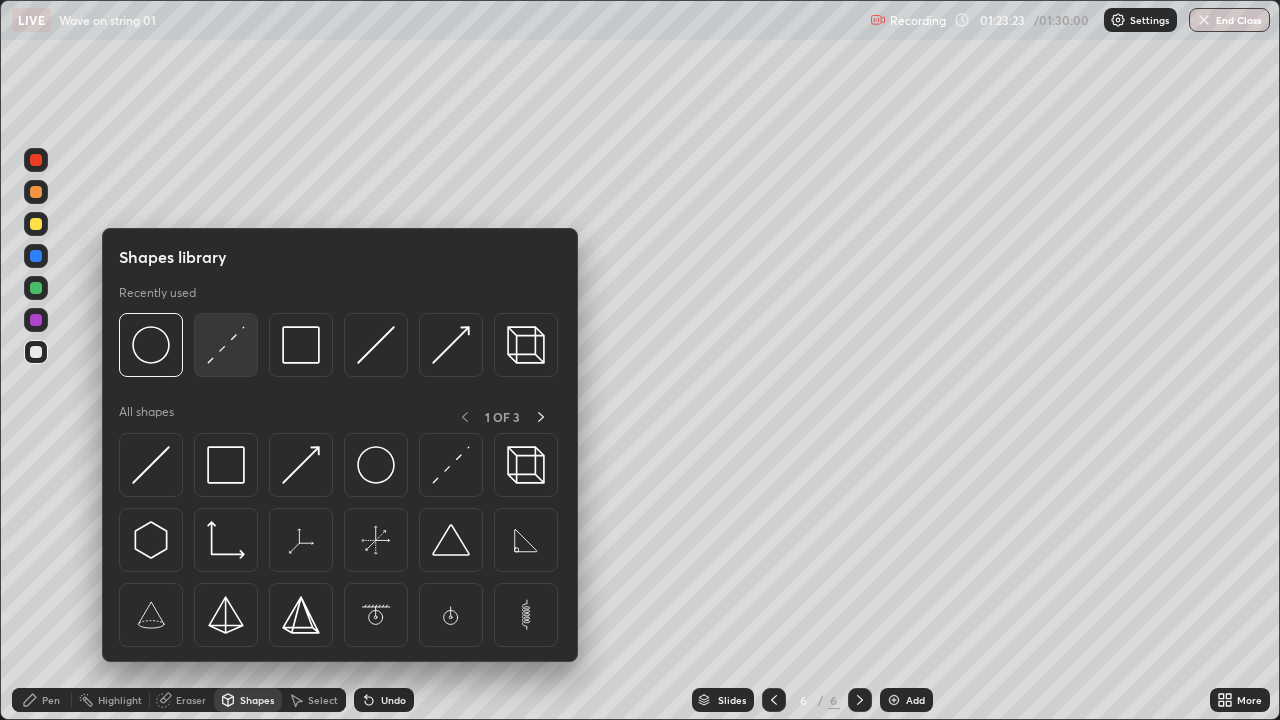 click at bounding box center [226, 345] 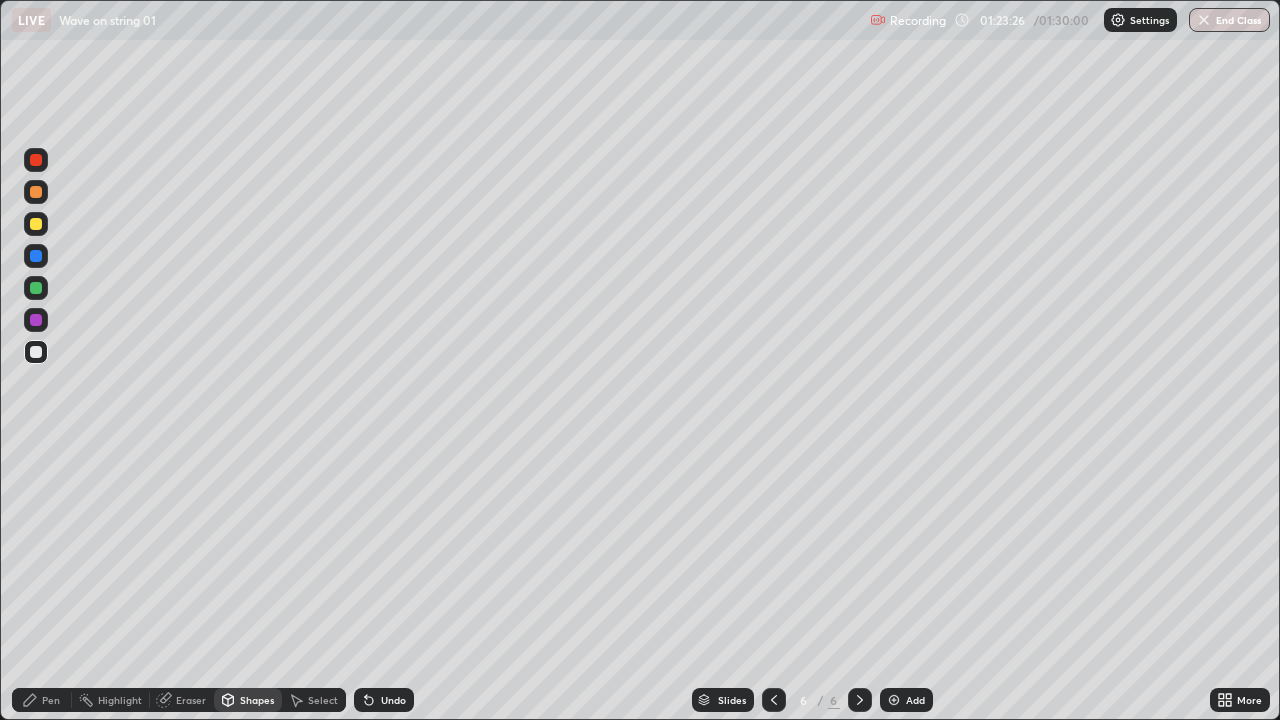 click on "Shapes" at bounding box center (257, 700) 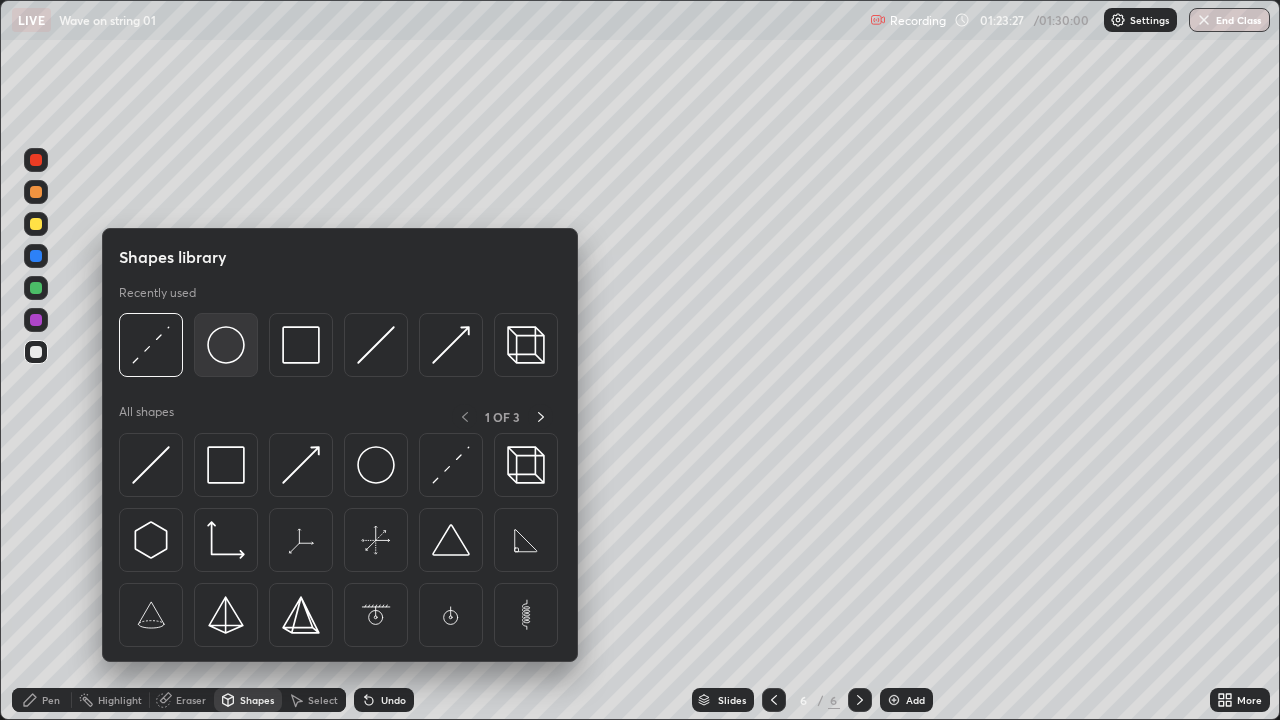 click at bounding box center (226, 345) 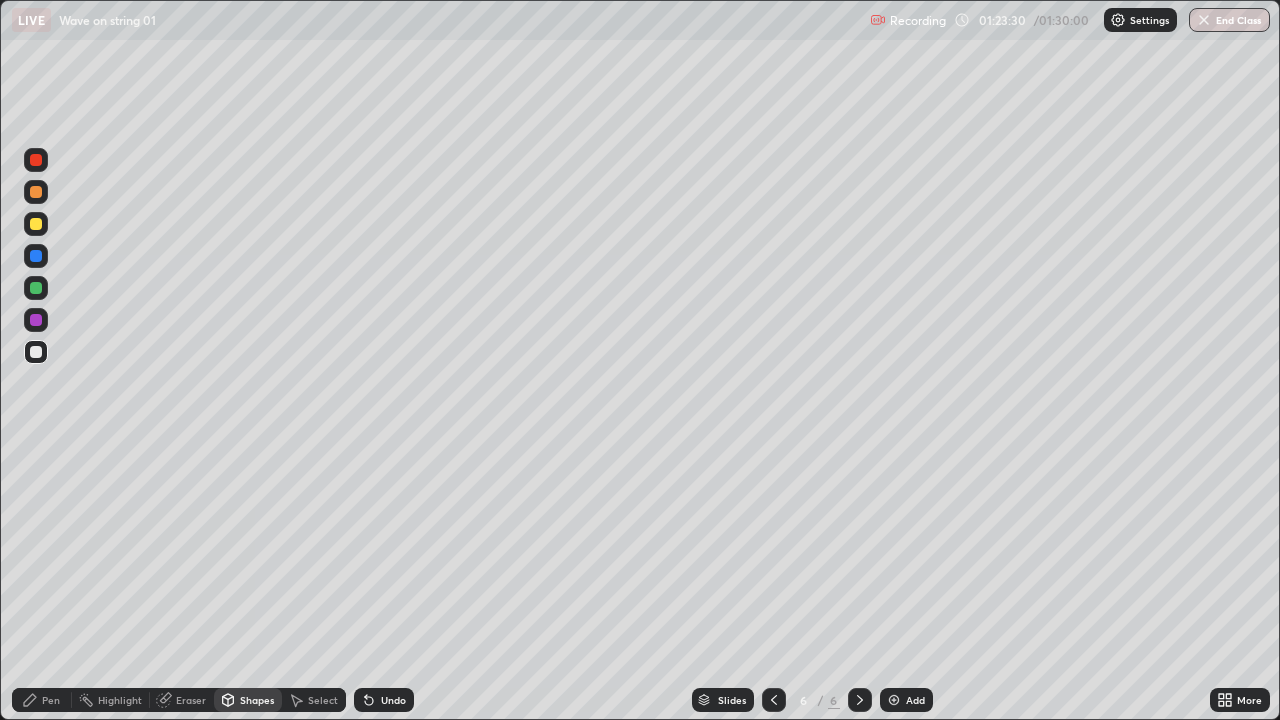 click on "Pen" at bounding box center [51, 700] 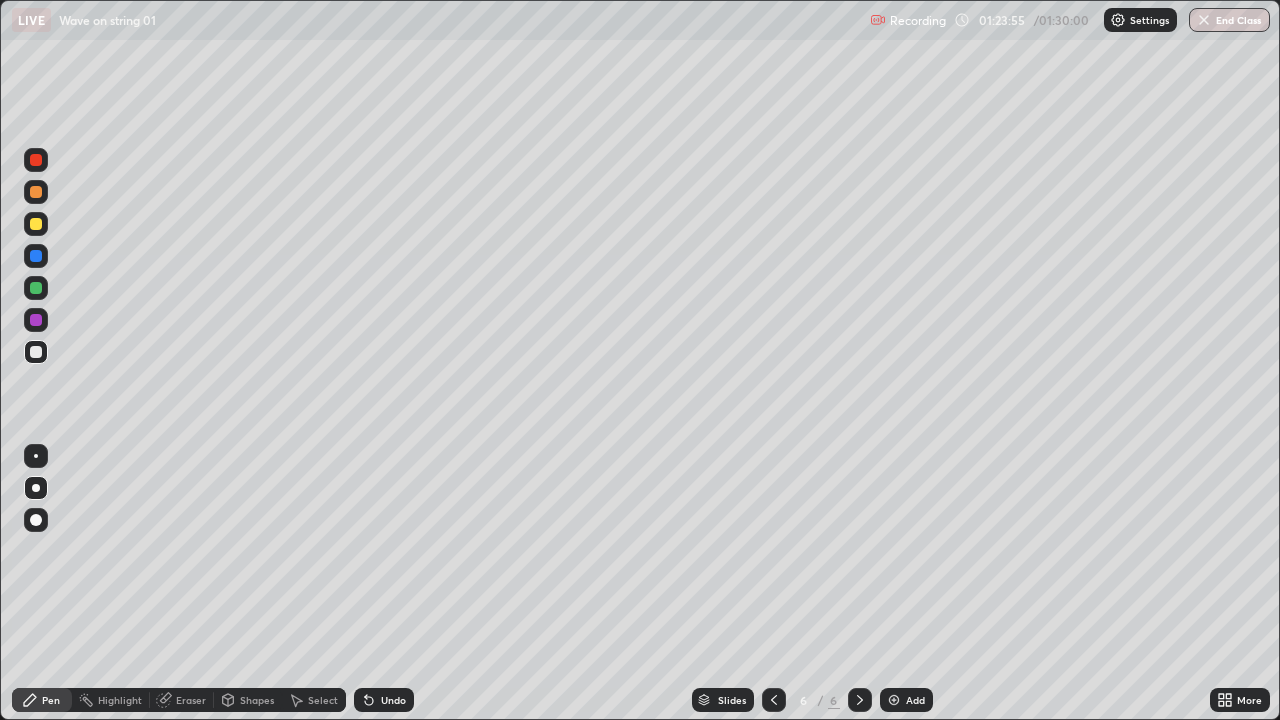 click at bounding box center (36, 352) 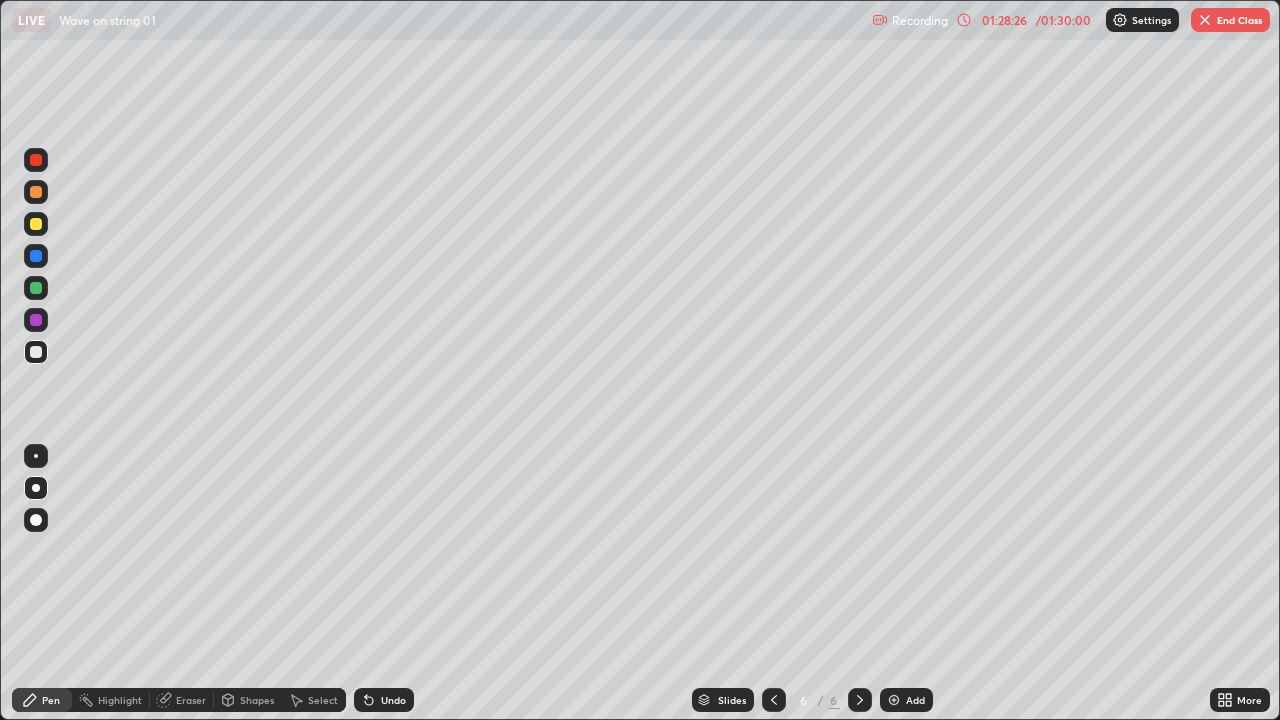 click on "End Class" at bounding box center [1230, 20] 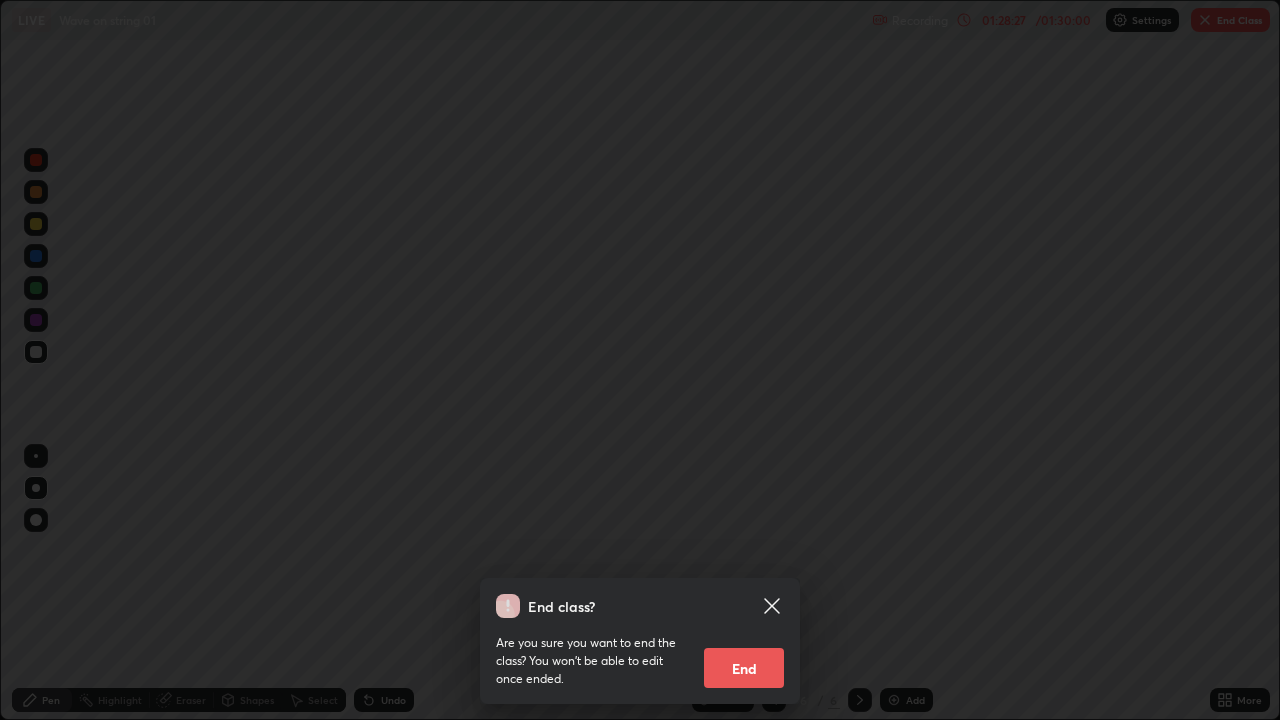 click on "End" at bounding box center (744, 668) 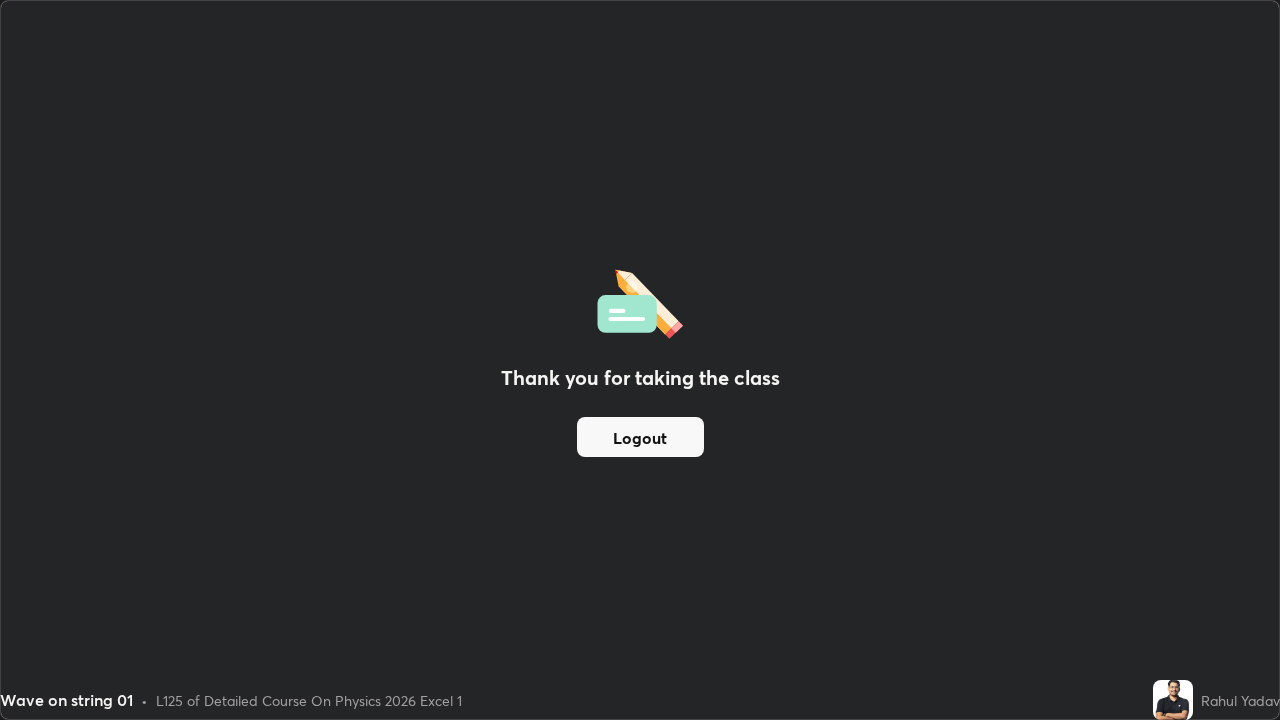 click on "Logout" at bounding box center [640, 437] 